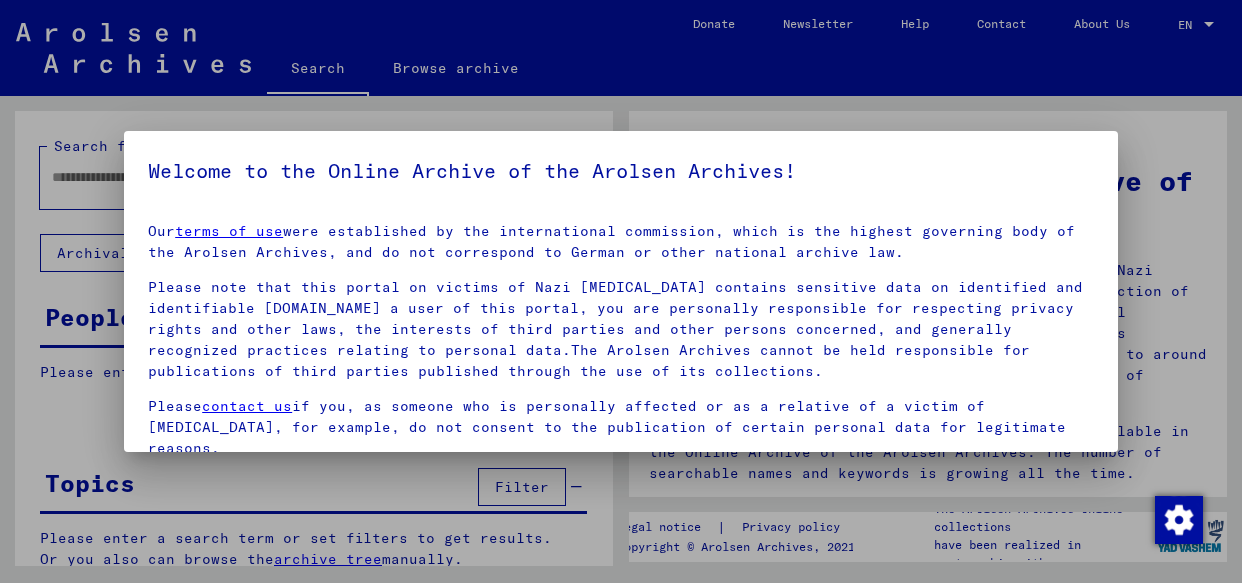 scroll, scrollTop: 0, scrollLeft: 0, axis: both 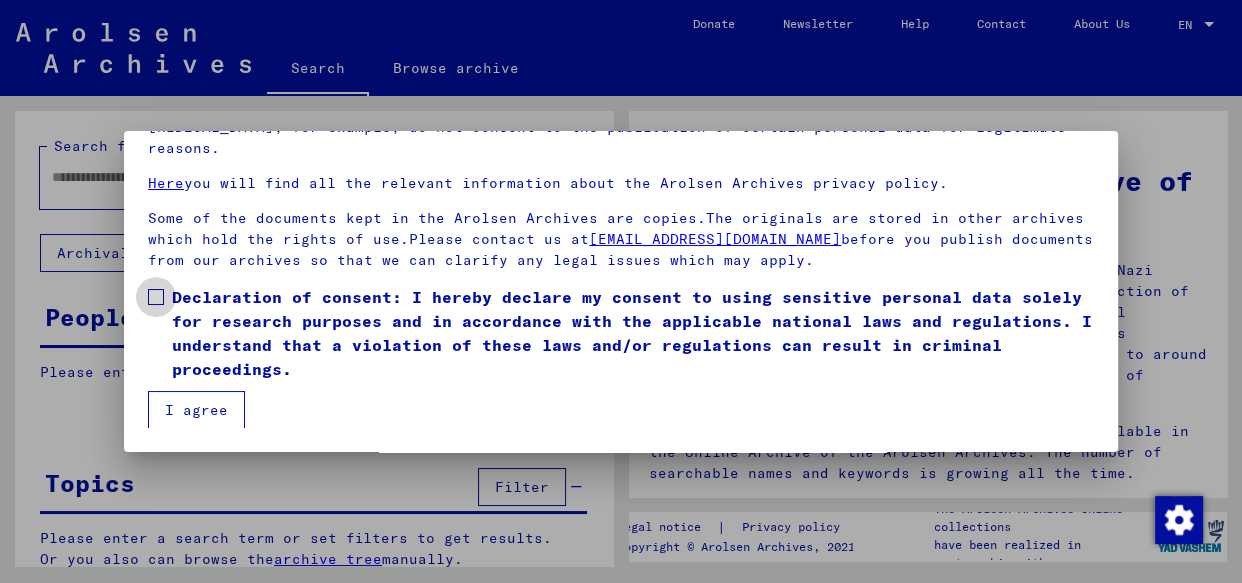 click at bounding box center (156, 297) 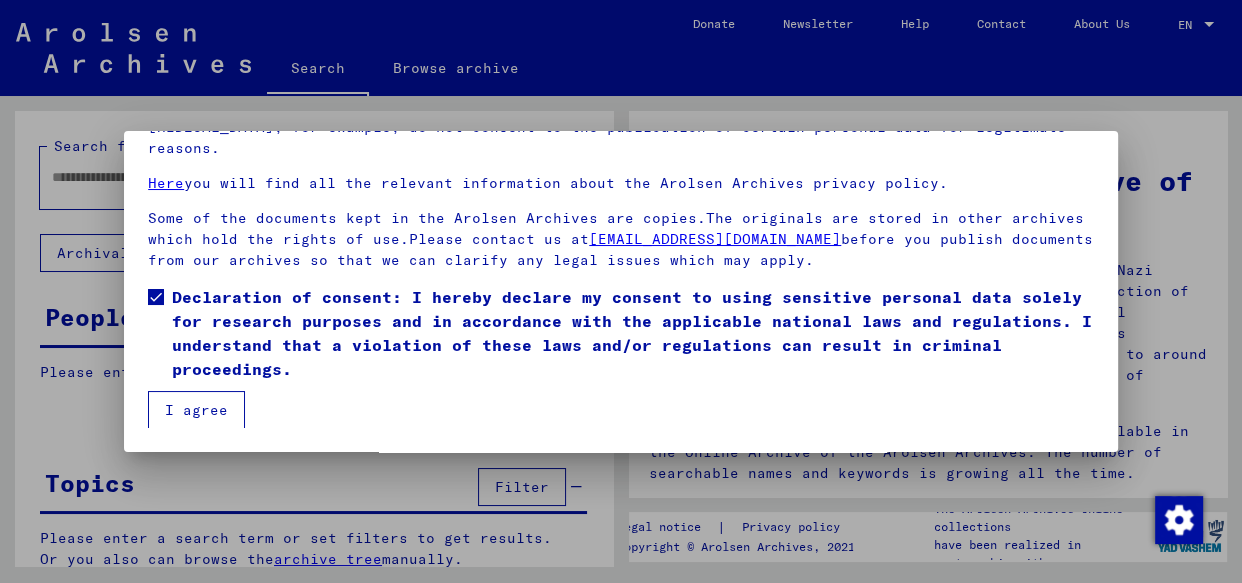 click on "I agree" at bounding box center (196, 410) 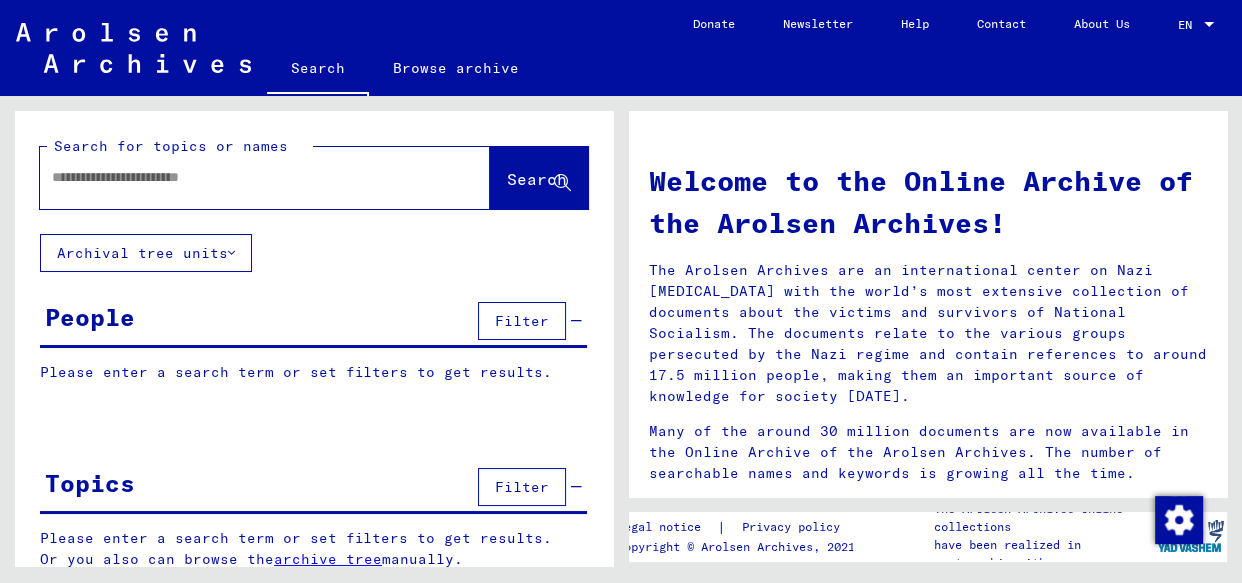 click at bounding box center (241, 177) 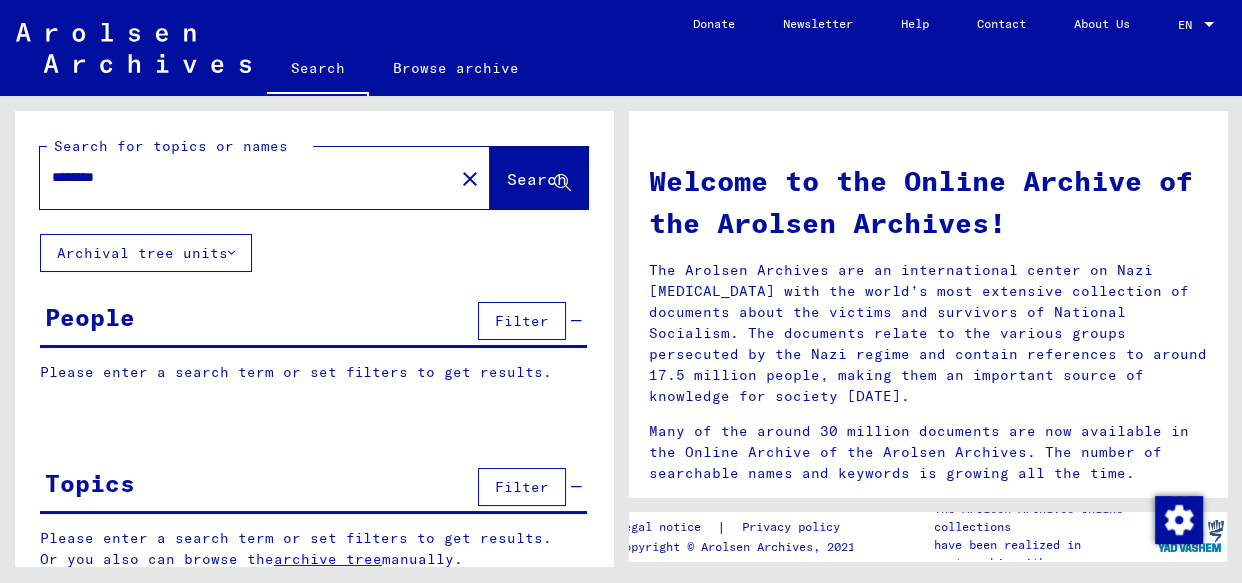 type on "*******" 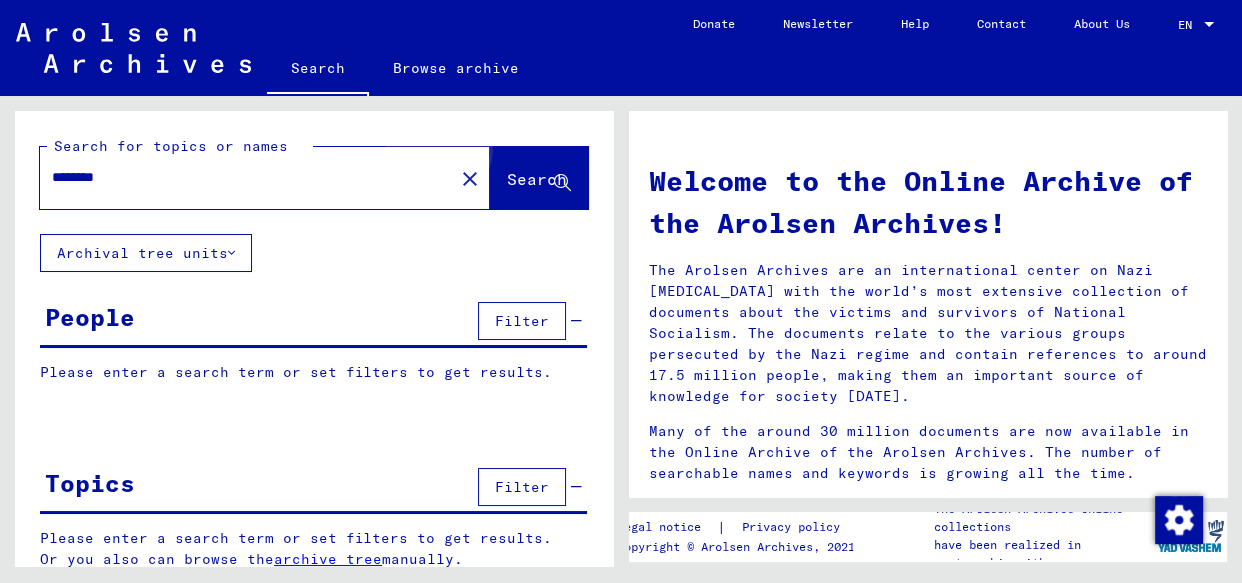click on "Search" 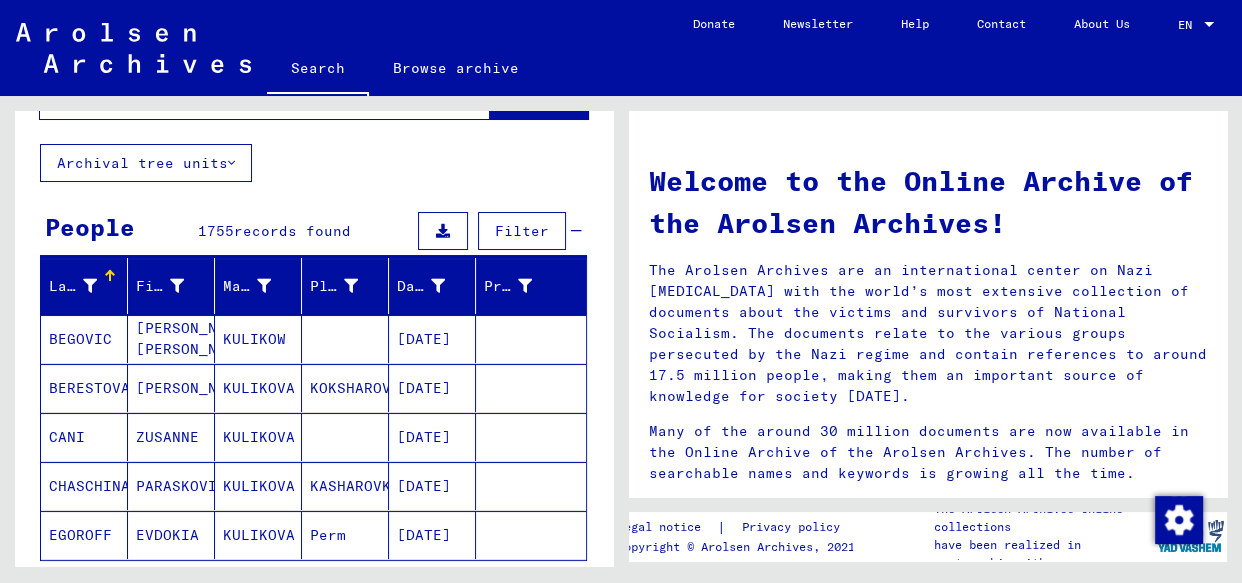 scroll, scrollTop: 181, scrollLeft: 0, axis: vertical 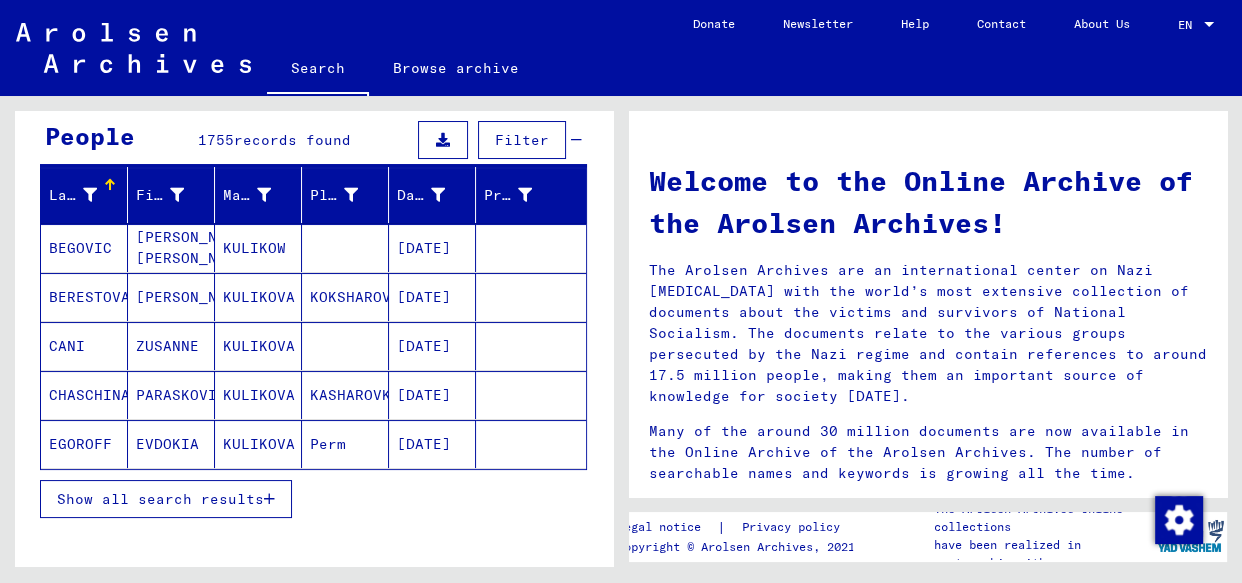 click on "Show all search results" at bounding box center [160, 499] 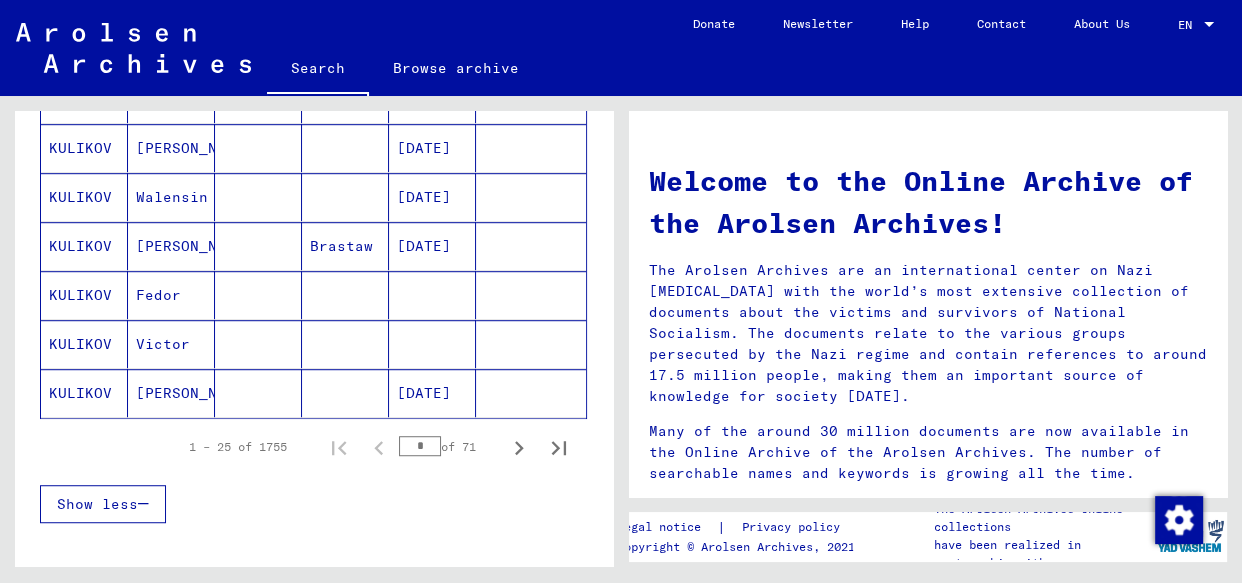 scroll, scrollTop: 1272, scrollLeft: 0, axis: vertical 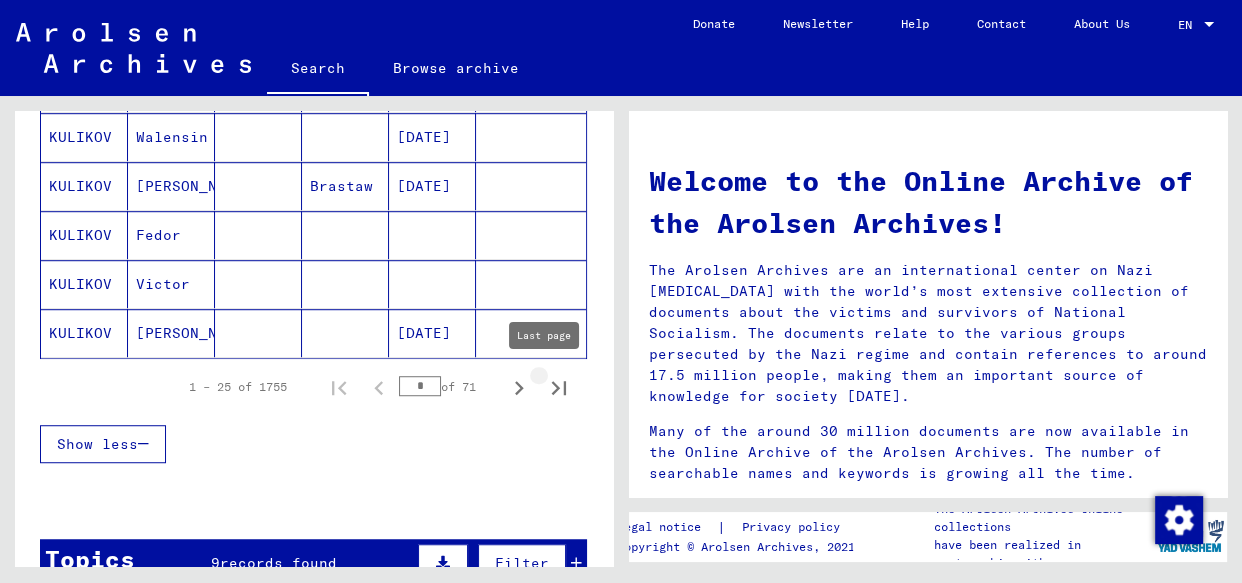 click 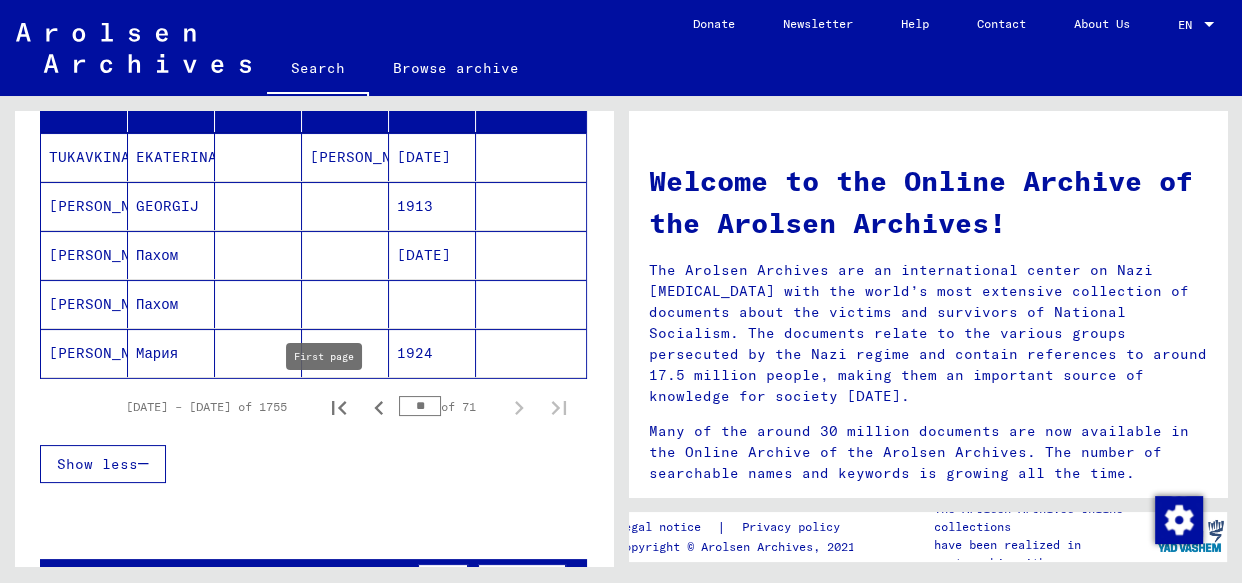 scroll, scrollTop: 181, scrollLeft: 0, axis: vertical 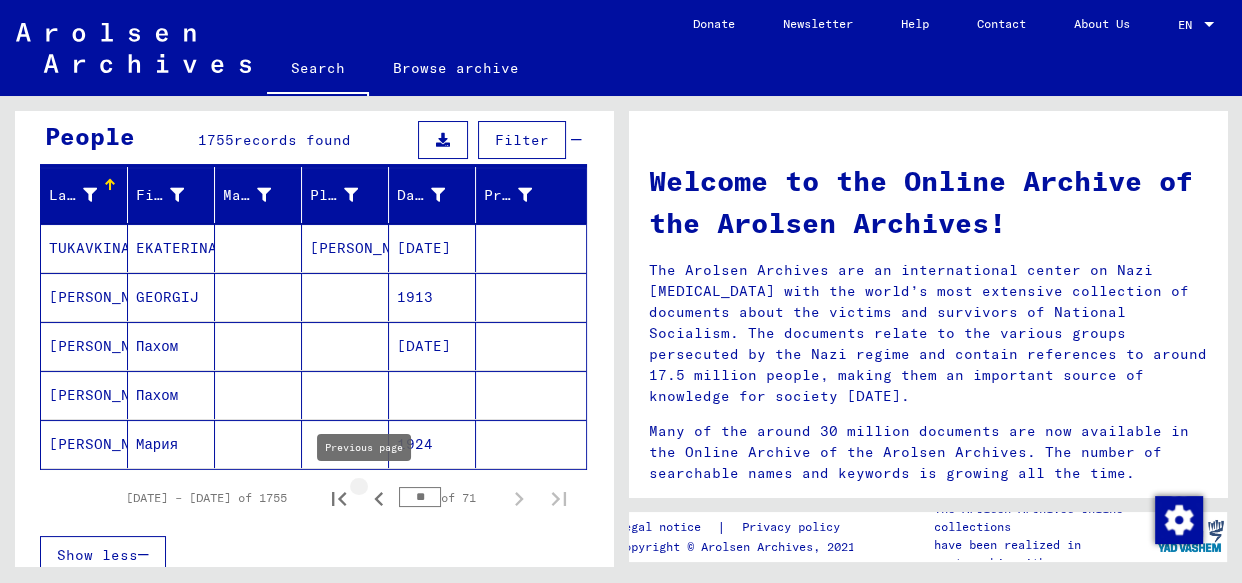 click 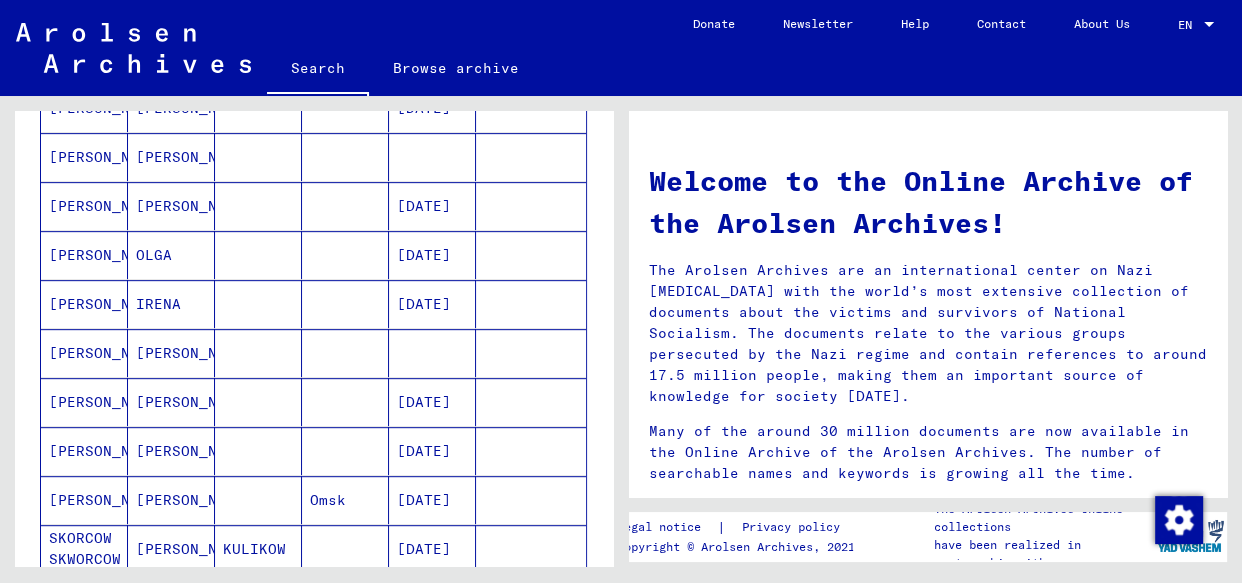 scroll, scrollTop: 818, scrollLeft: 0, axis: vertical 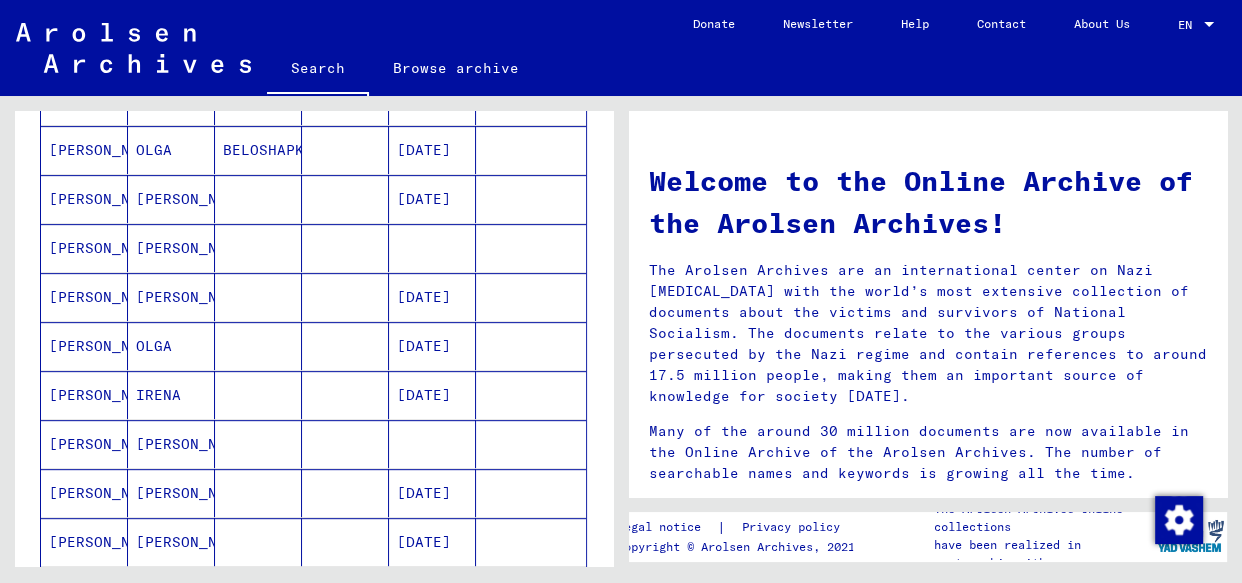 click on "[PERSON_NAME]" at bounding box center [84, 395] 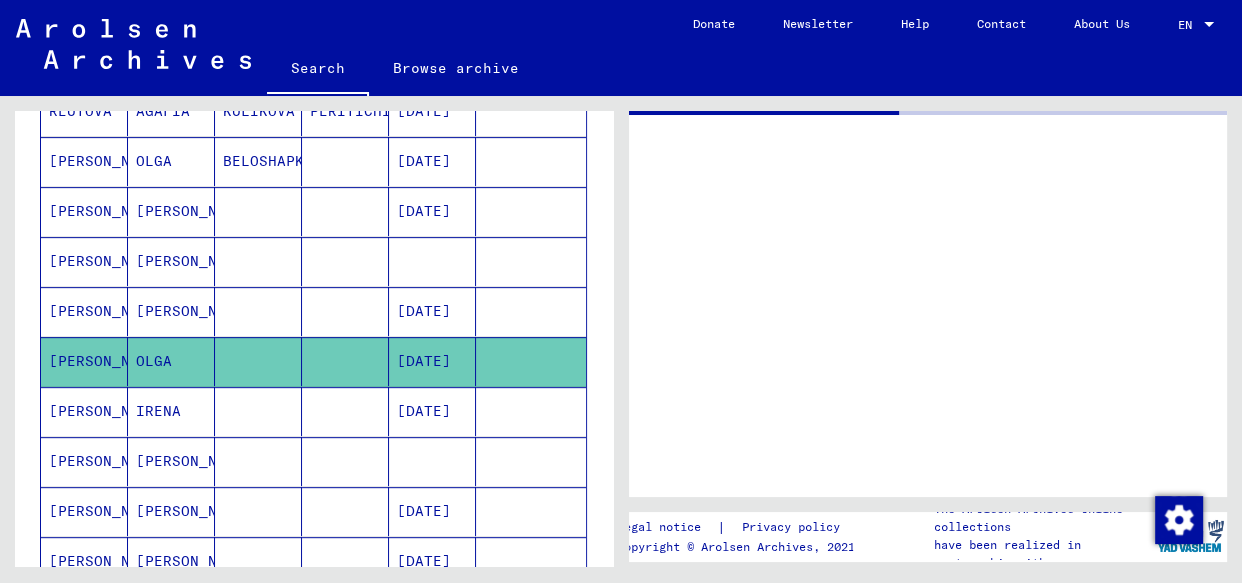 scroll, scrollTop: 827, scrollLeft: 0, axis: vertical 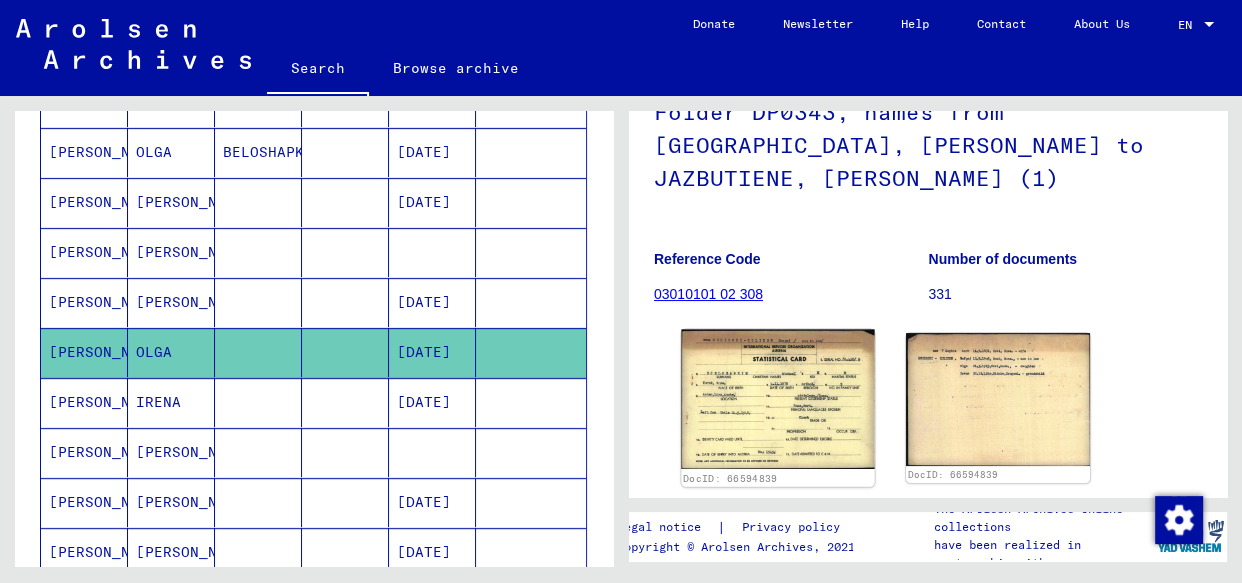 click 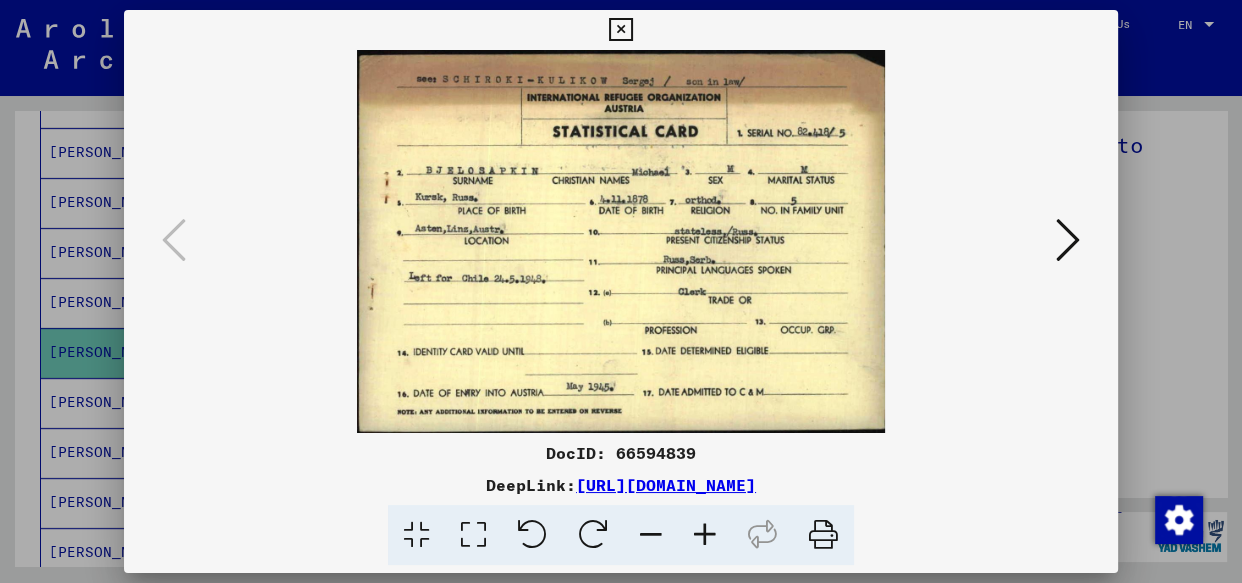 click at bounding box center (1068, 240) 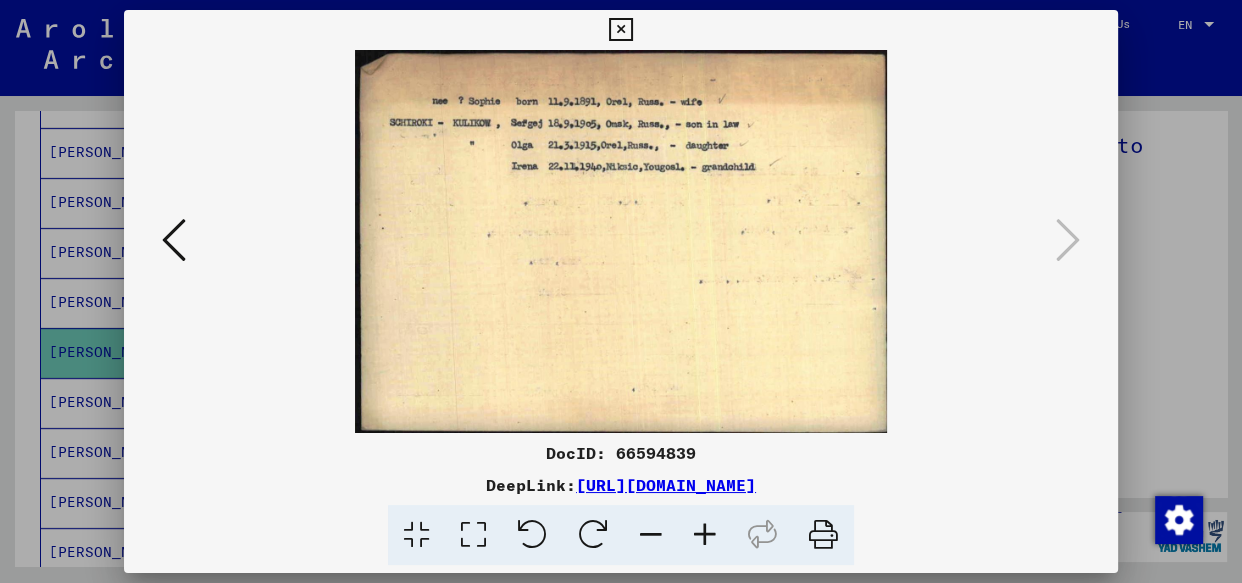 click at bounding box center (620, 30) 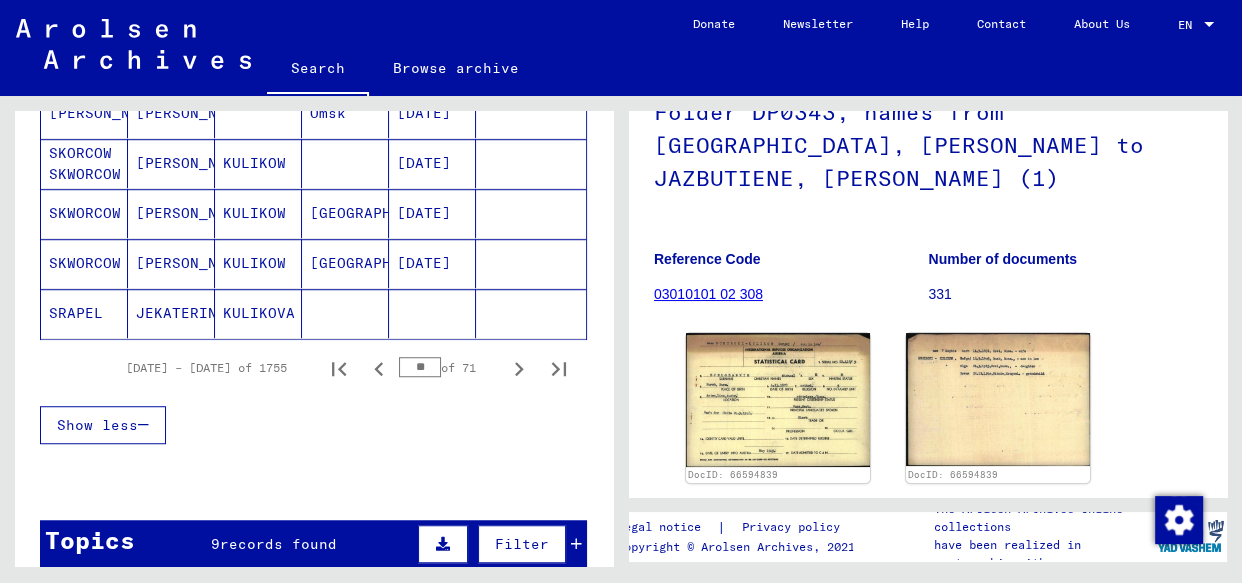 scroll, scrollTop: 1372, scrollLeft: 0, axis: vertical 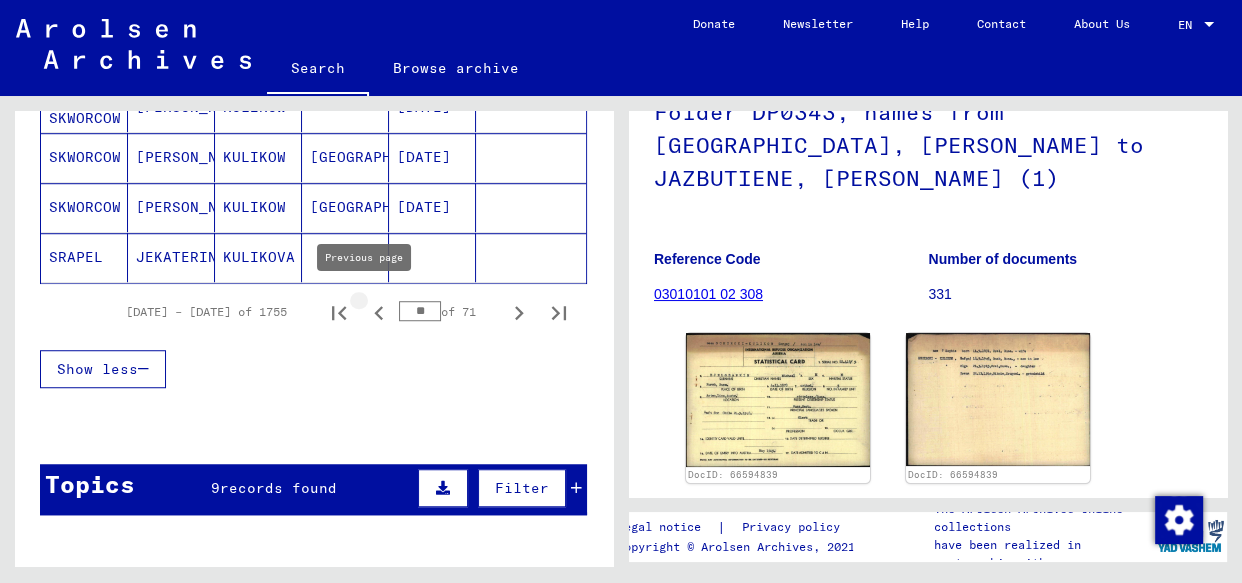click 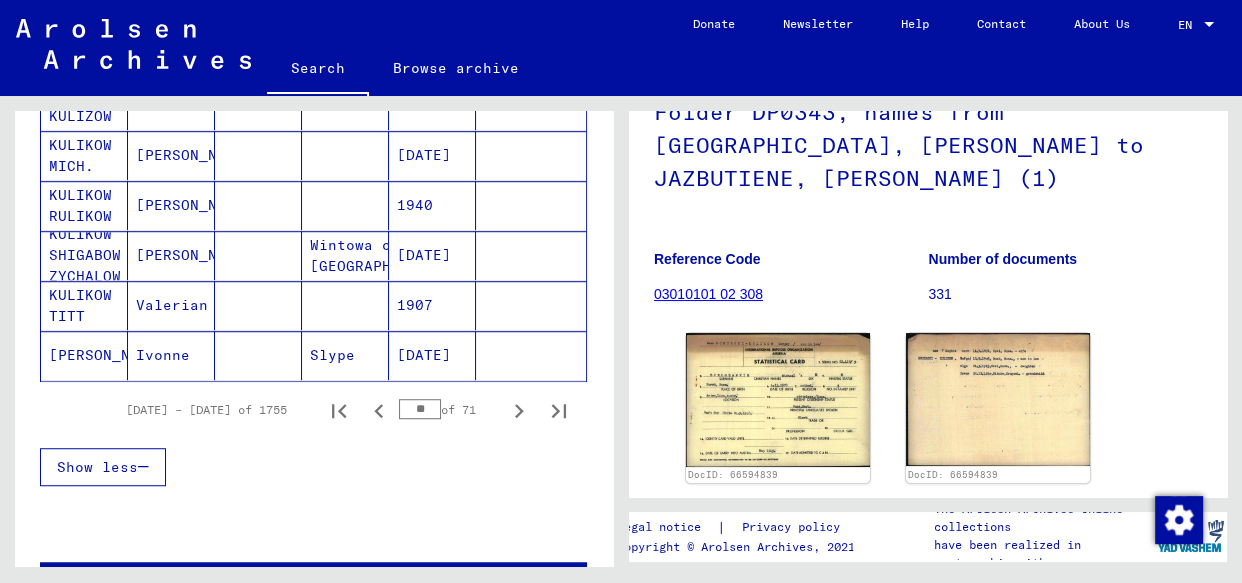 scroll, scrollTop: 1281, scrollLeft: 0, axis: vertical 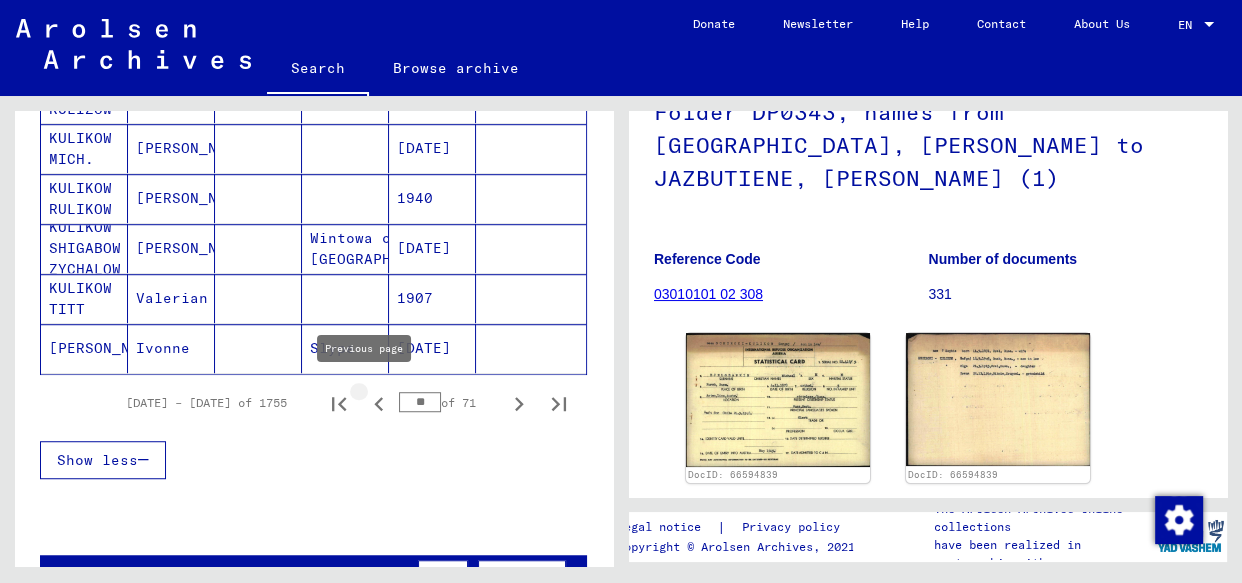 click 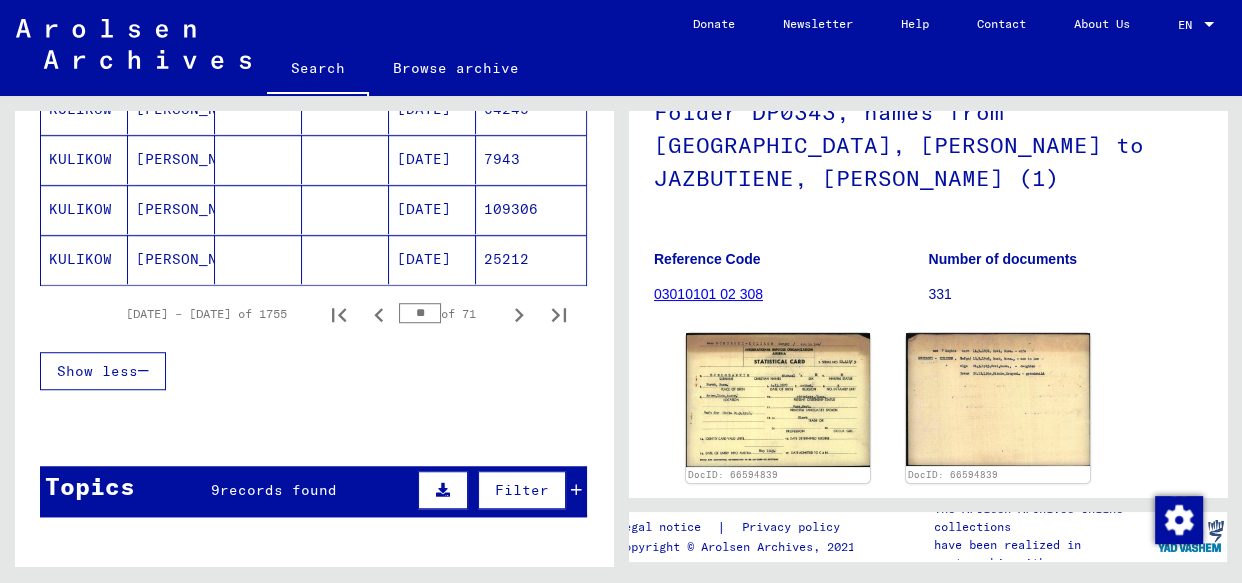 scroll, scrollTop: 1372, scrollLeft: 0, axis: vertical 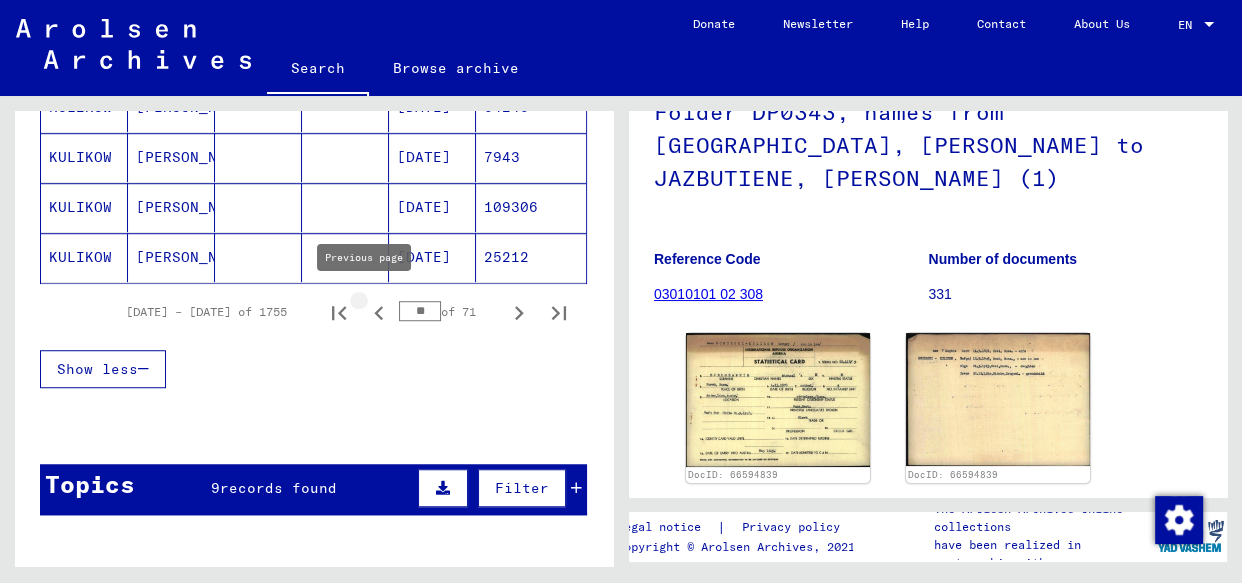 click 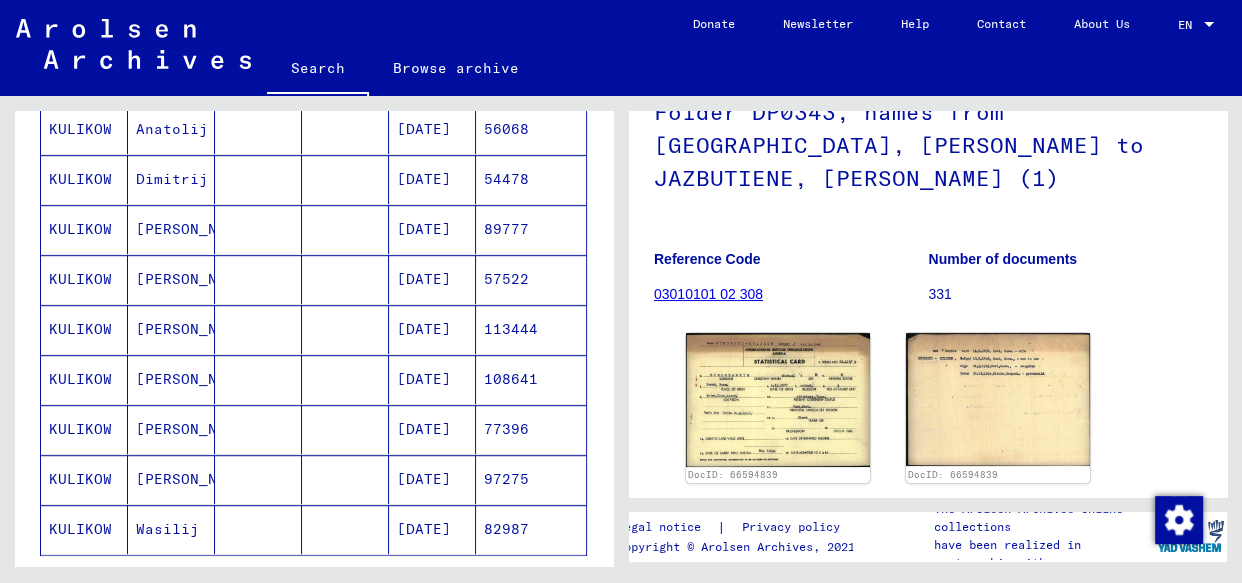 scroll, scrollTop: 1281, scrollLeft: 0, axis: vertical 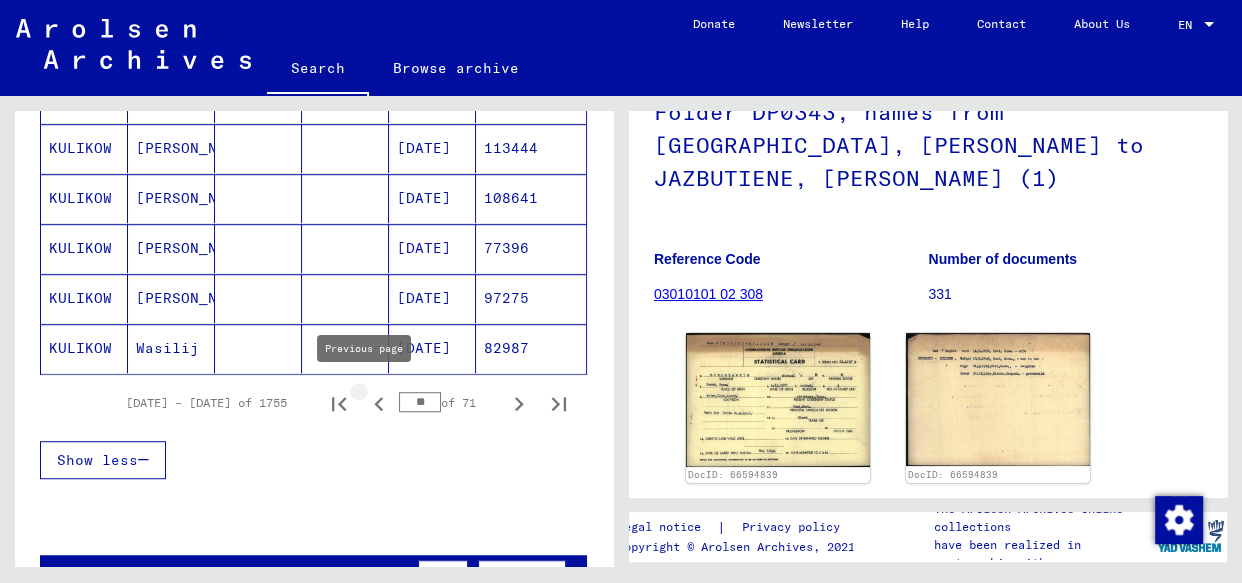 click 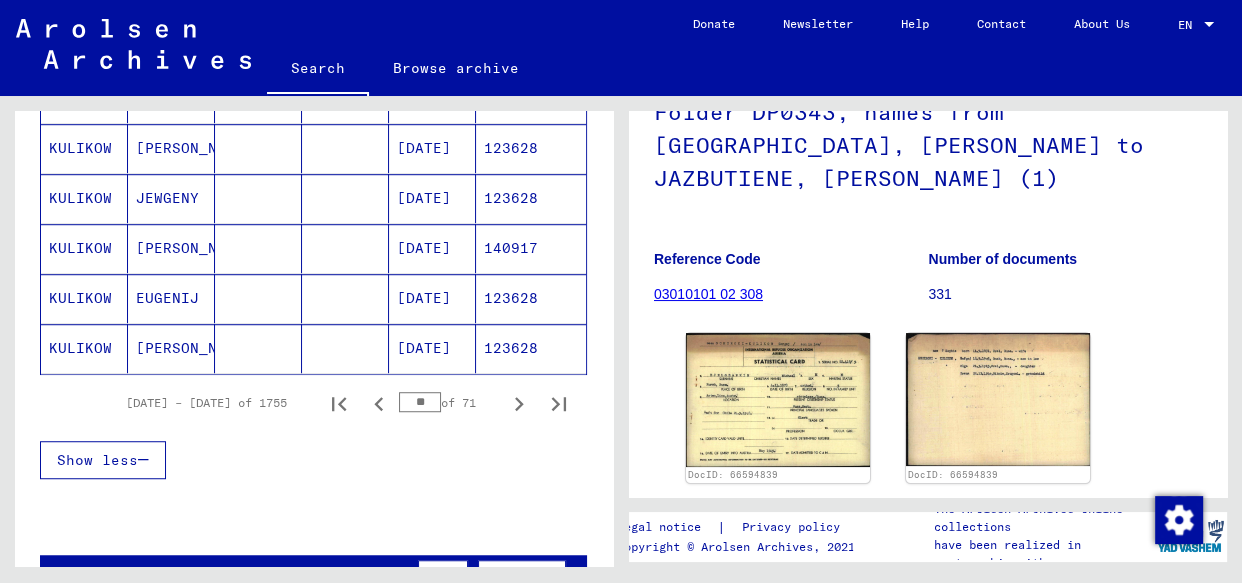 click 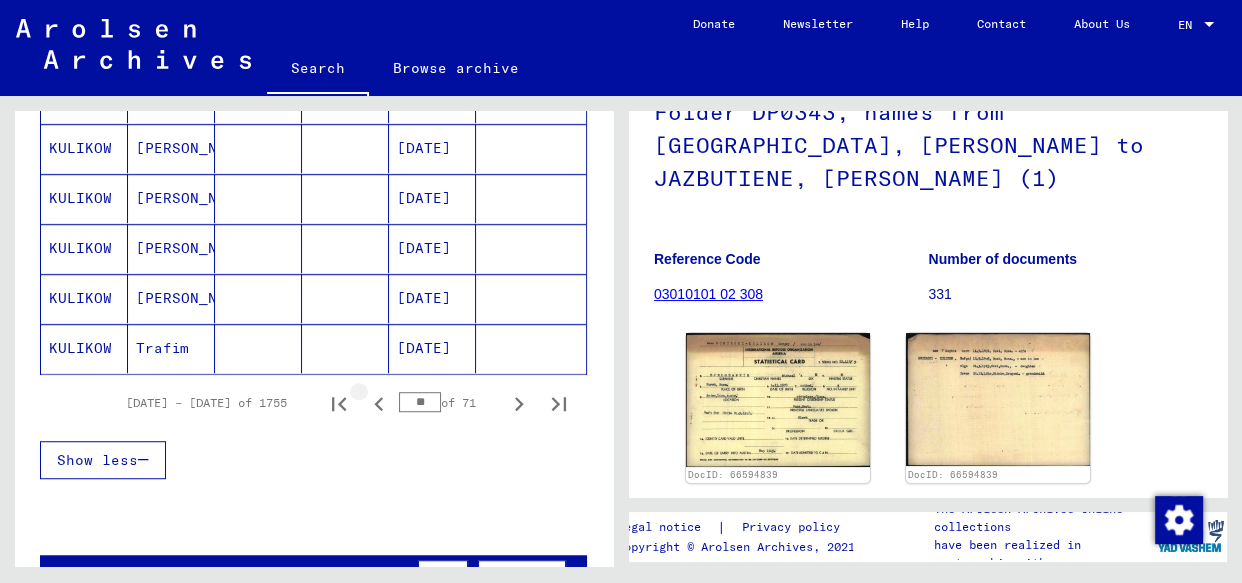 click 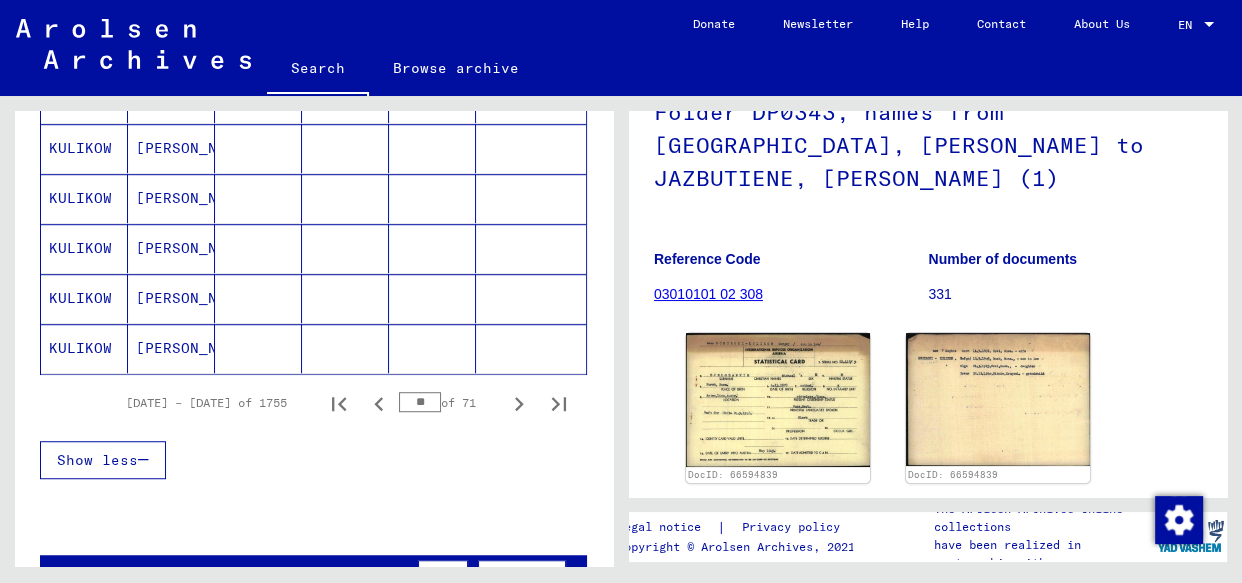 click 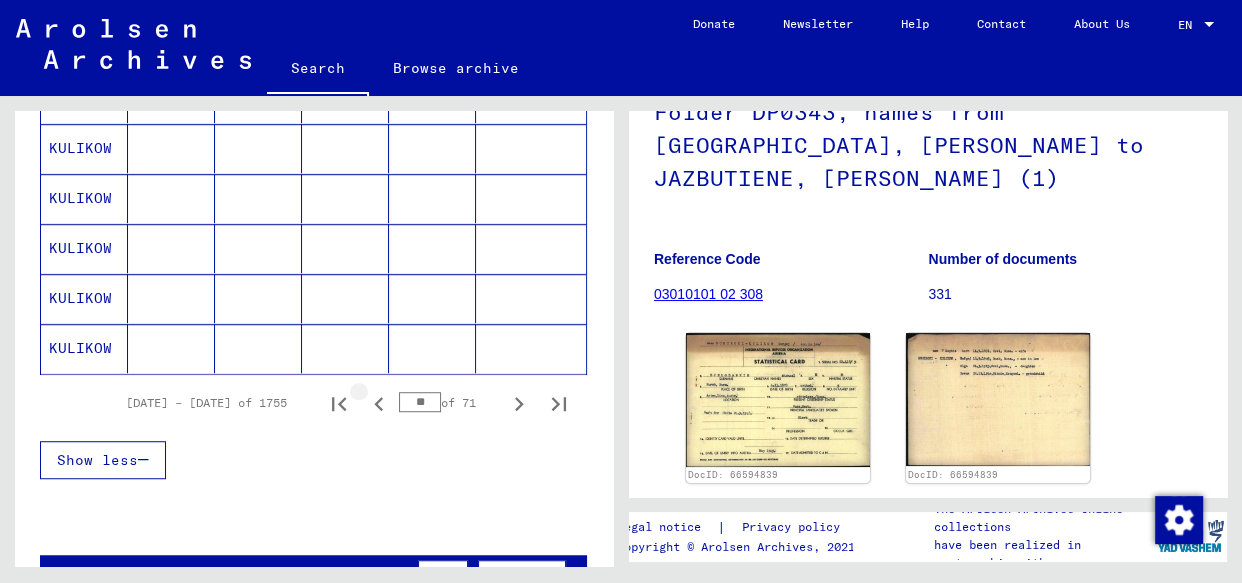 click 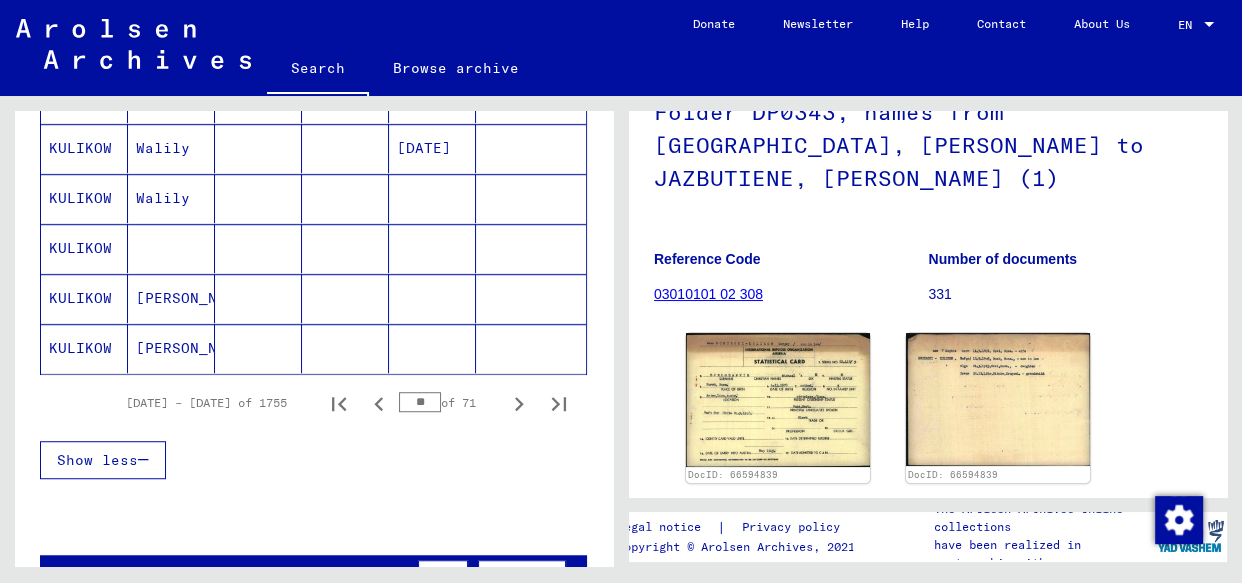 click 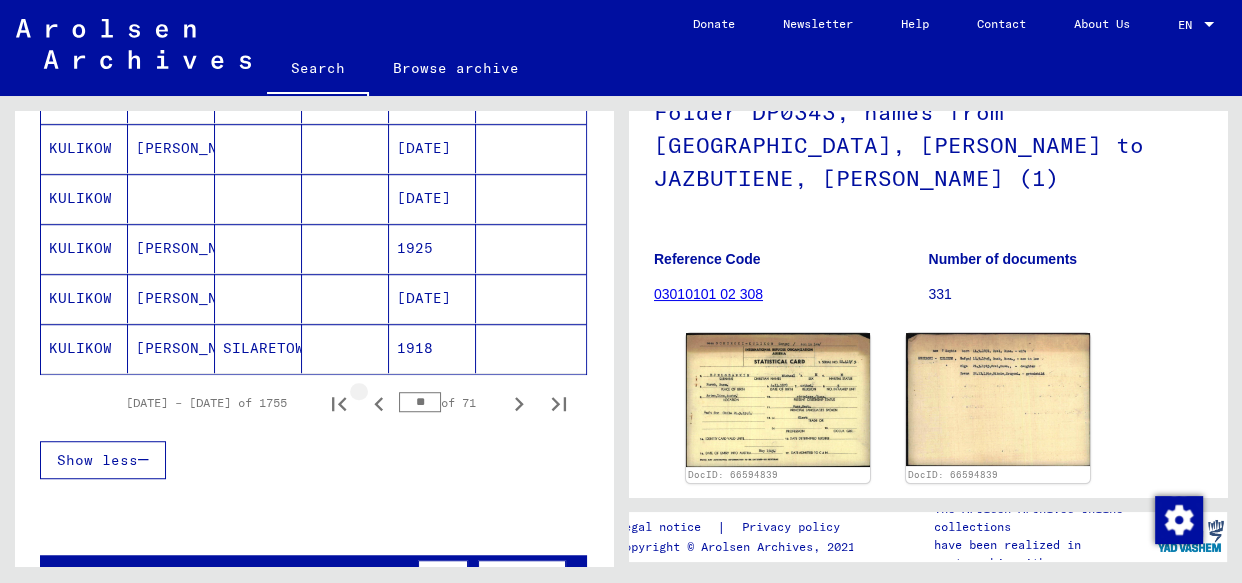 click 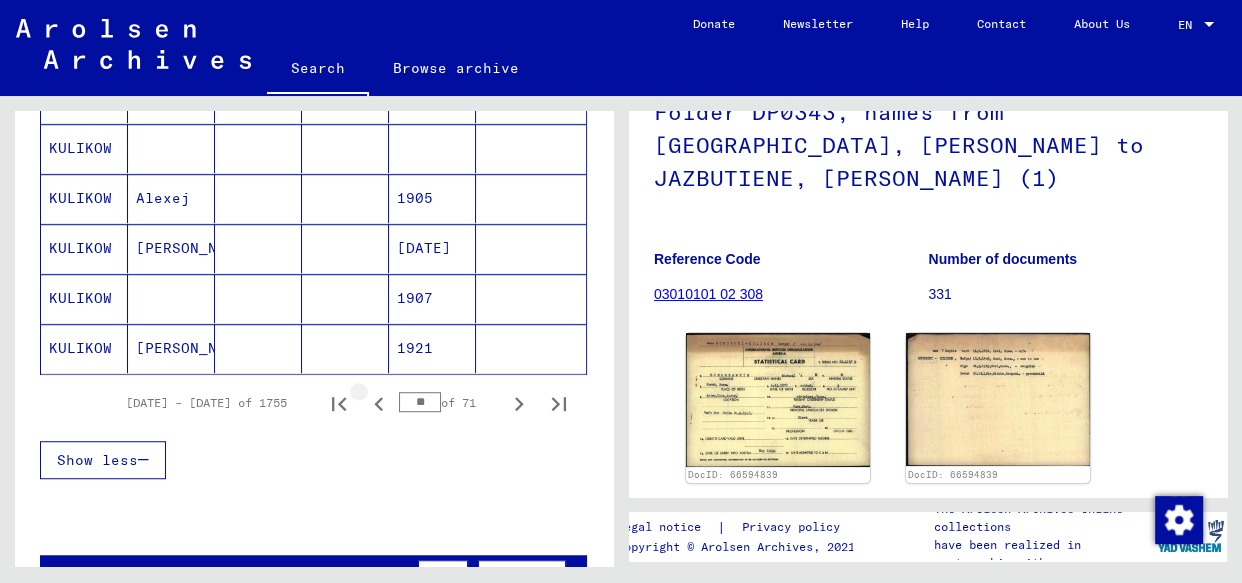 click 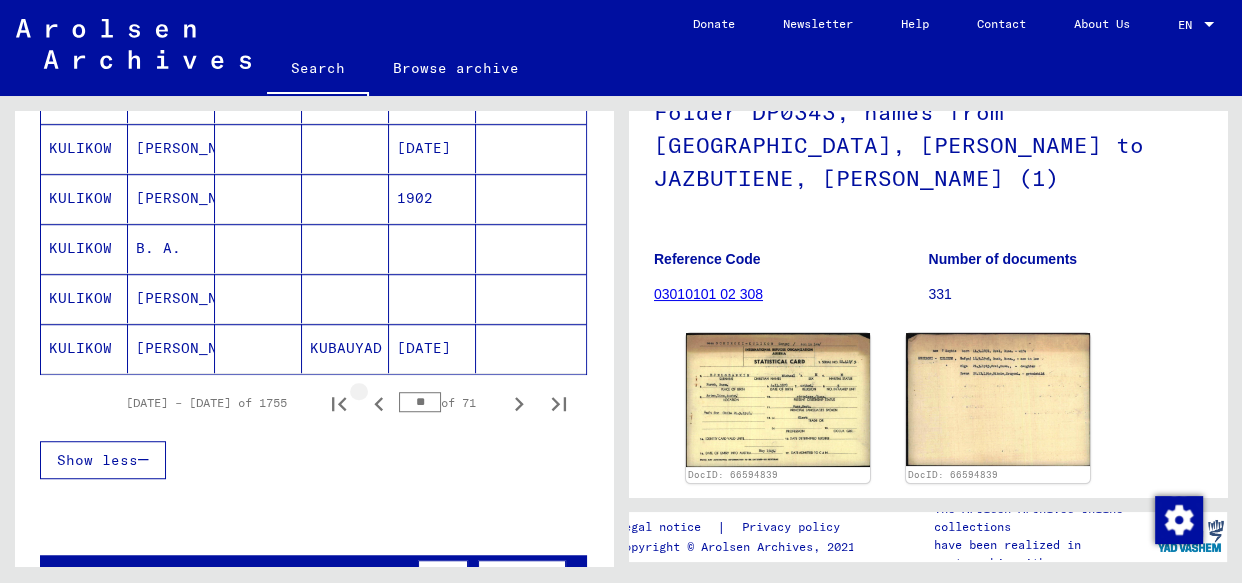 click 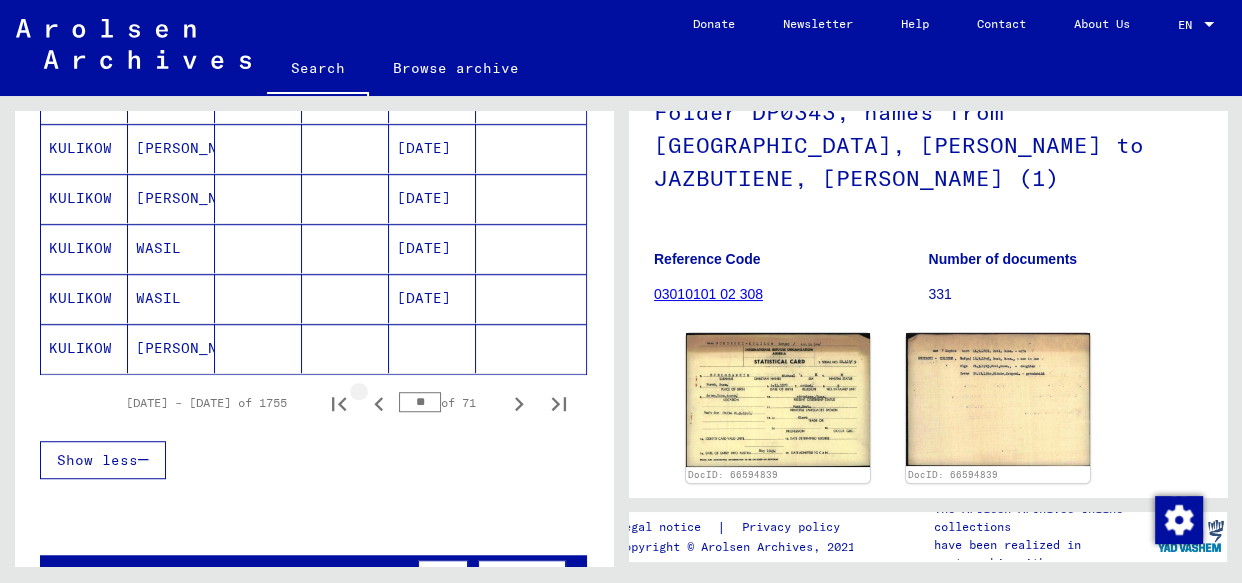 click 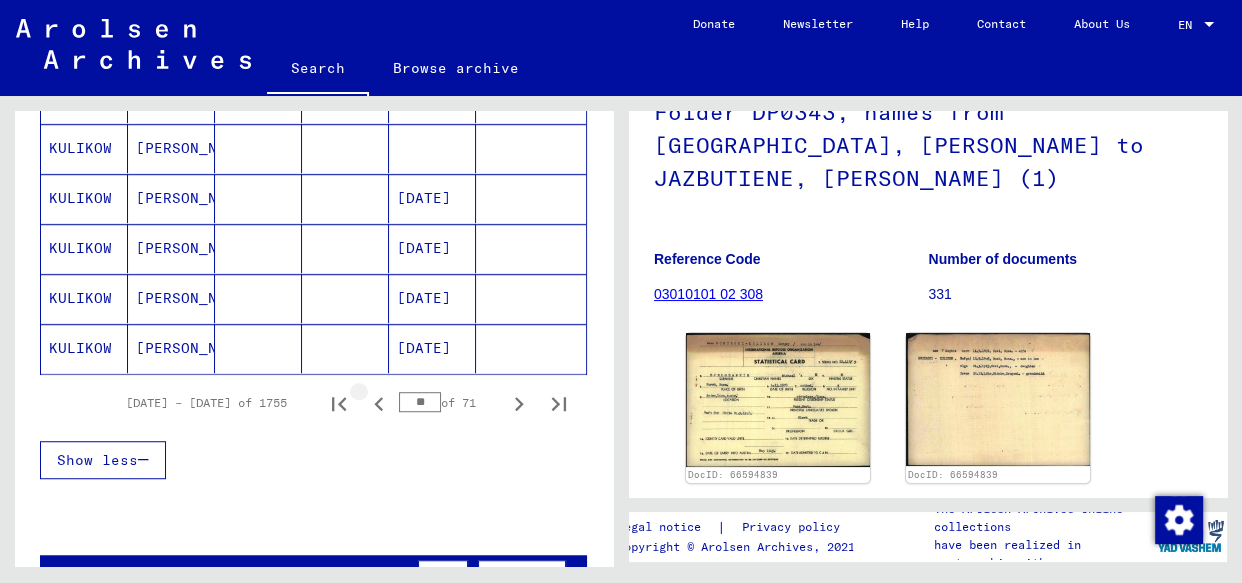 click 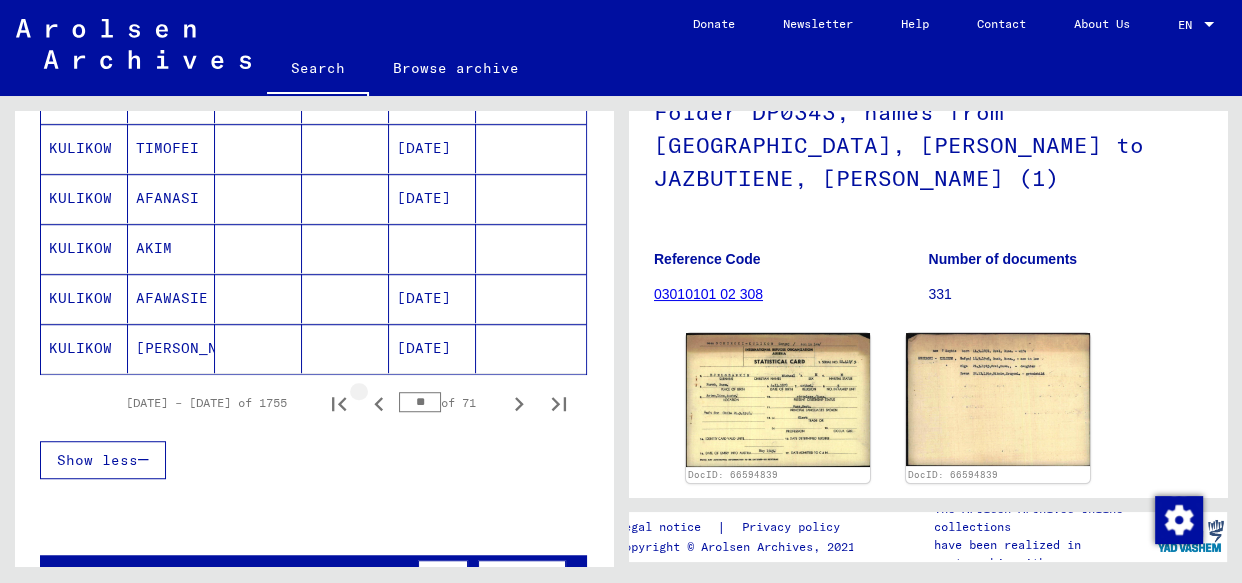 click 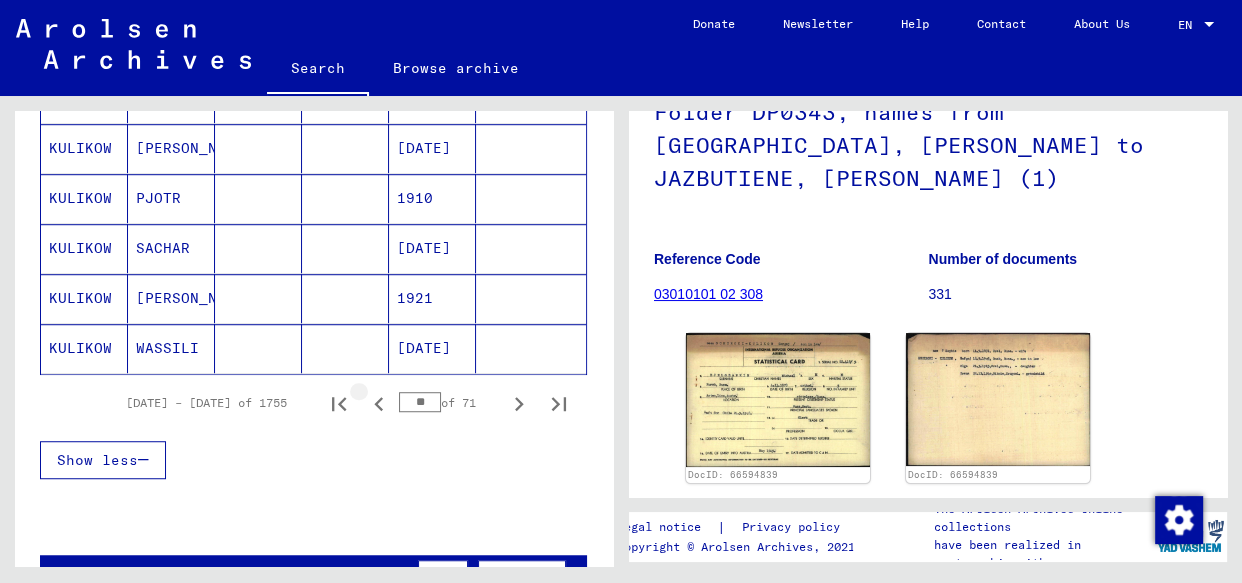 click 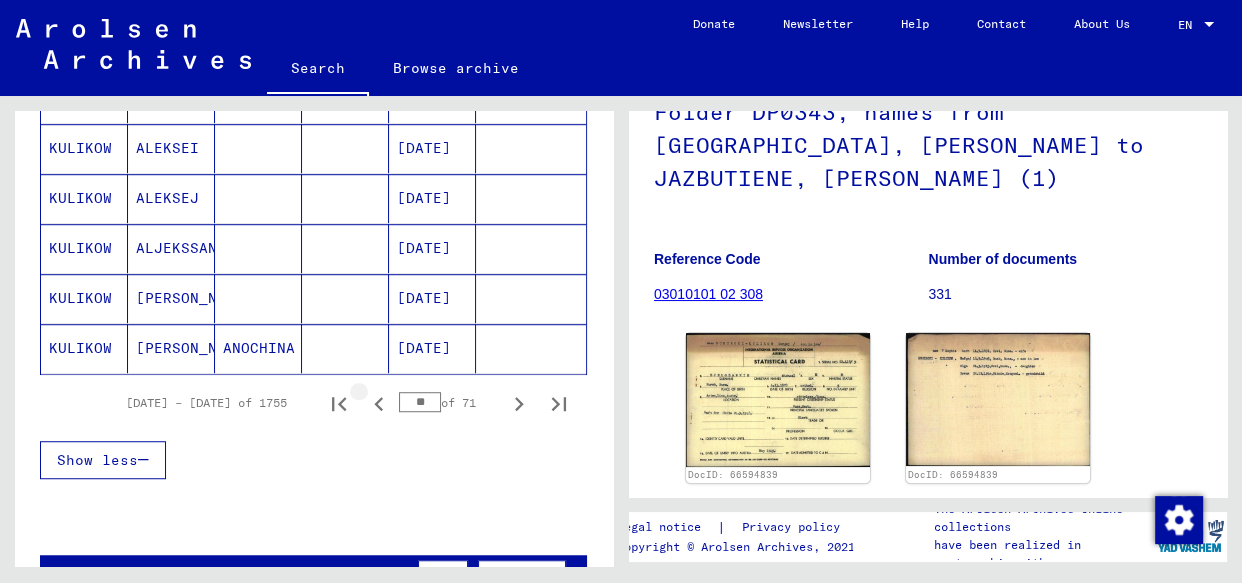 click 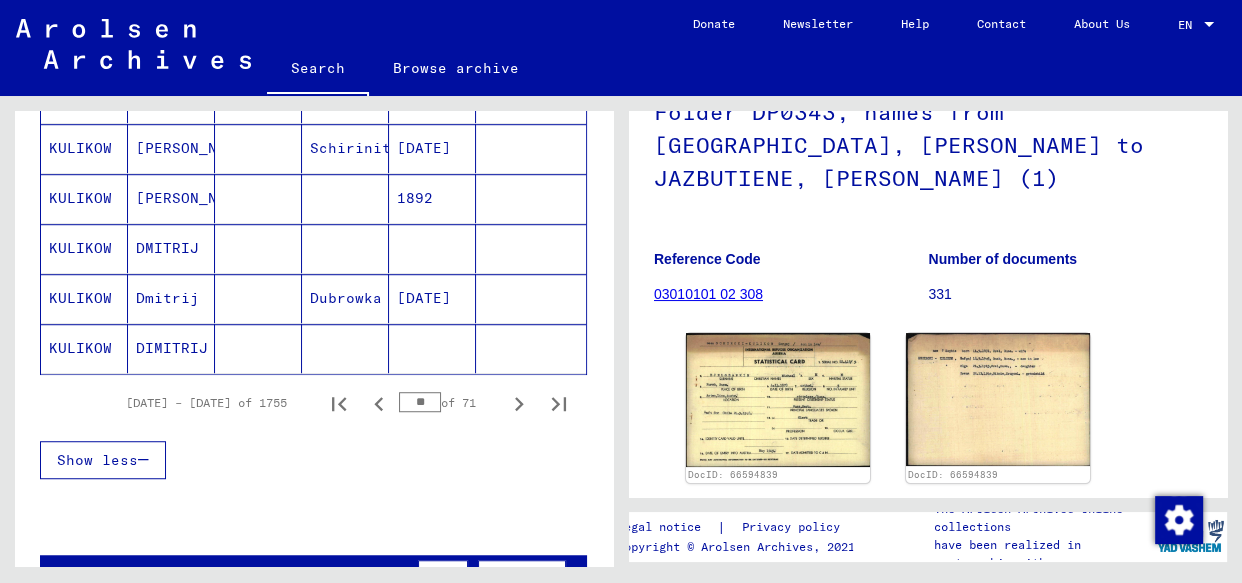 click 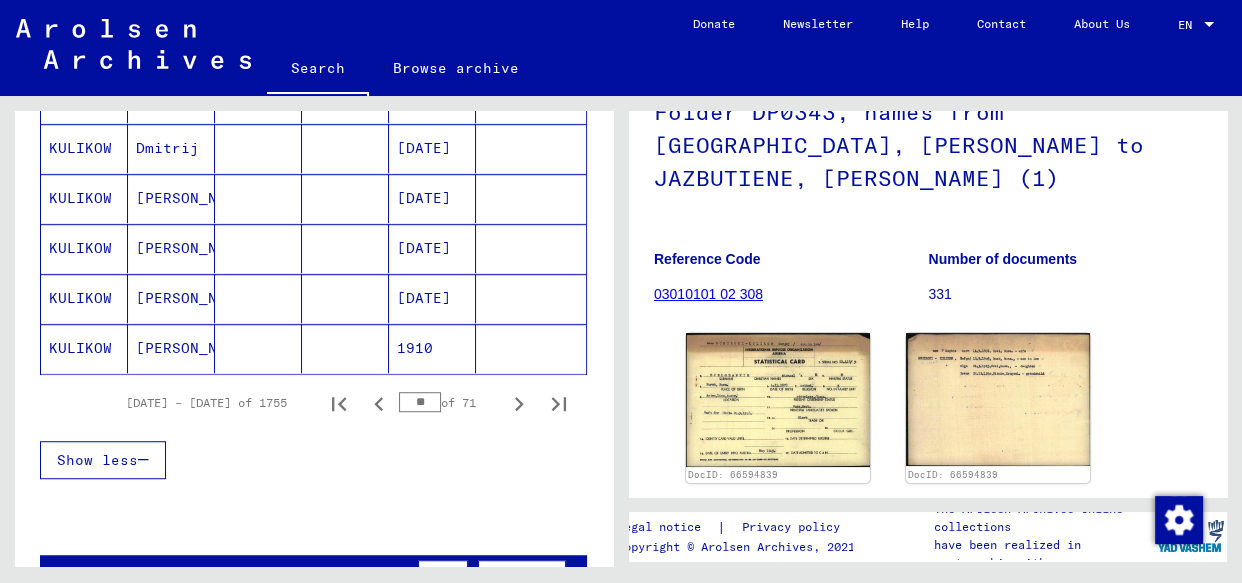 click 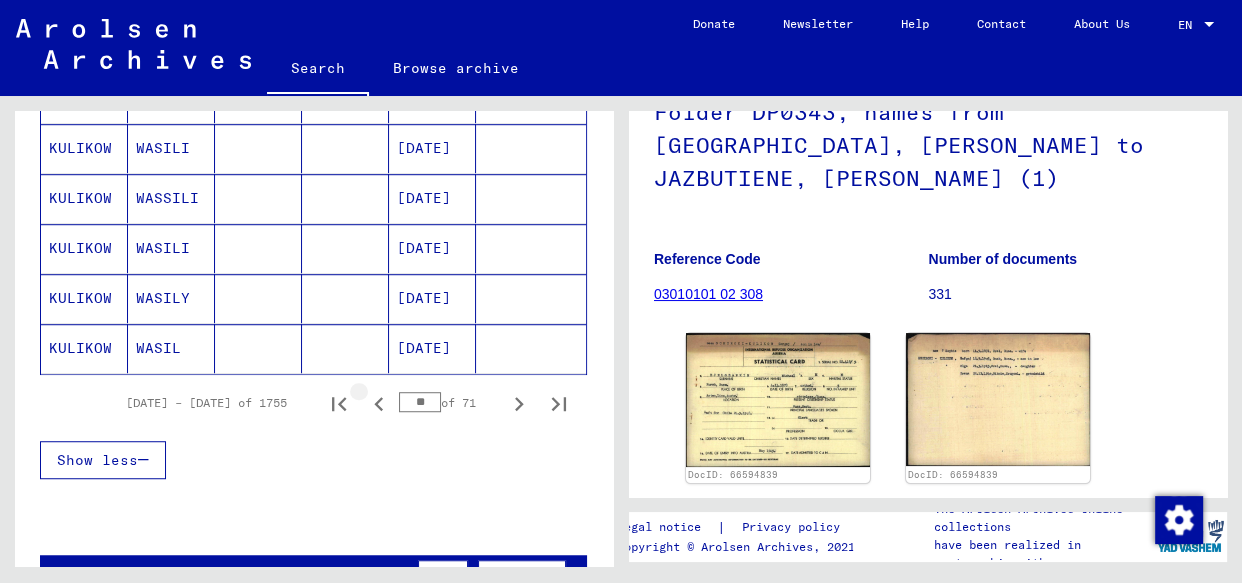 click 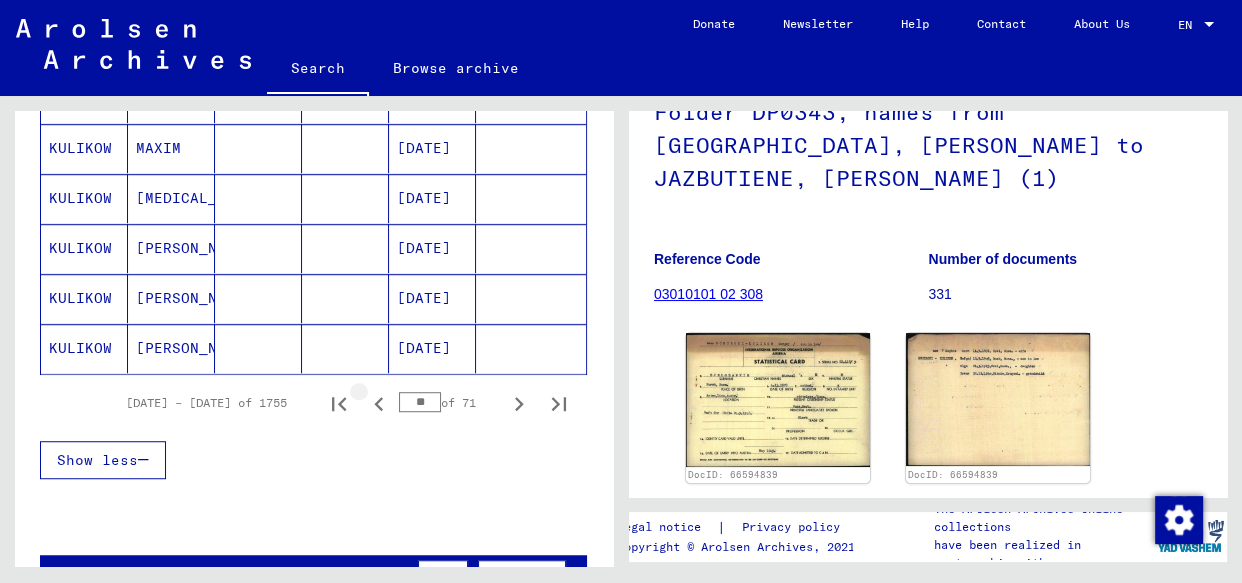 click 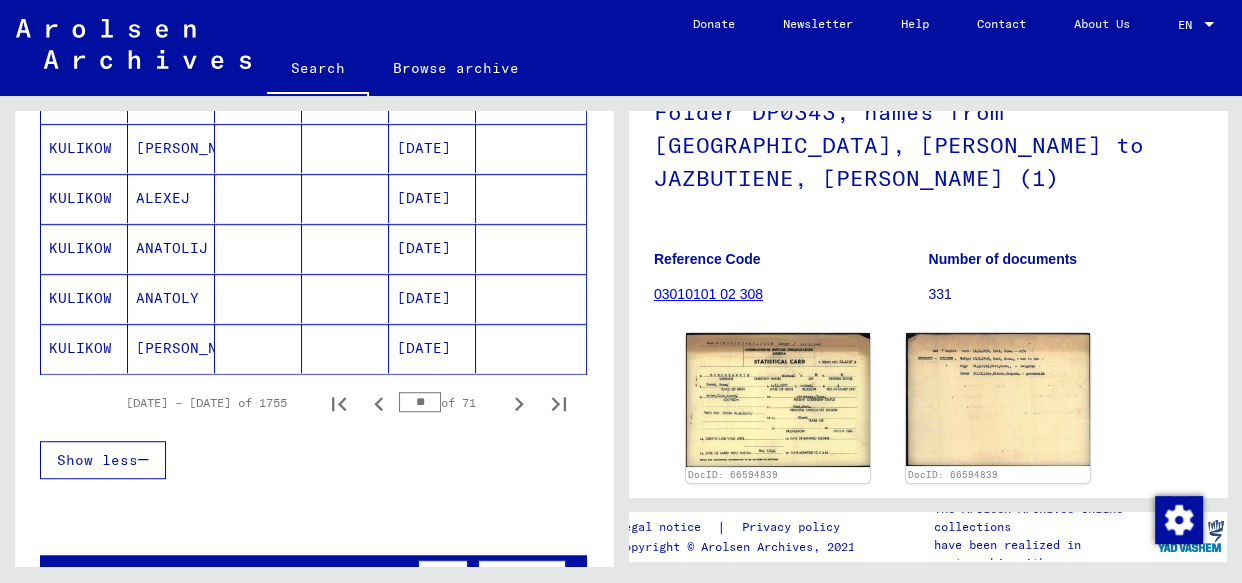 click 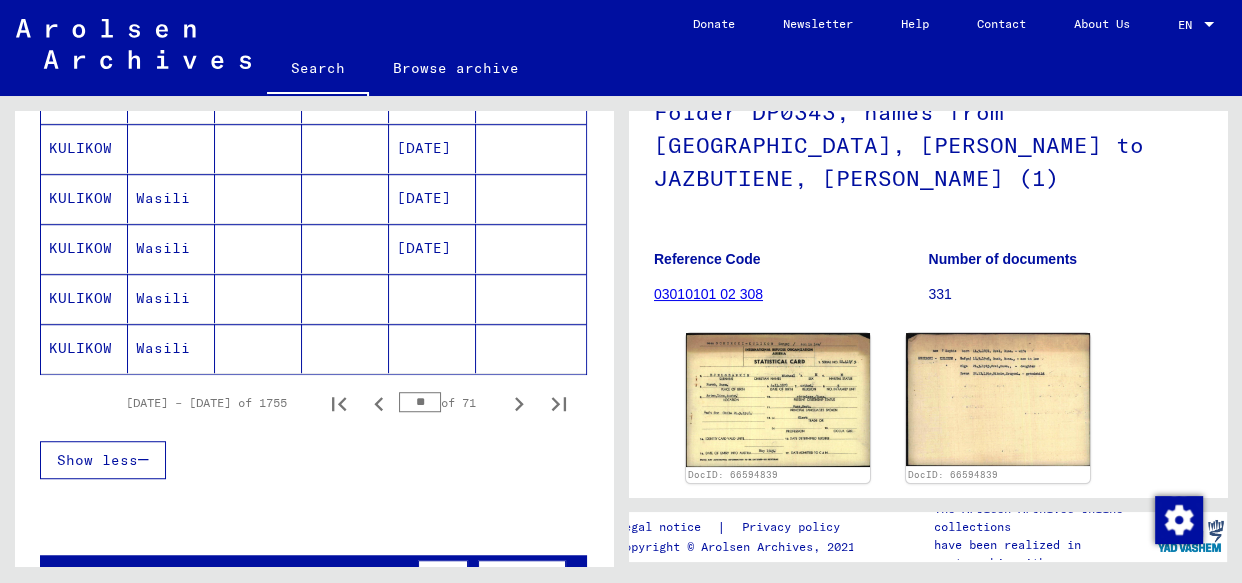 click 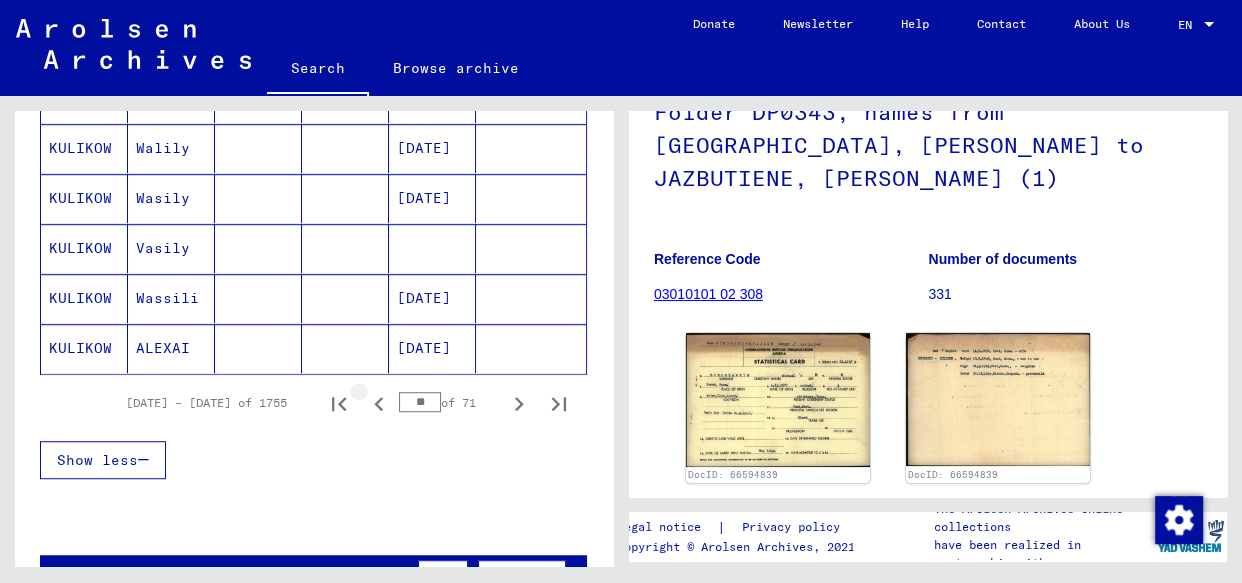 click 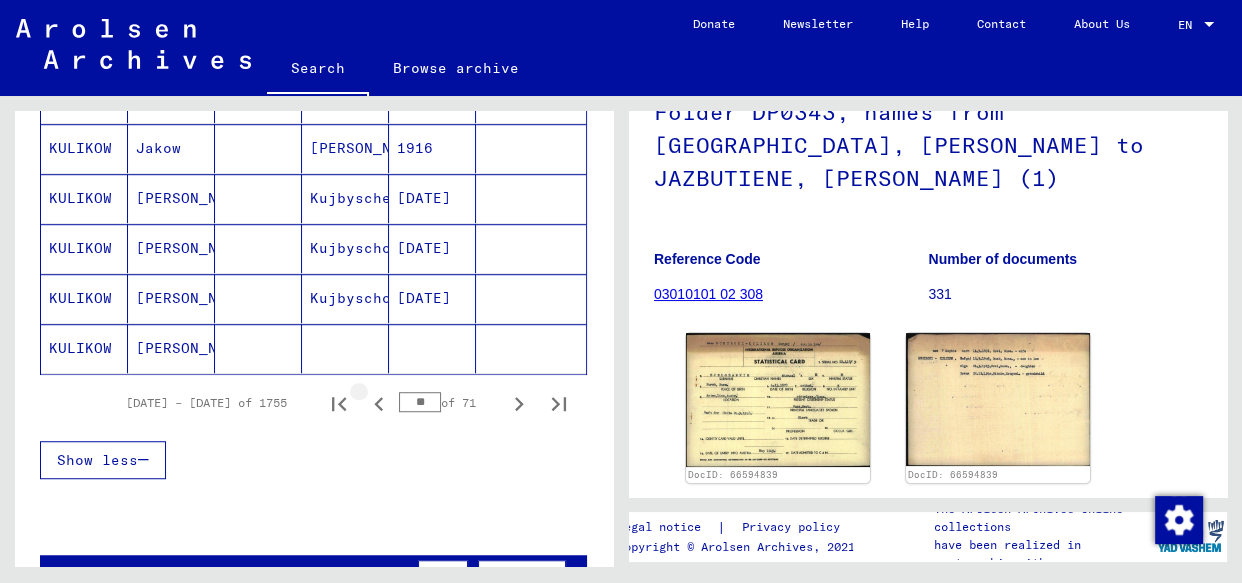 click 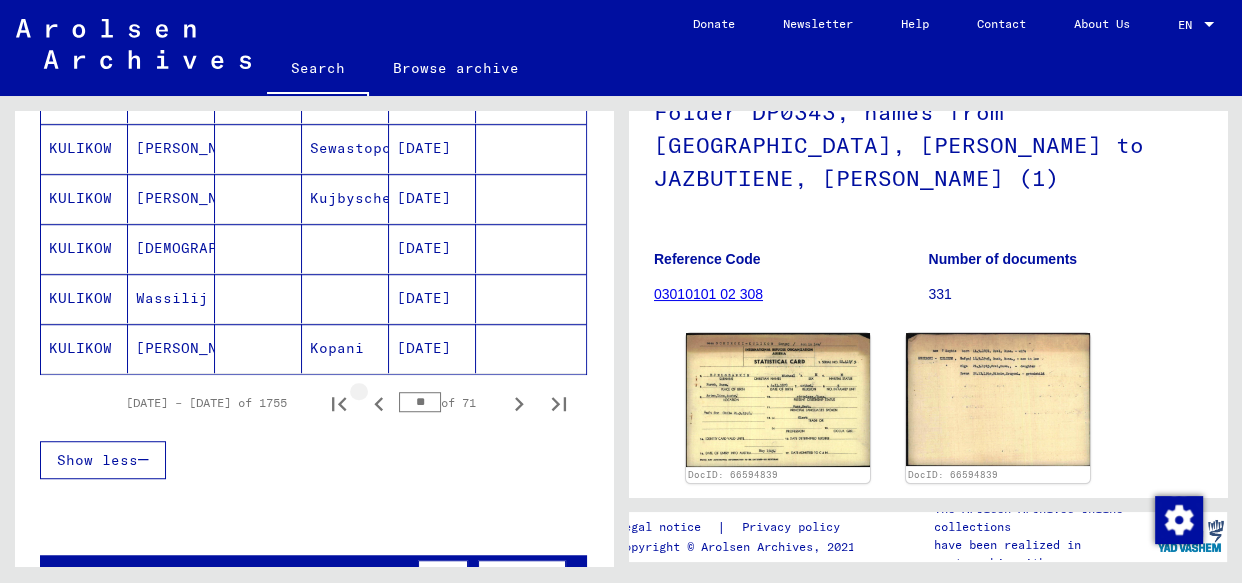 click 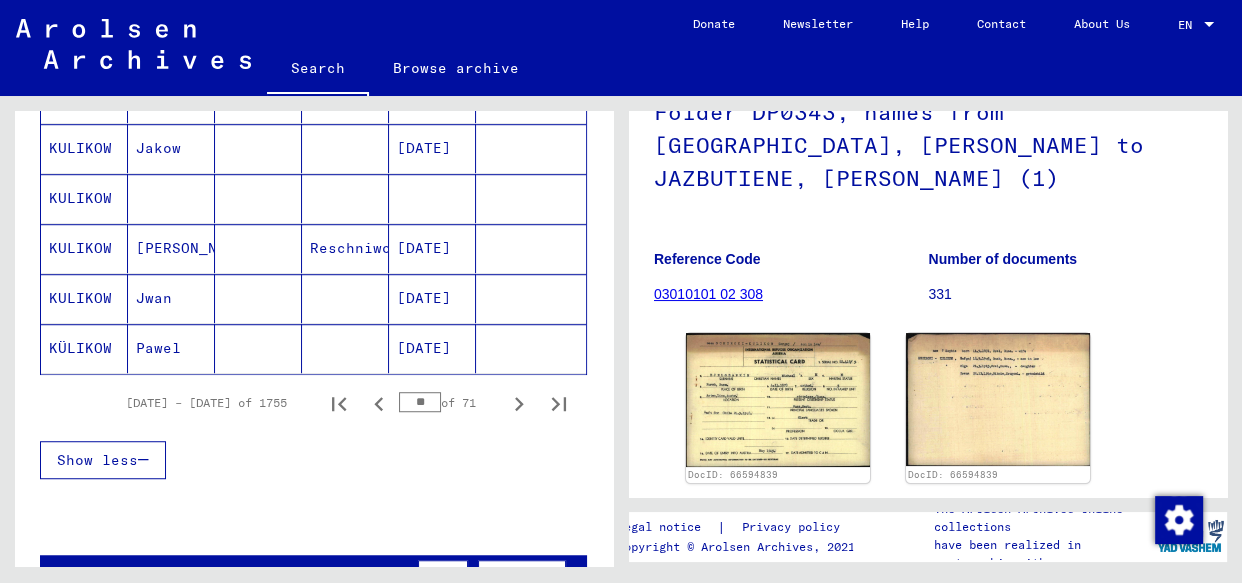 click 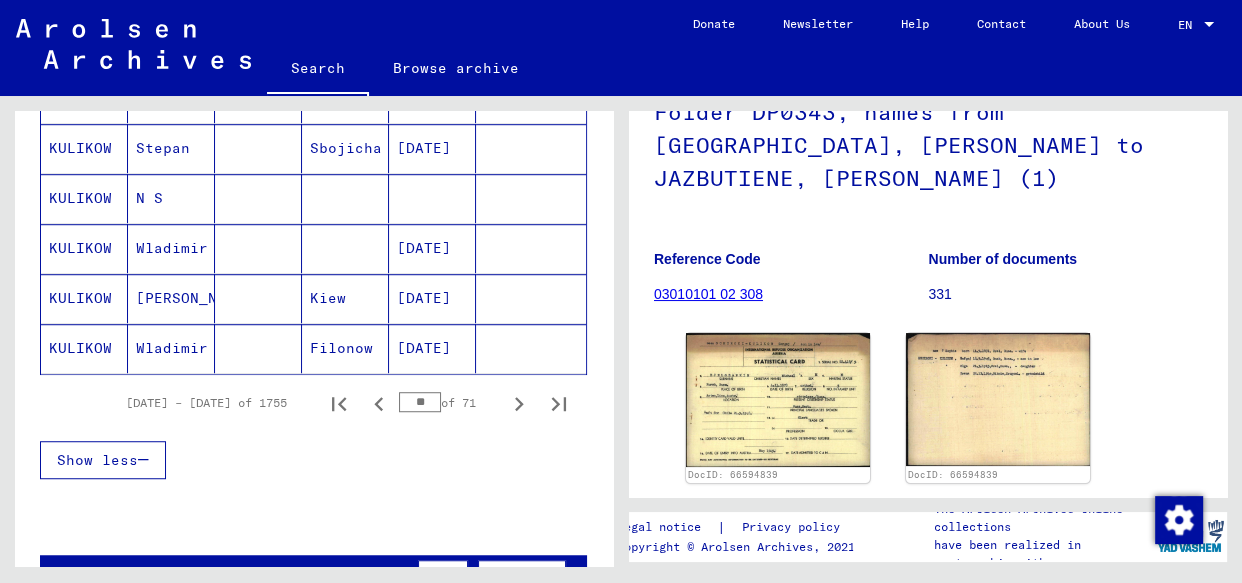 click 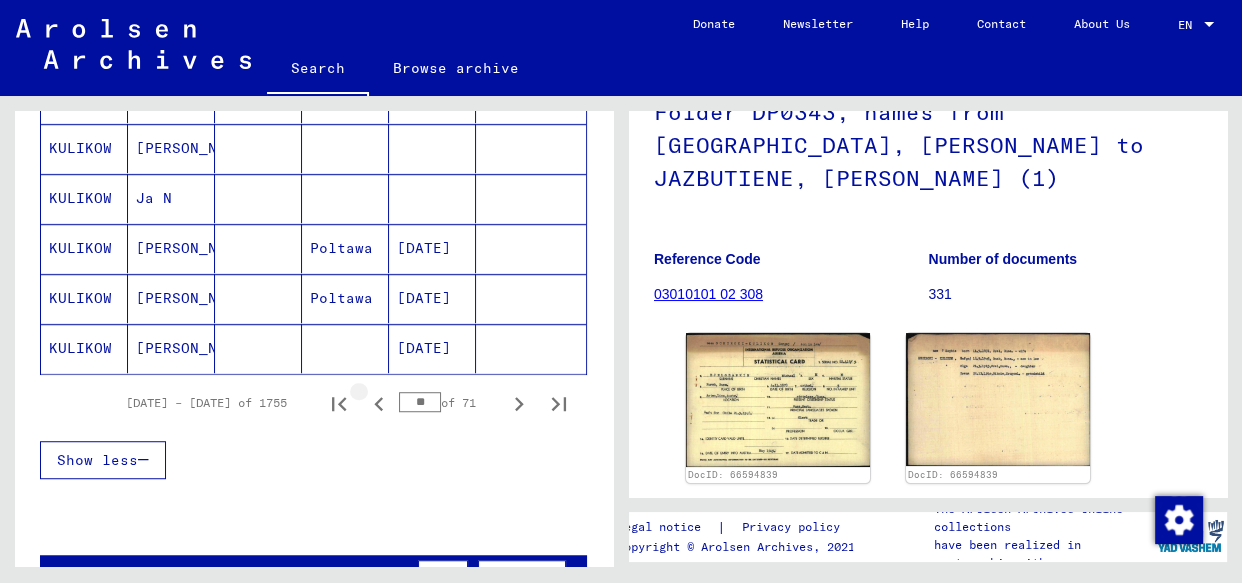 click 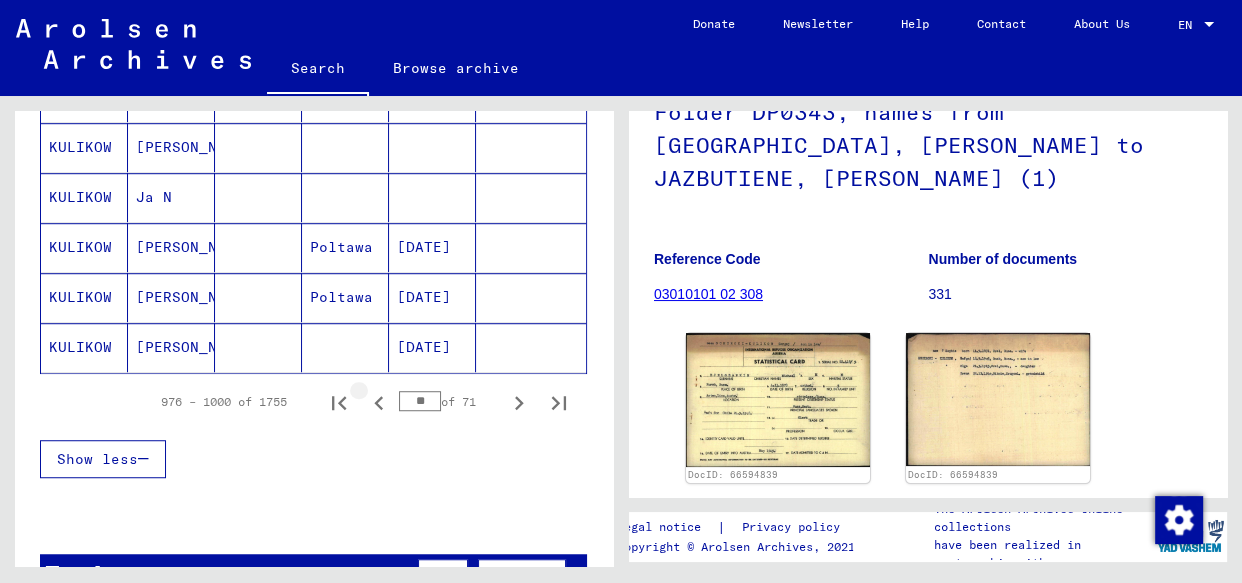 click 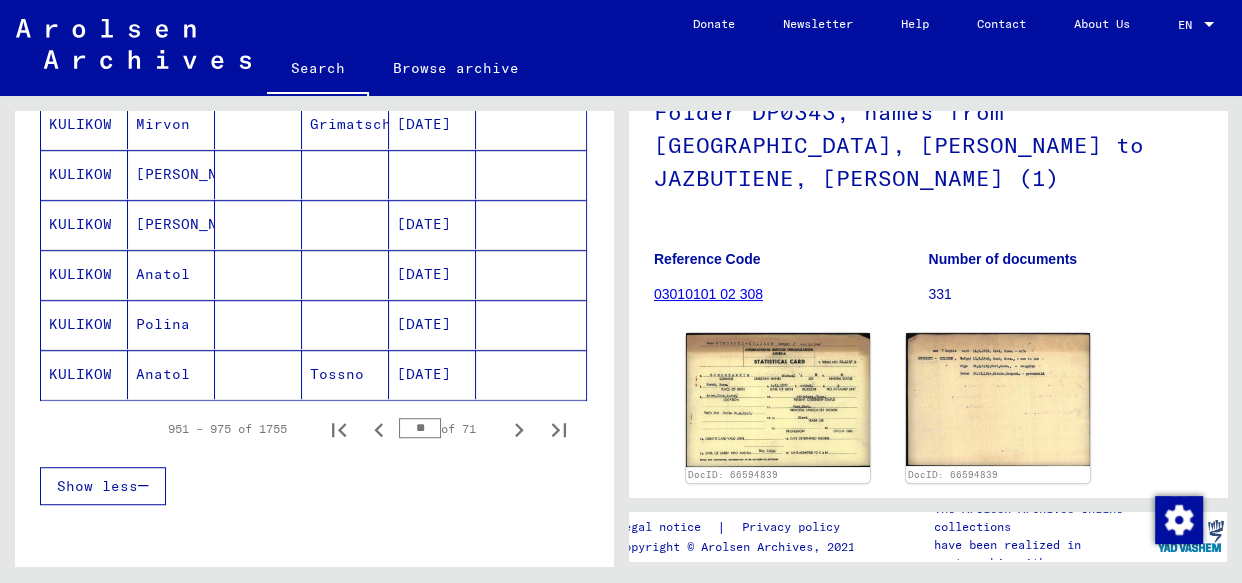 scroll, scrollTop: 1281, scrollLeft: 0, axis: vertical 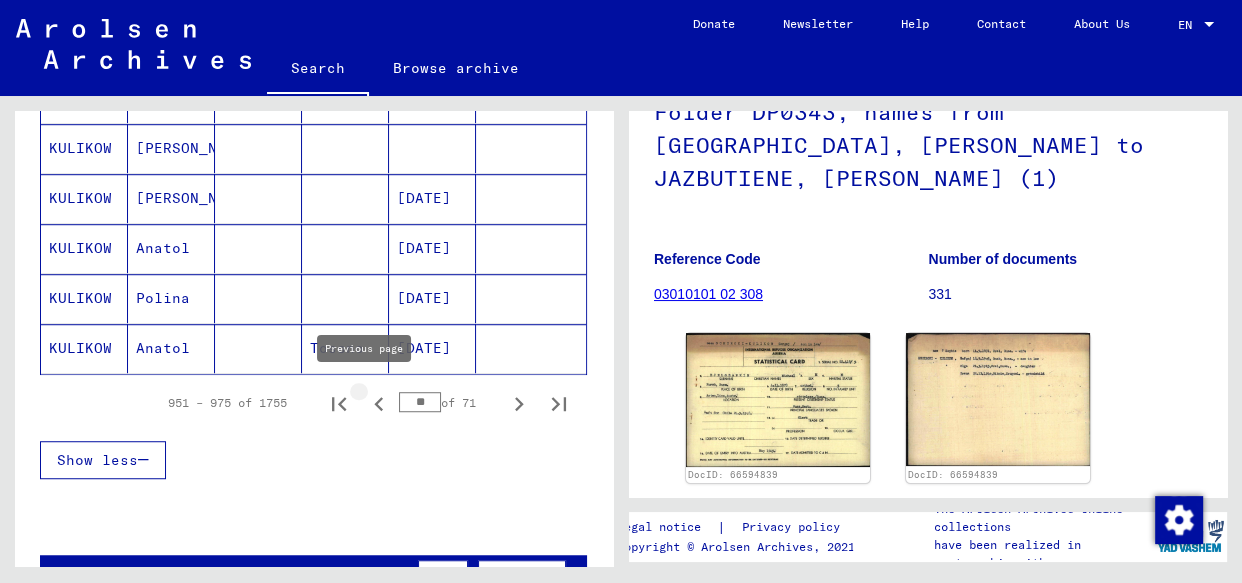 click 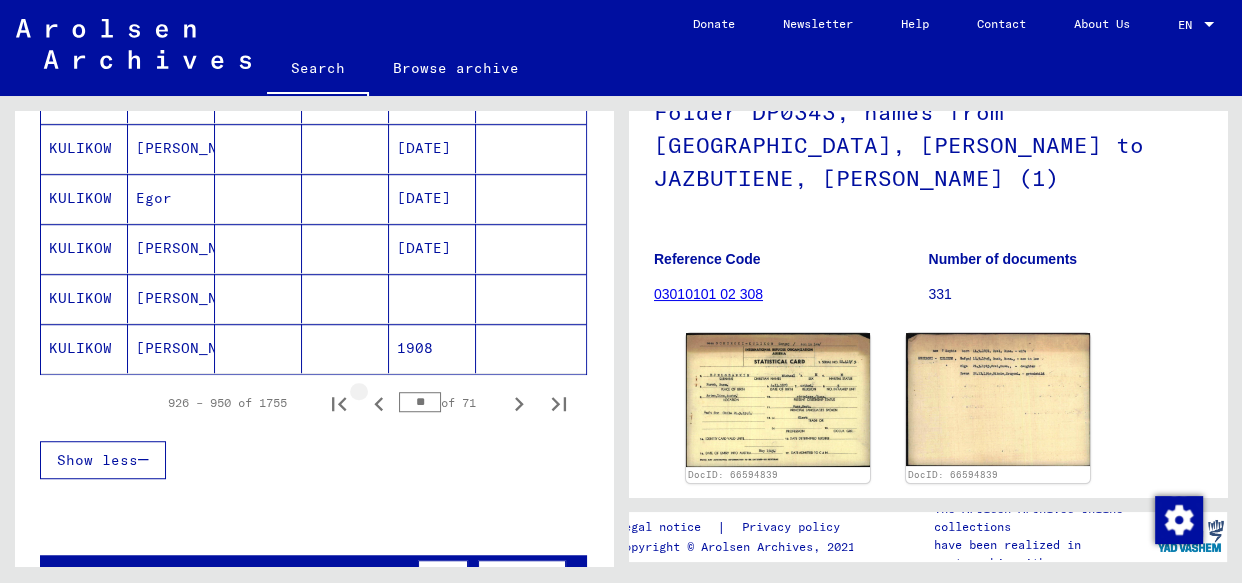 click 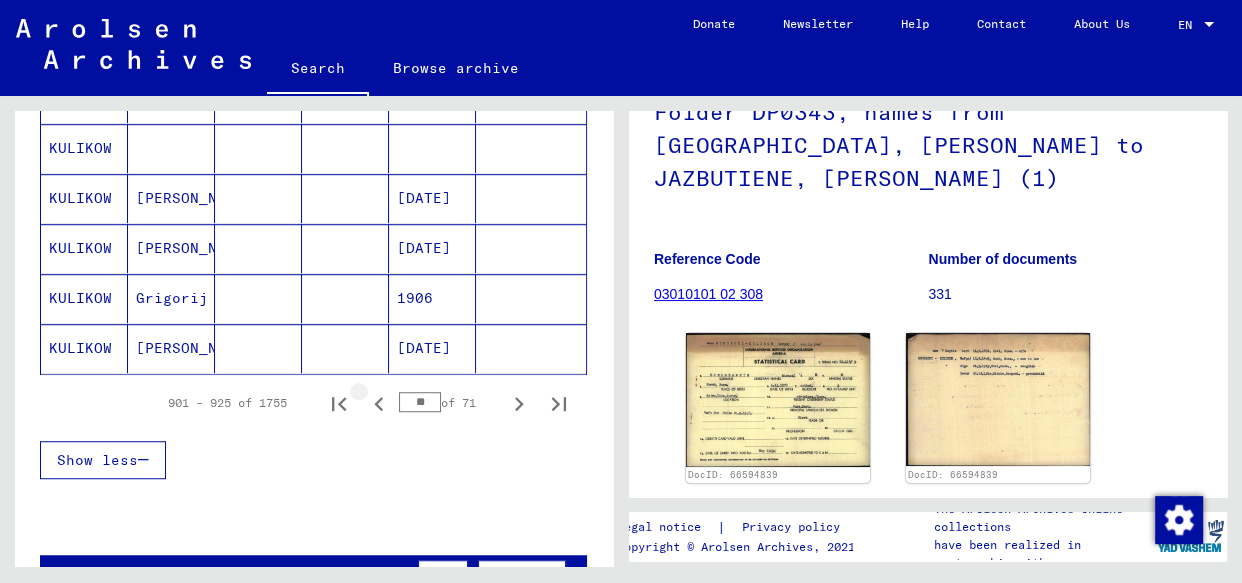 click 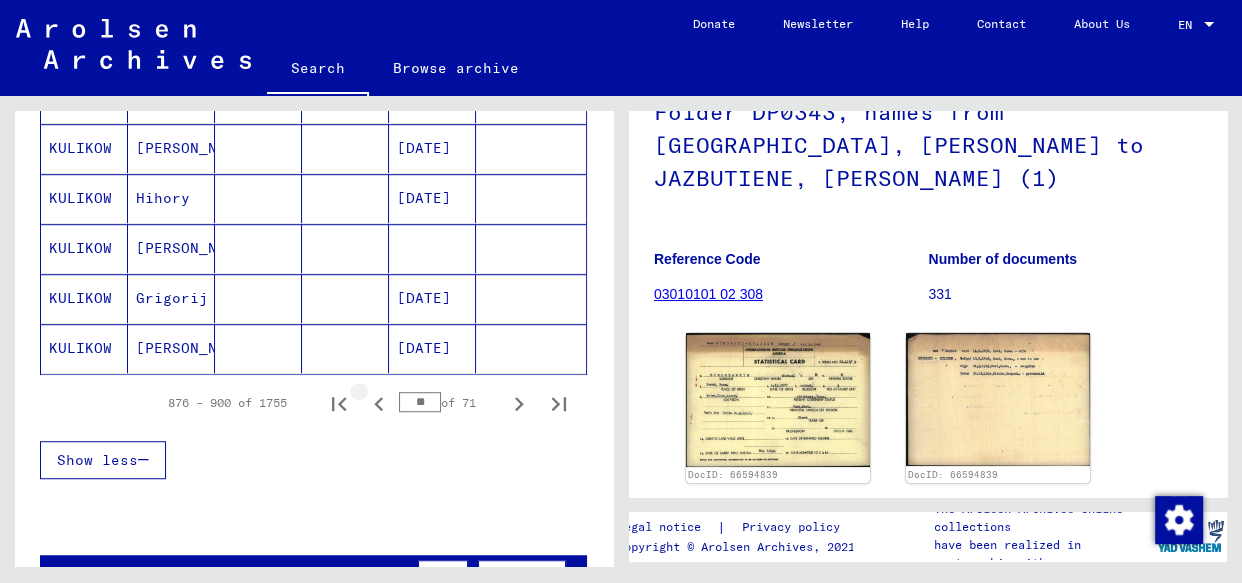 click 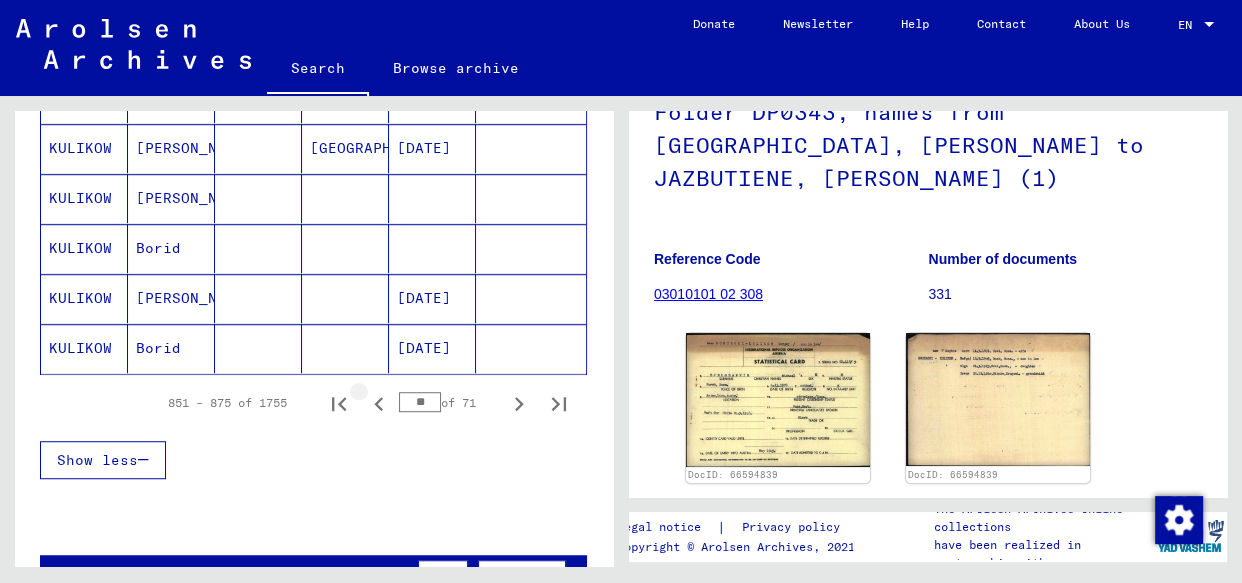 click 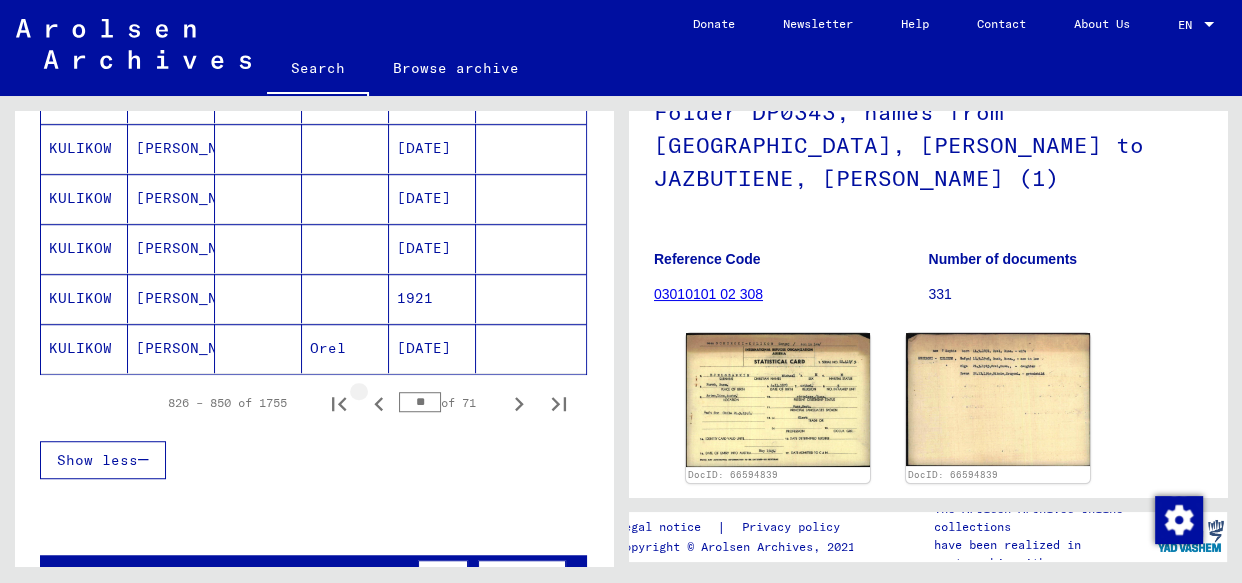 click 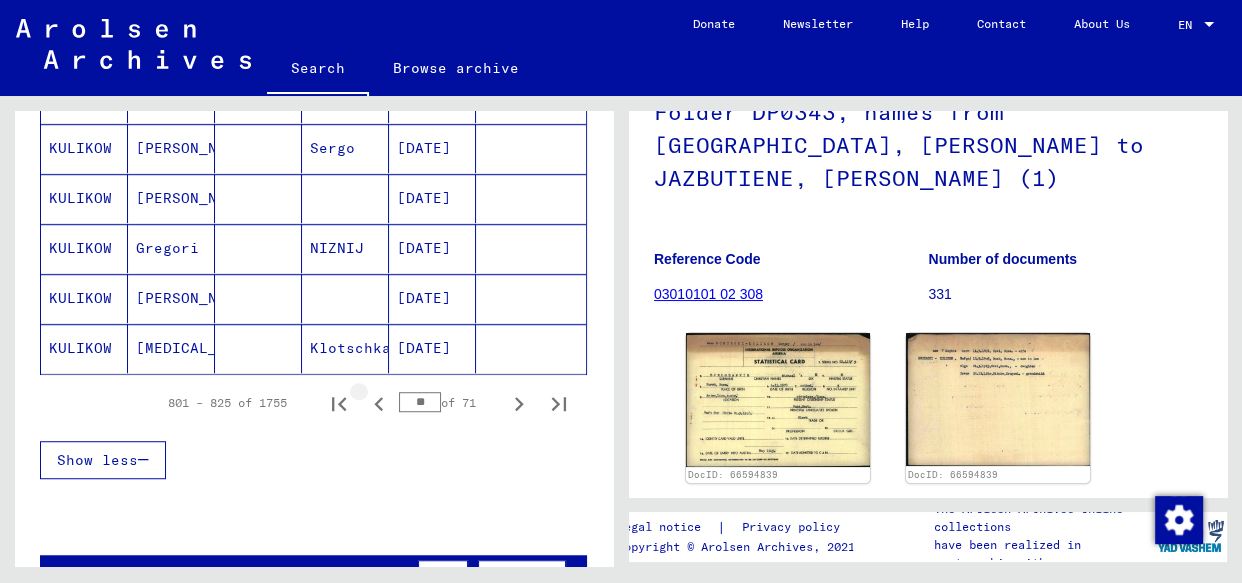 click 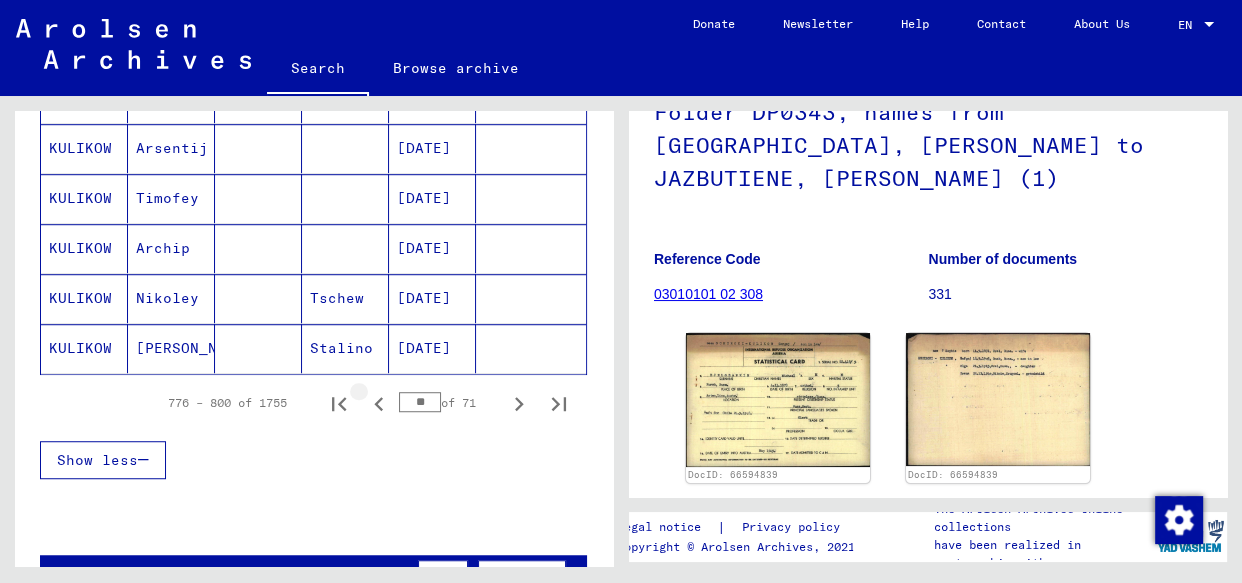 click 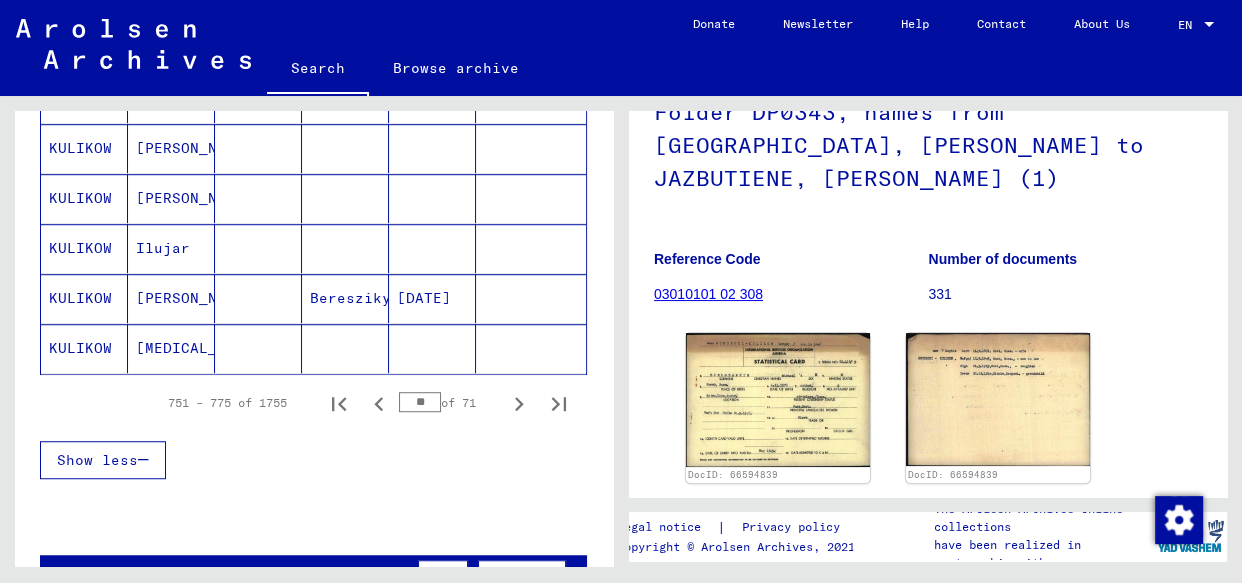 click 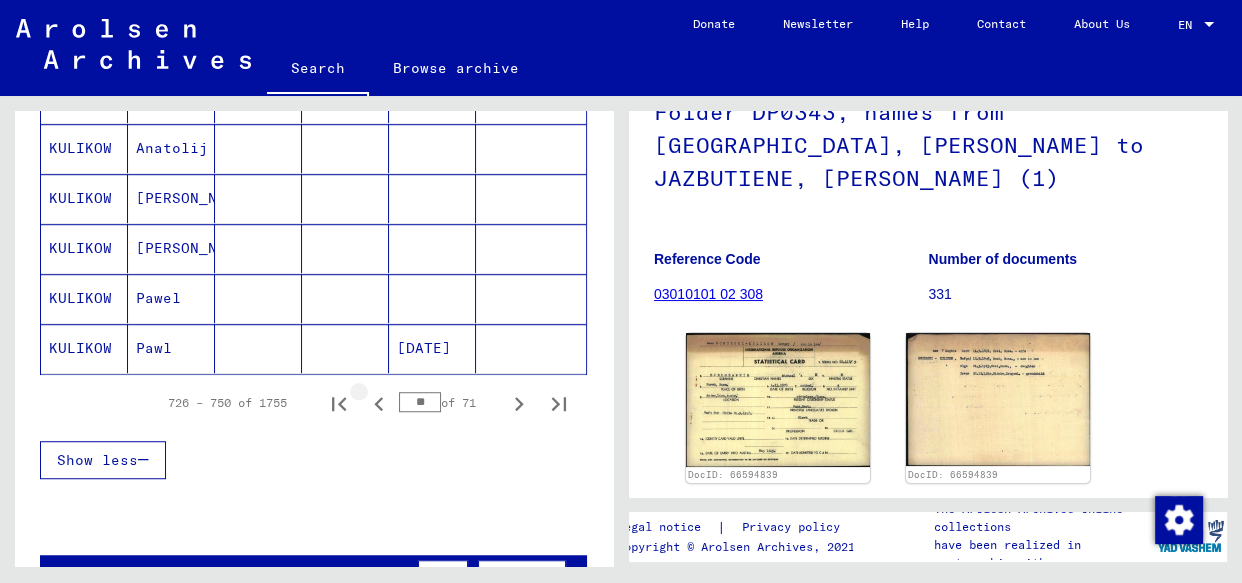 click 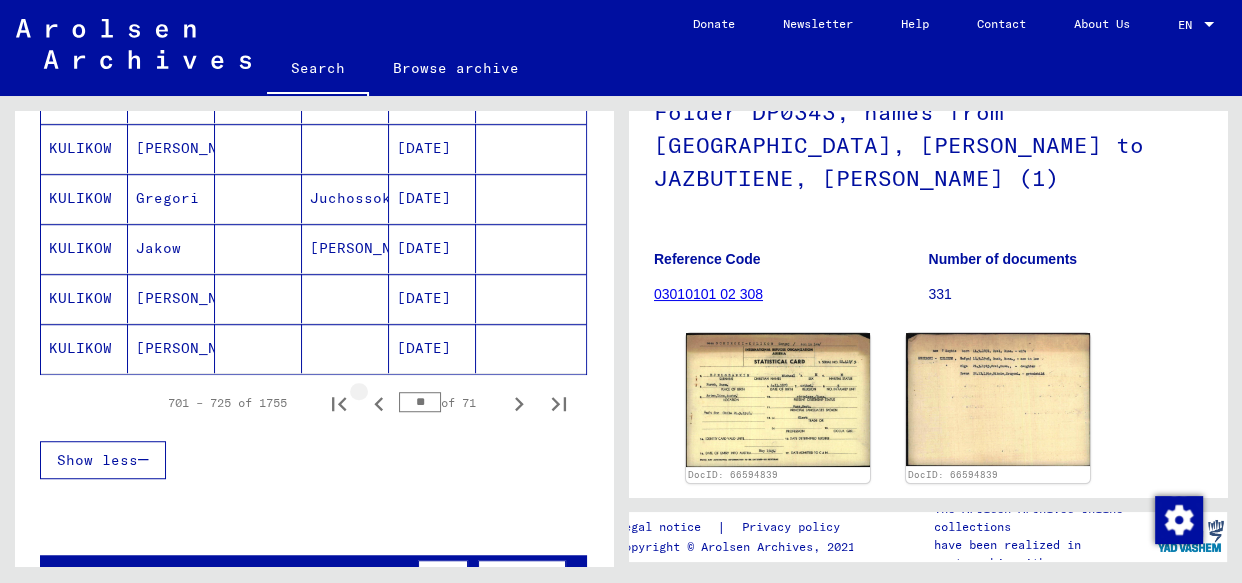 click 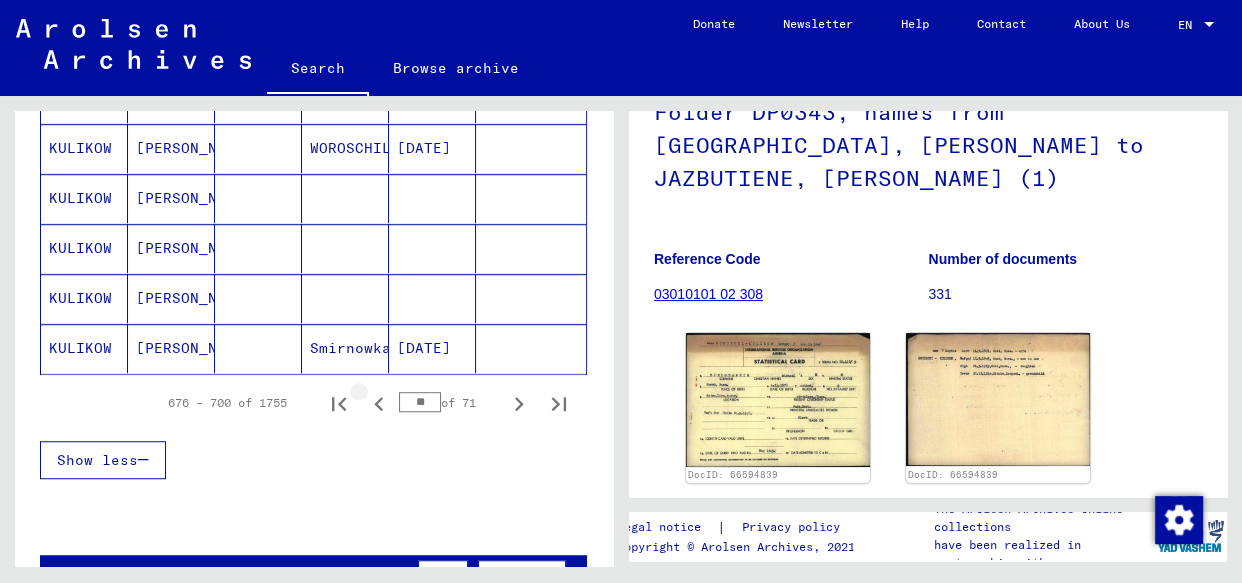 click 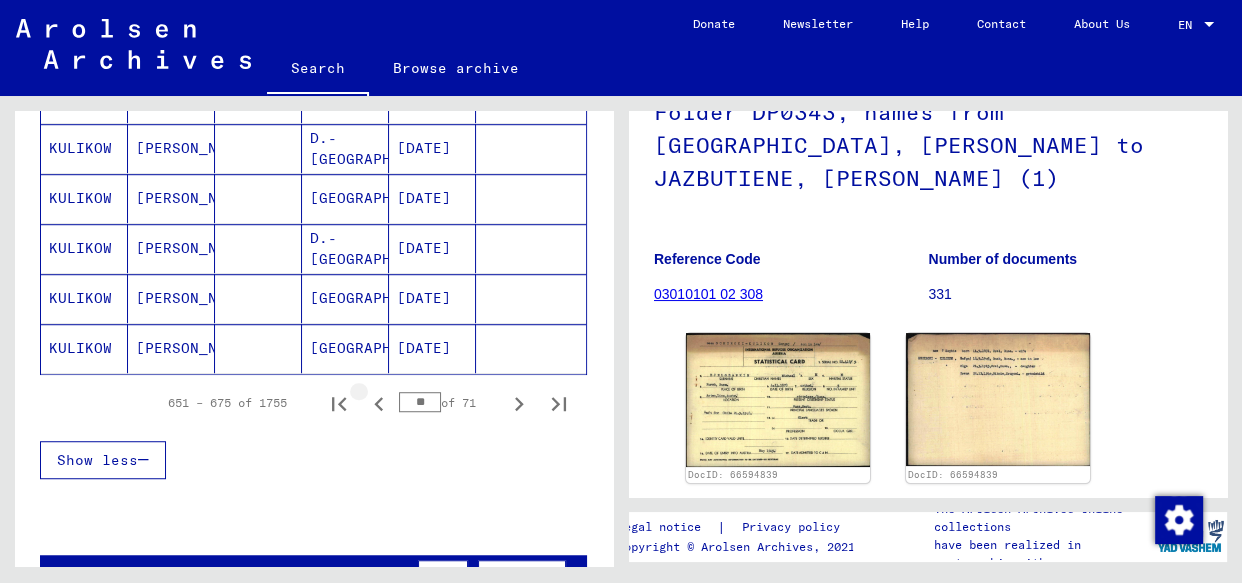 click 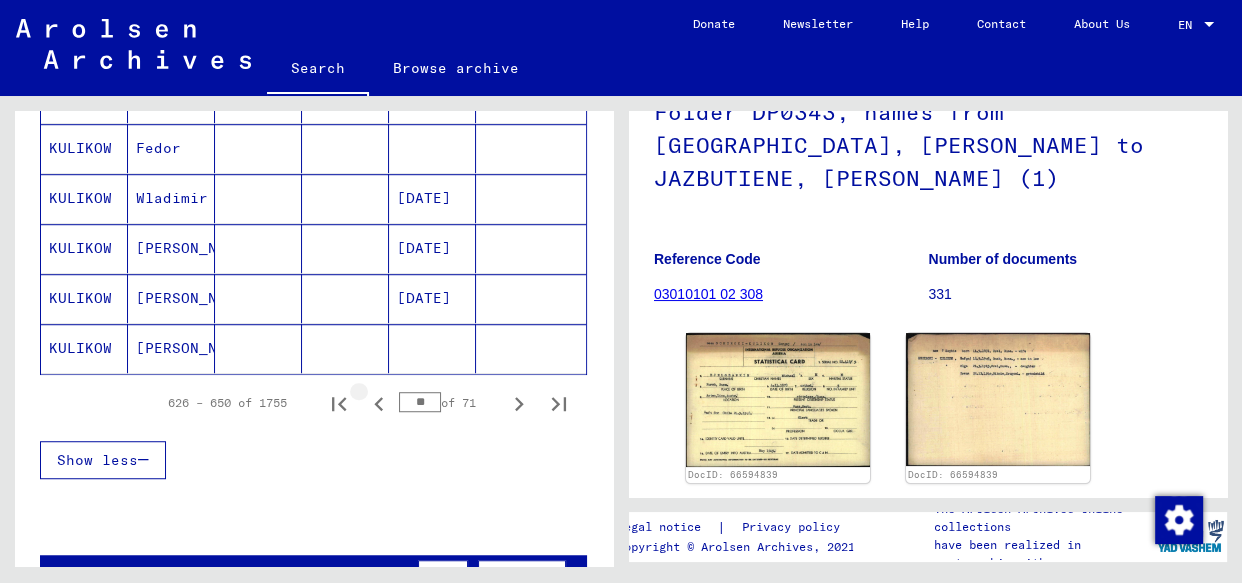 click 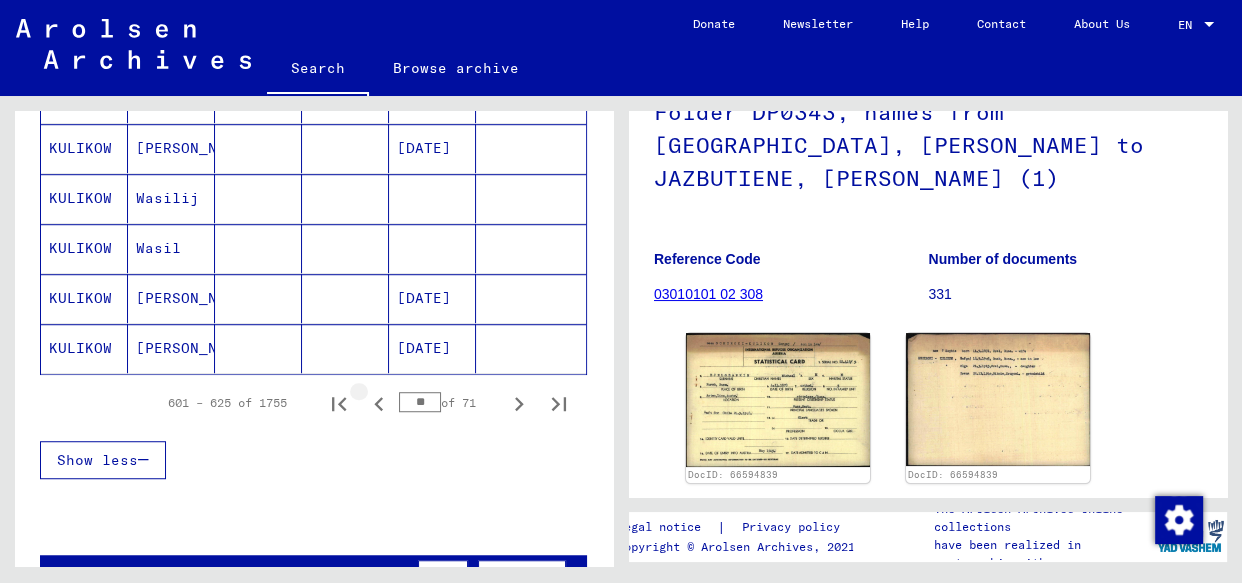 click 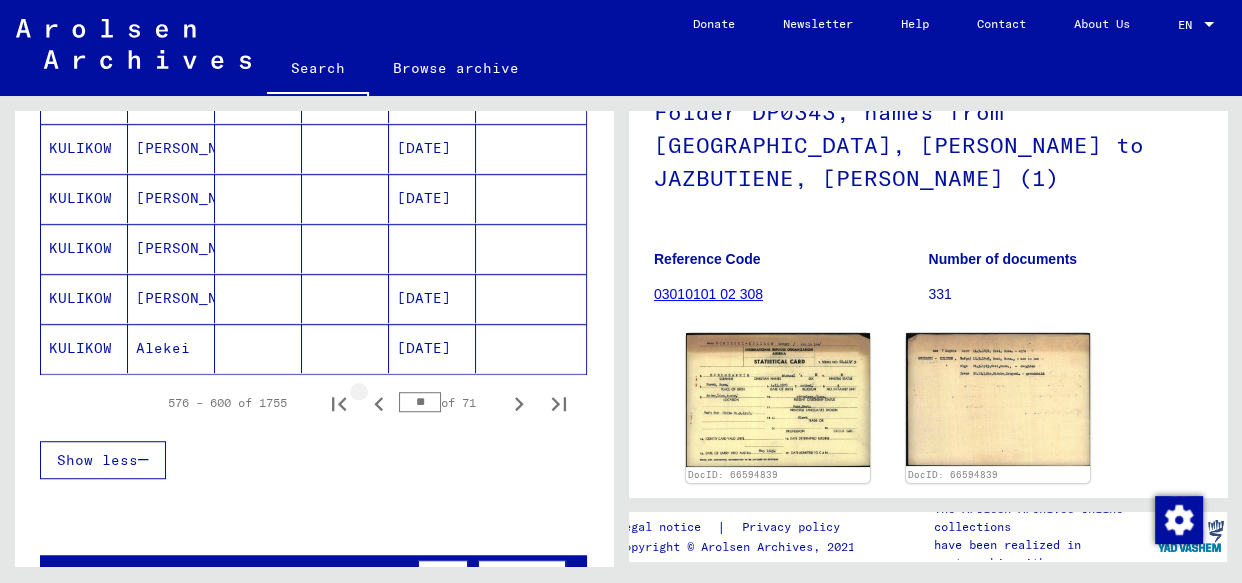 click 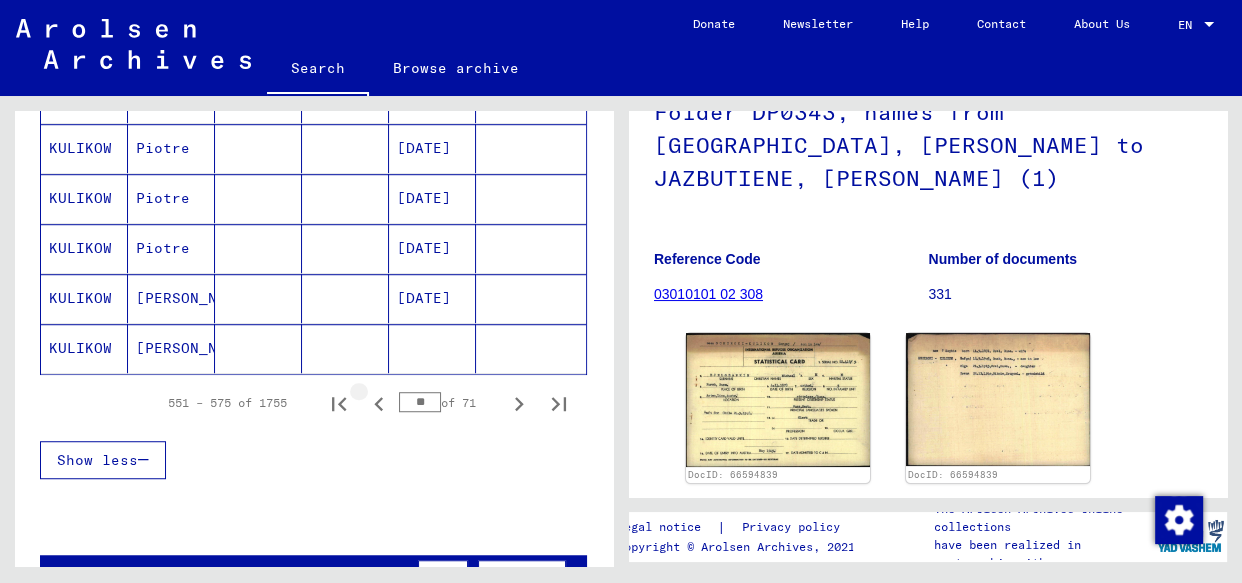 click 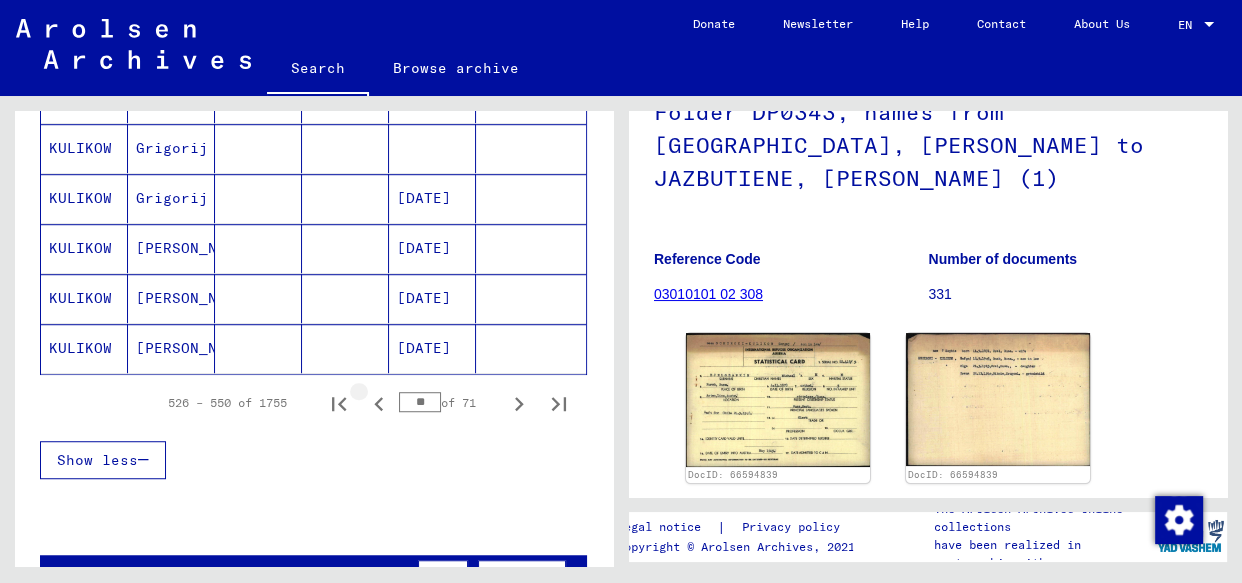 click 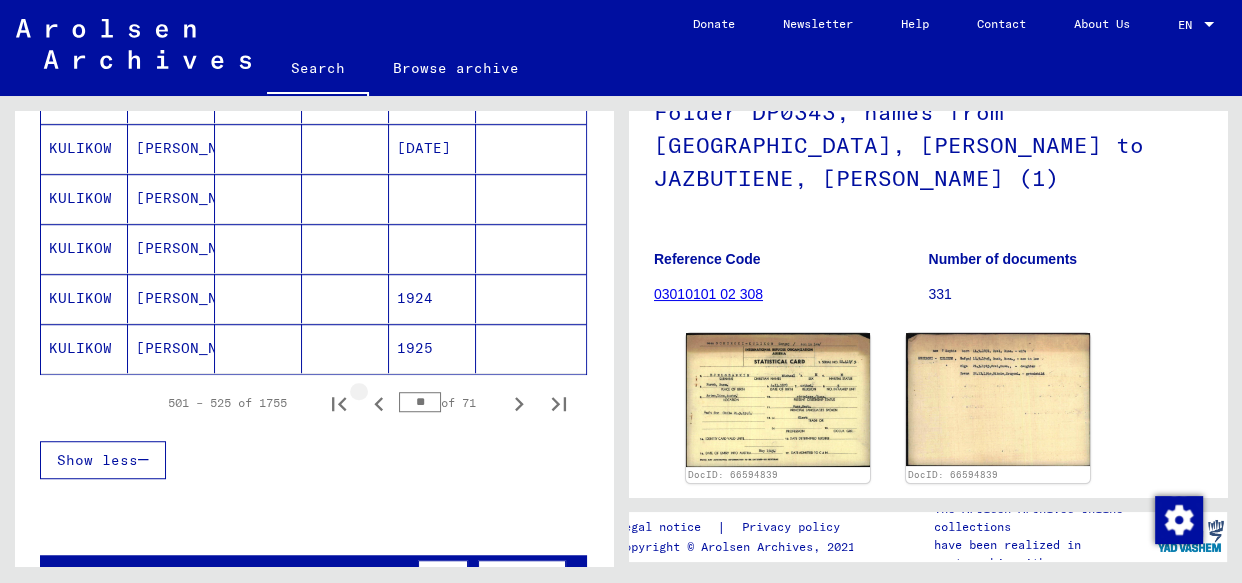 click 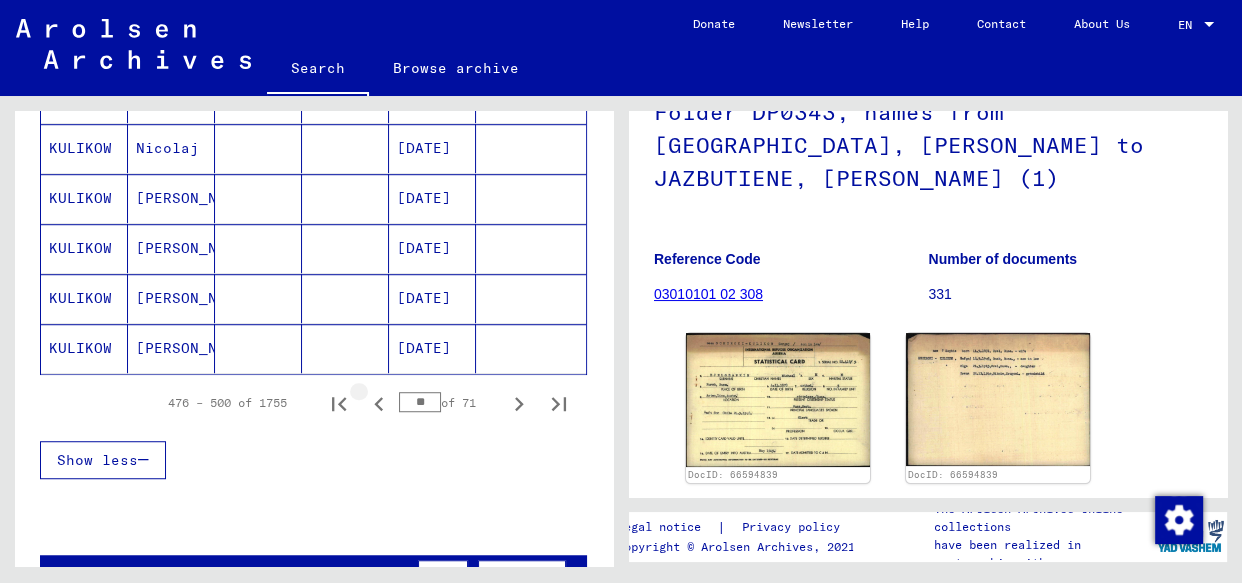 click 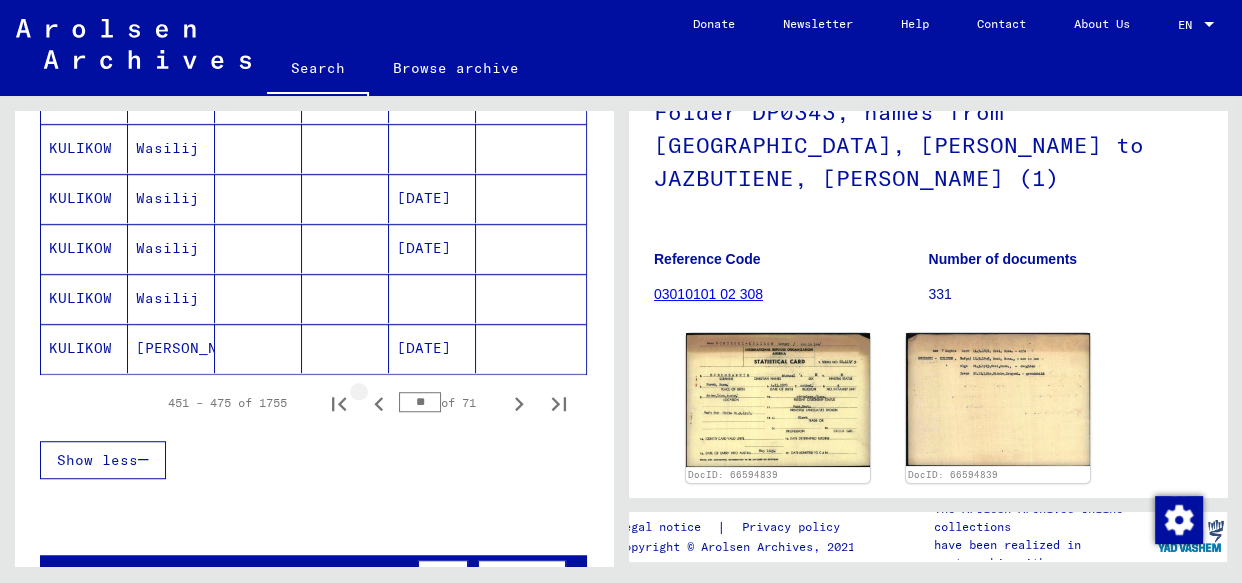 click 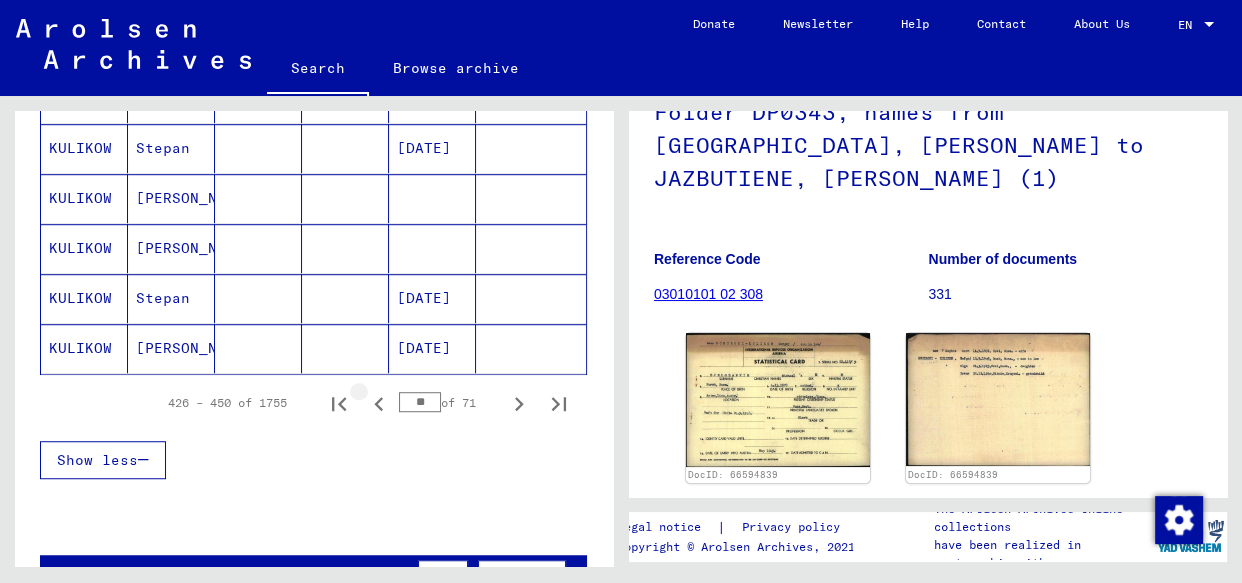 click 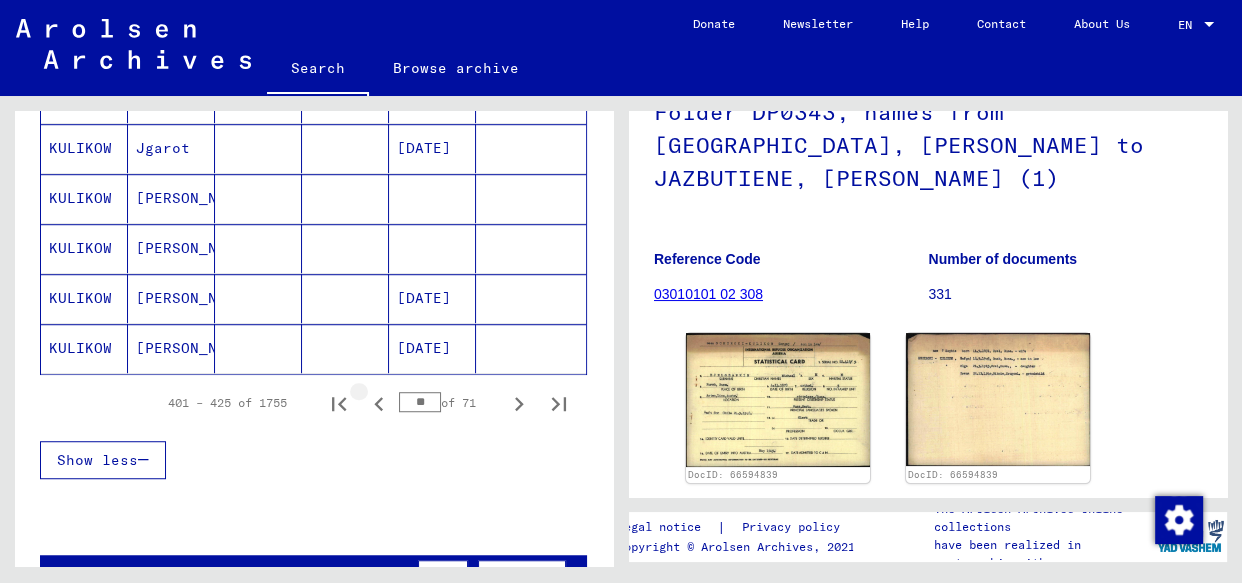 click 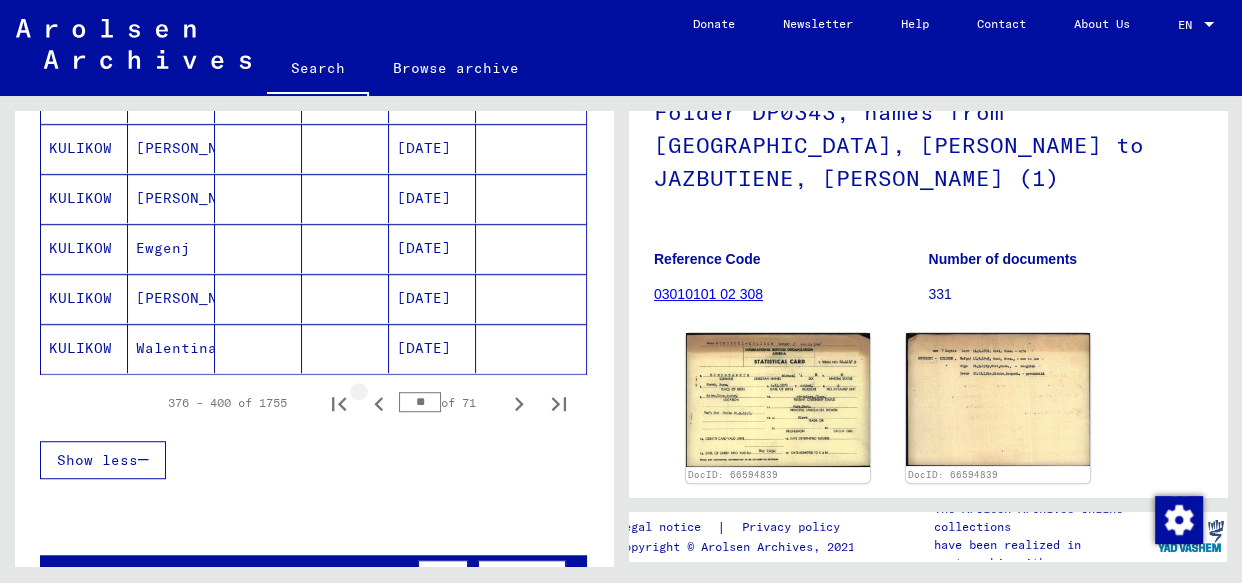click 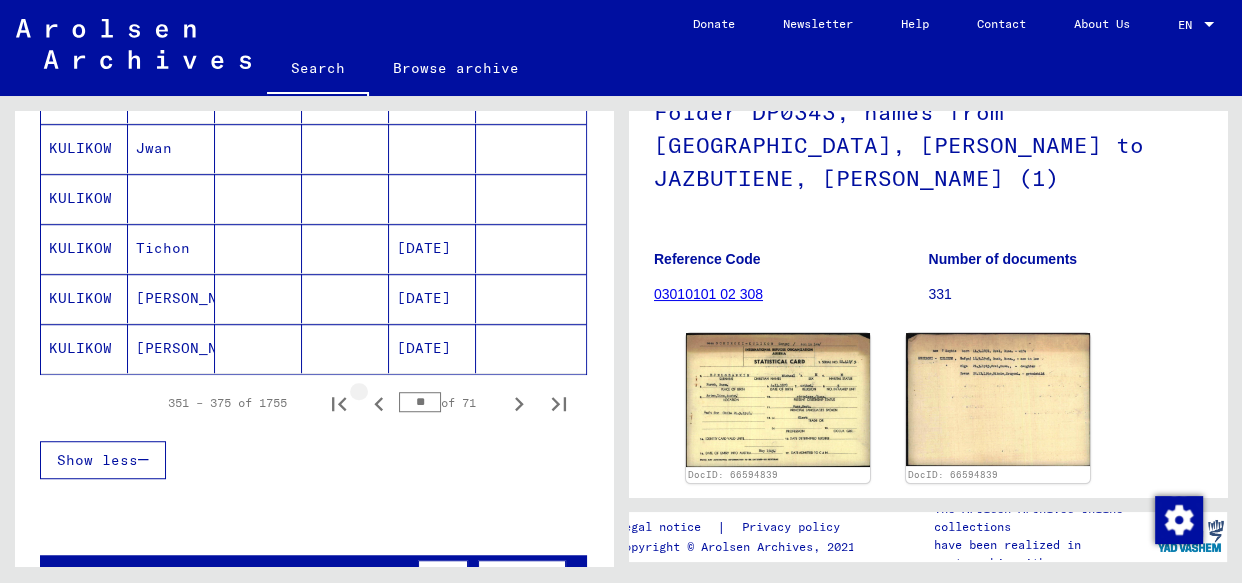 click 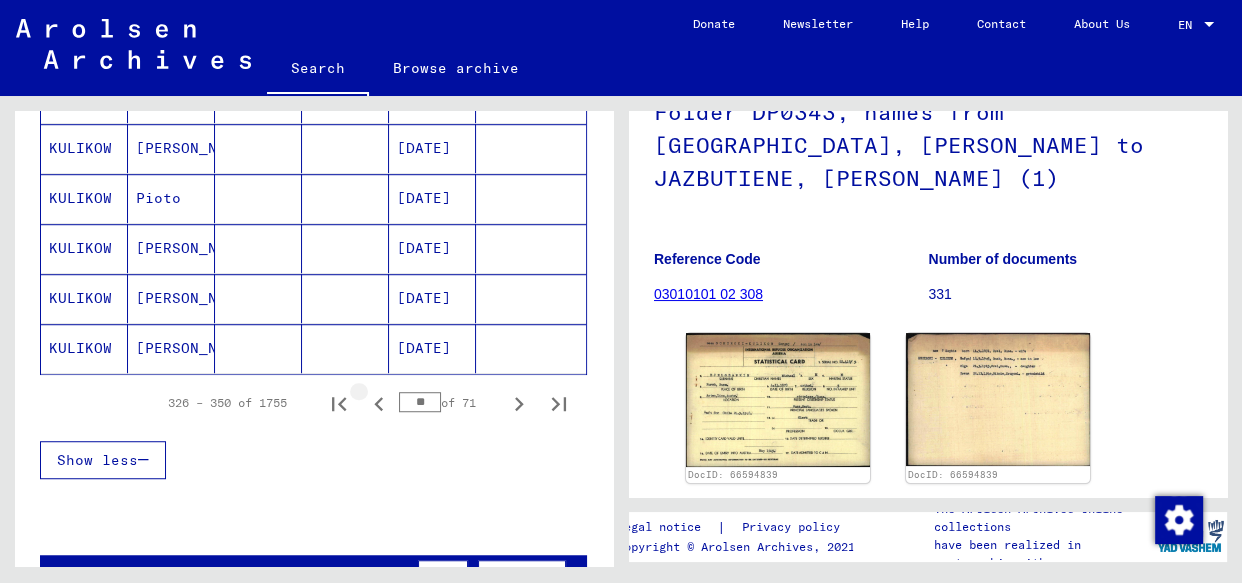 click 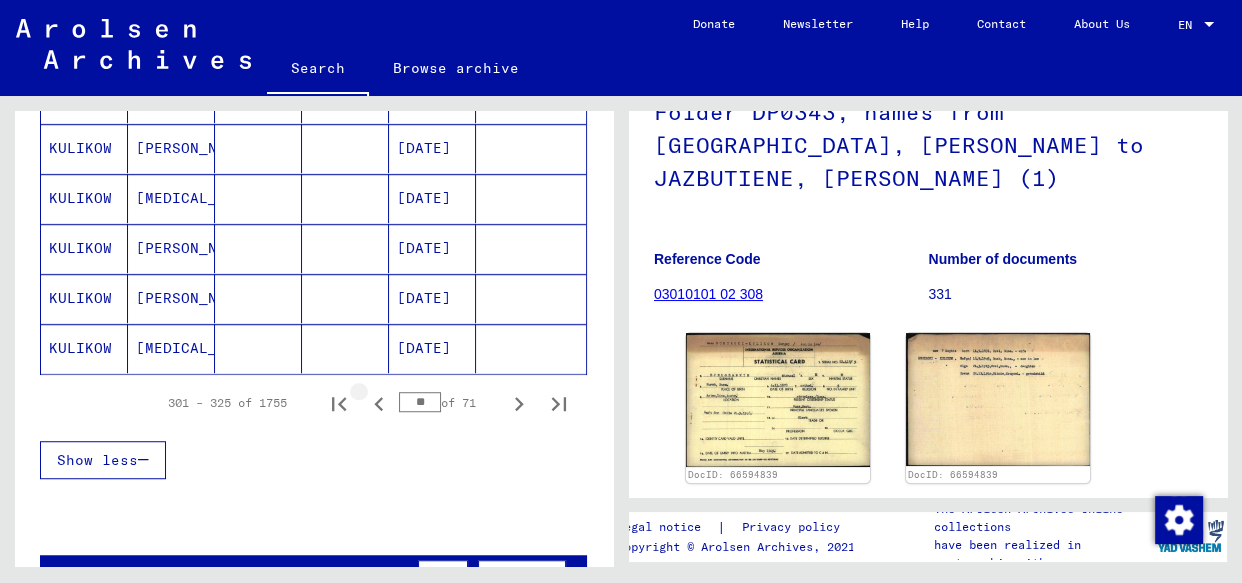 click 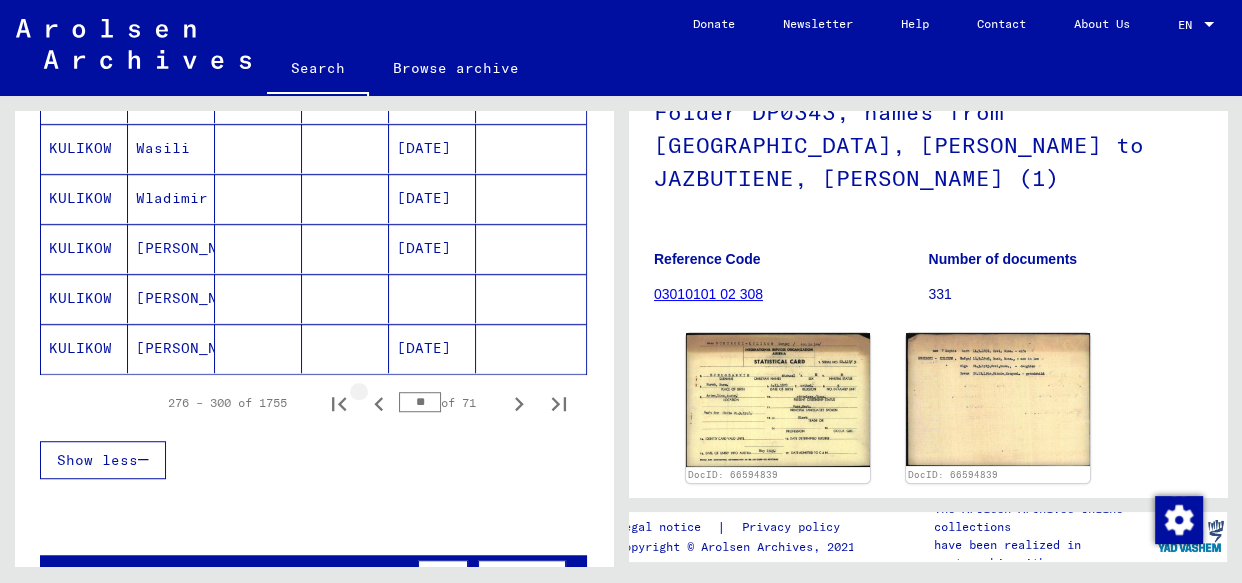 click 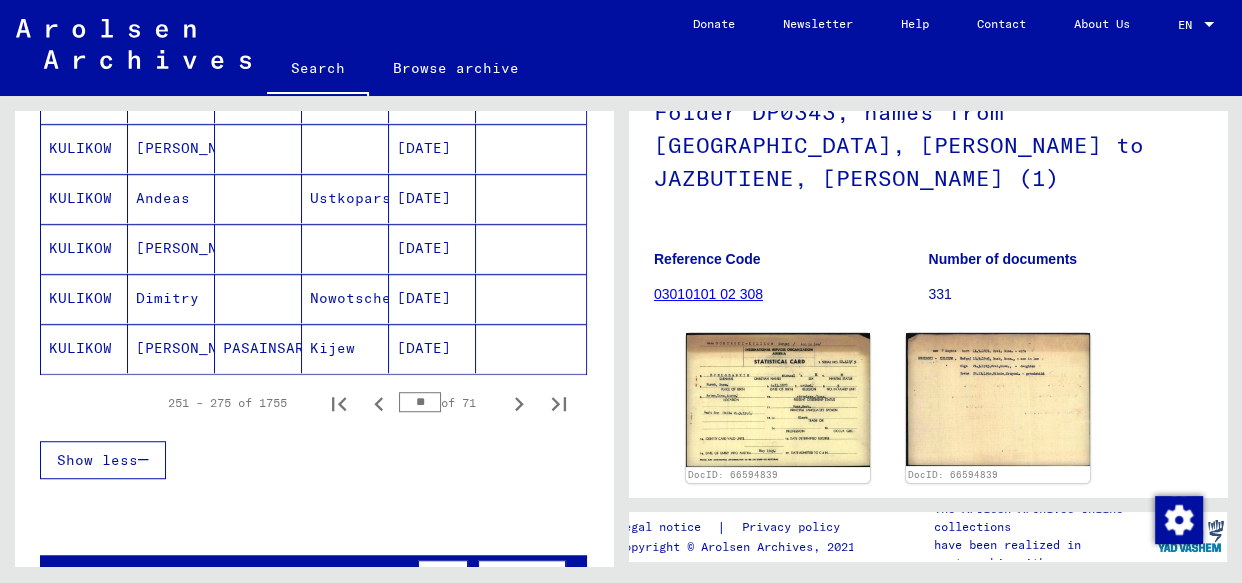 click 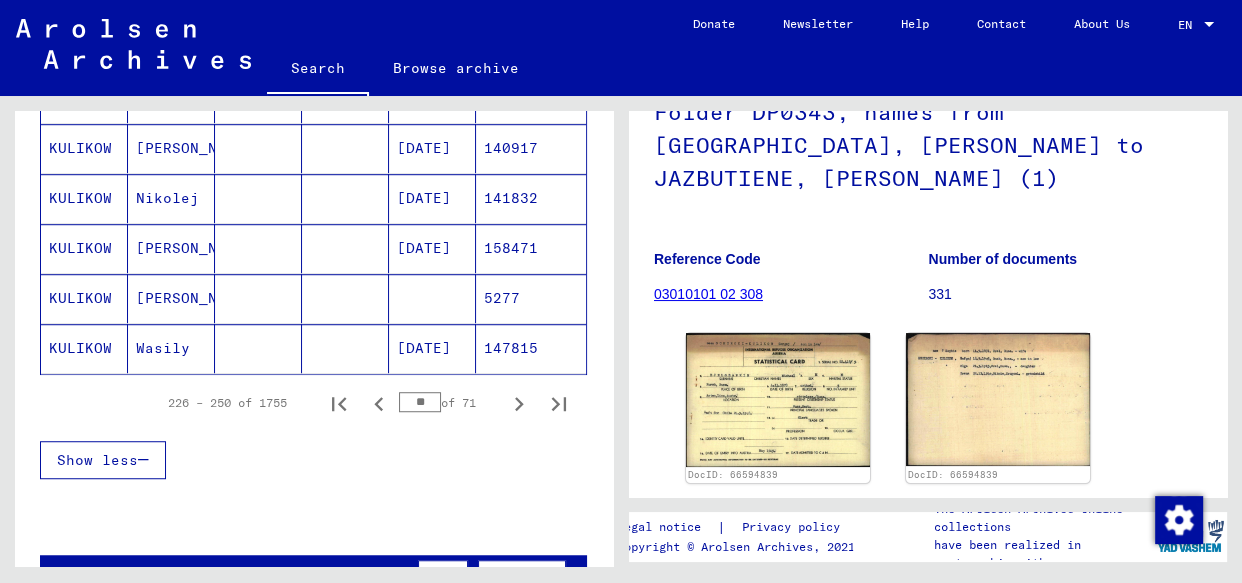 click 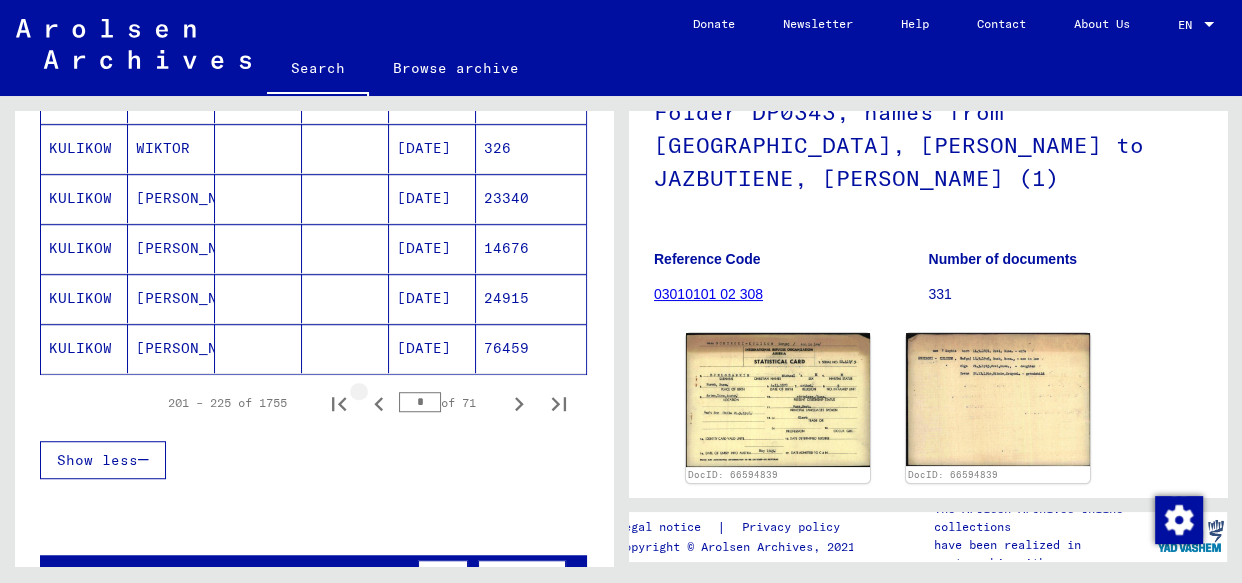 click 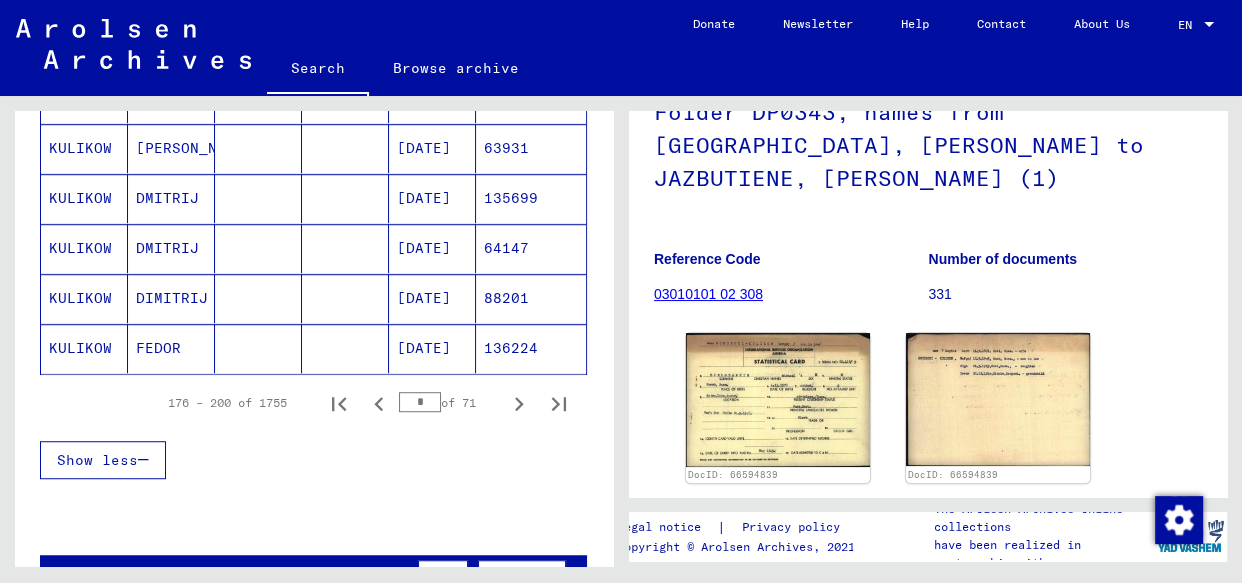 click 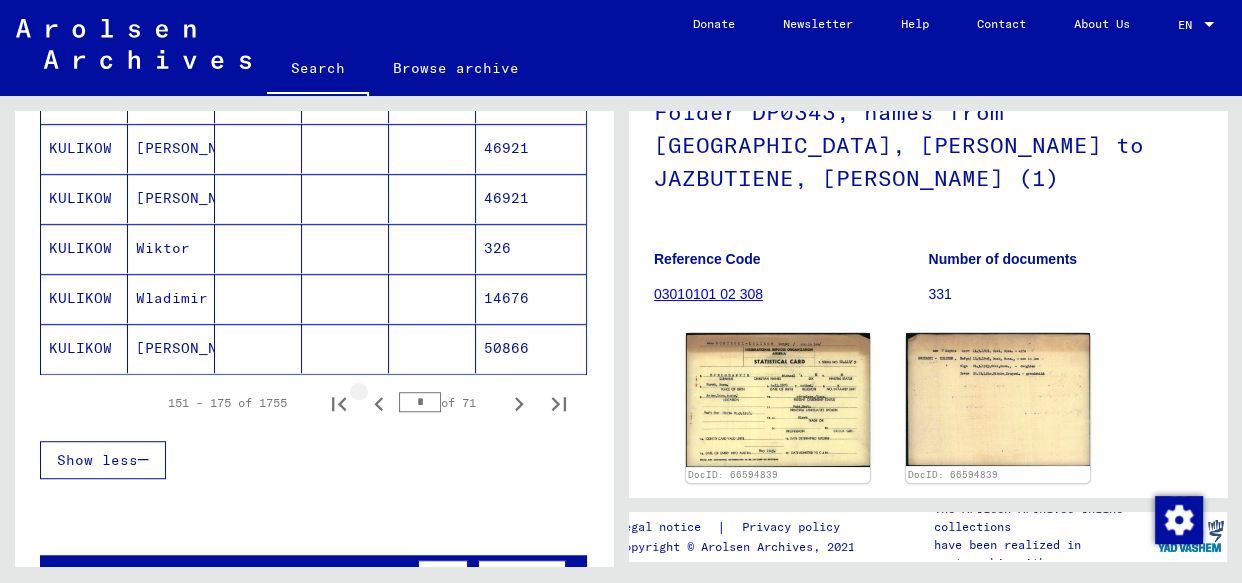 click 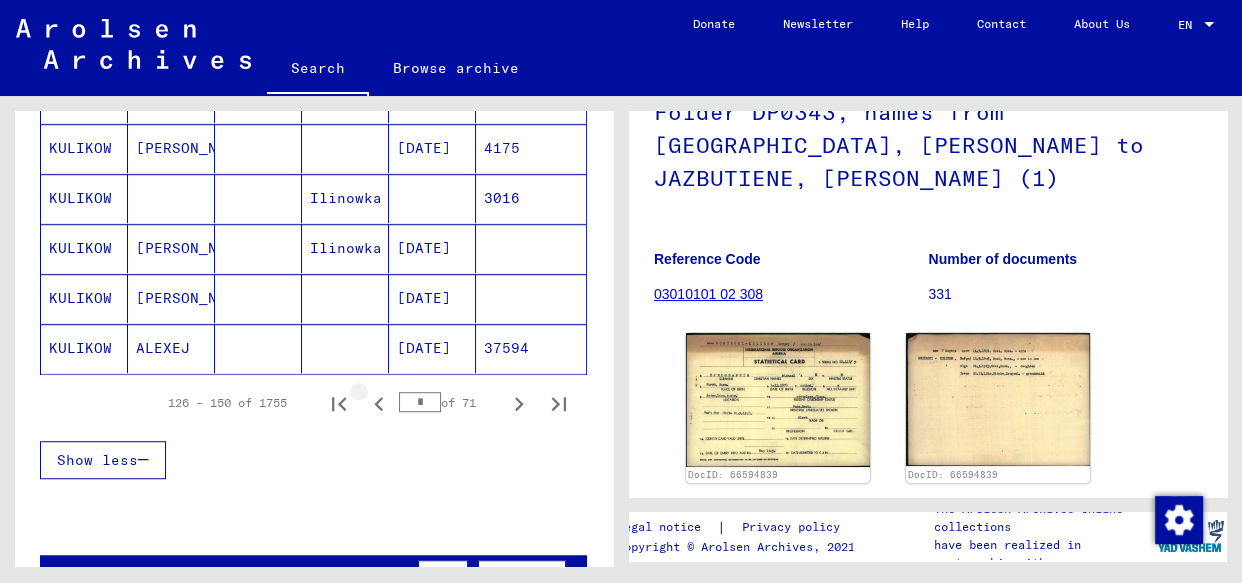 click 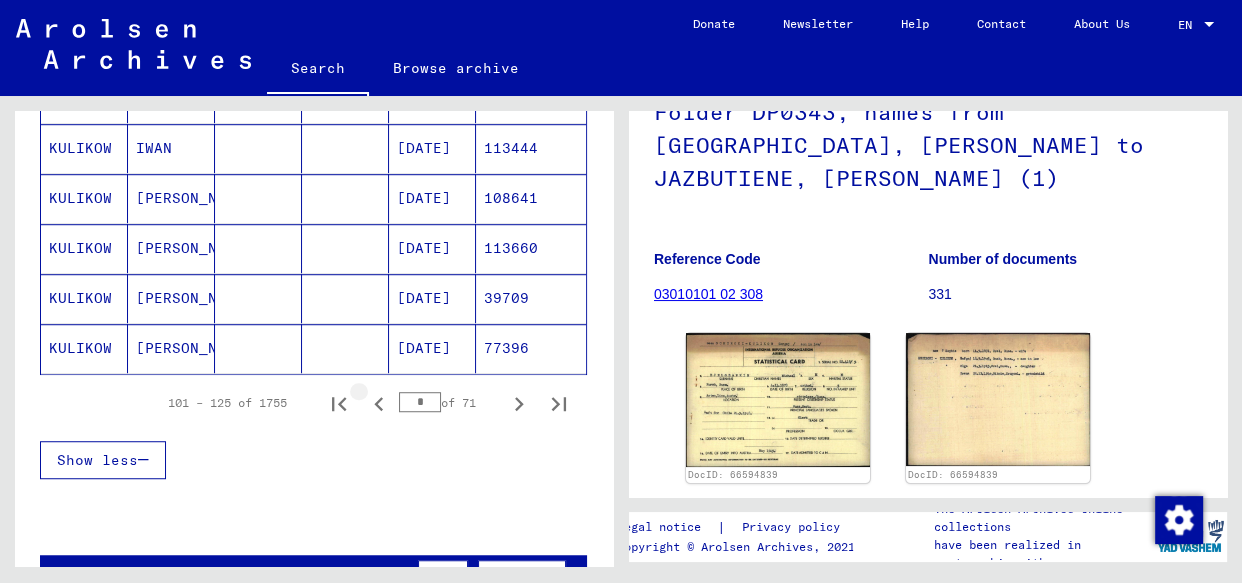 click 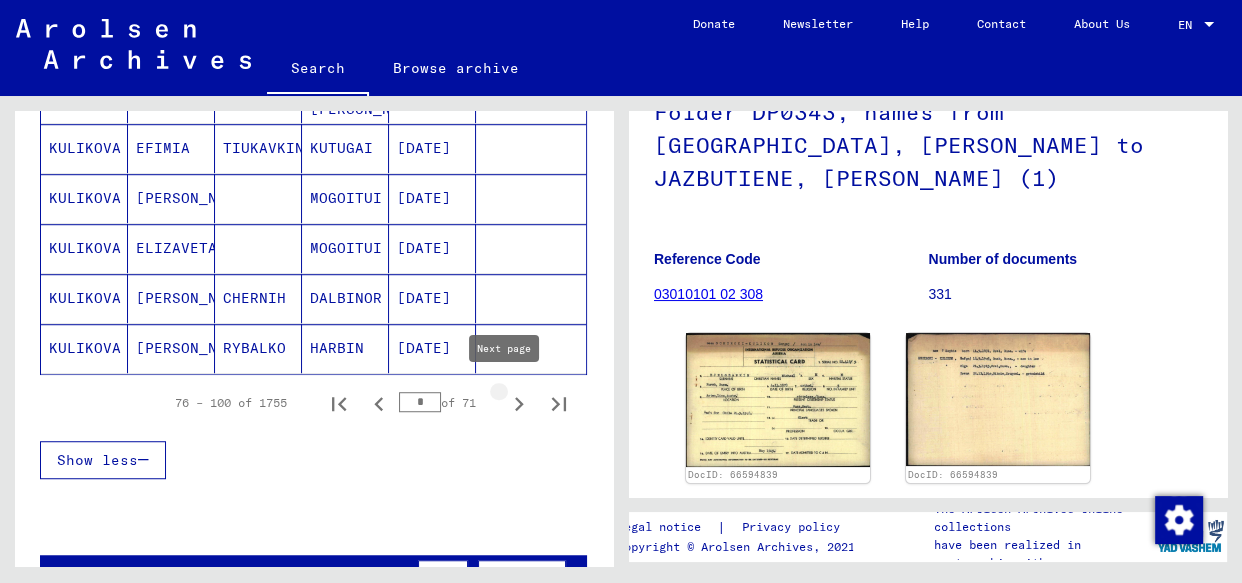 click 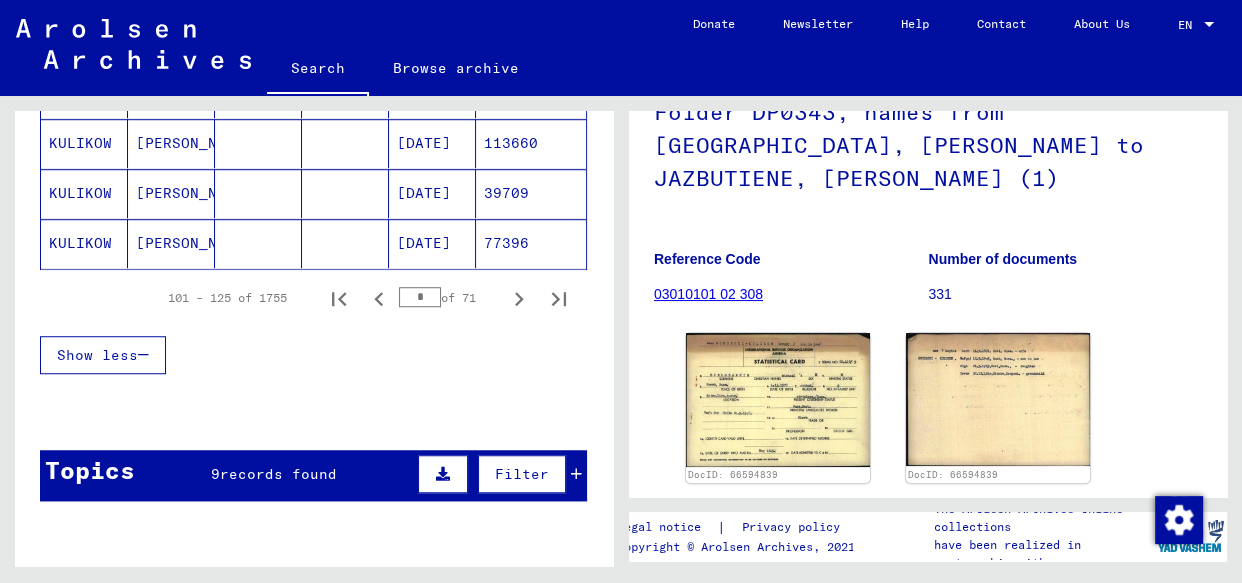 scroll, scrollTop: 1281, scrollLeft: 0, axis: vertical 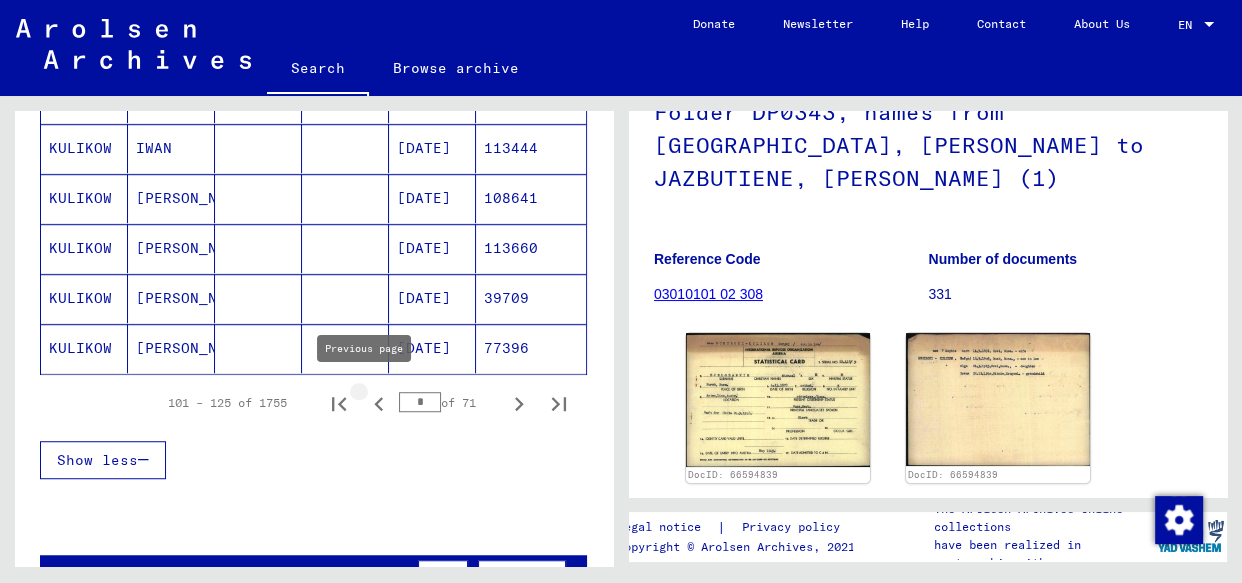click 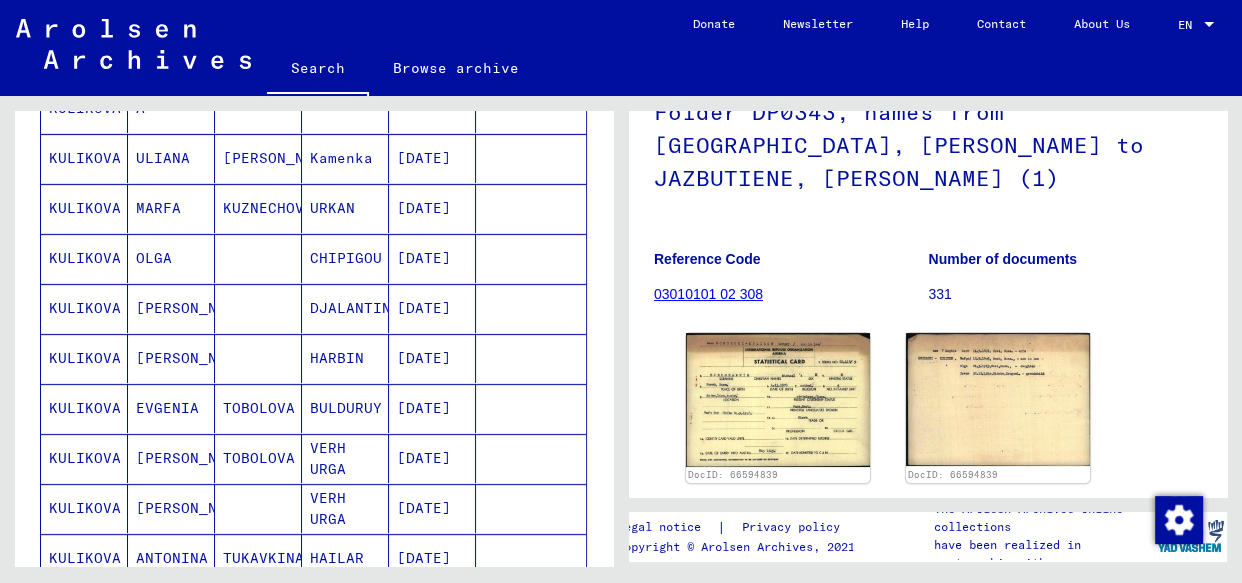 scroll, scrollTop: 645, scrollLeft: 0, axis: vertical 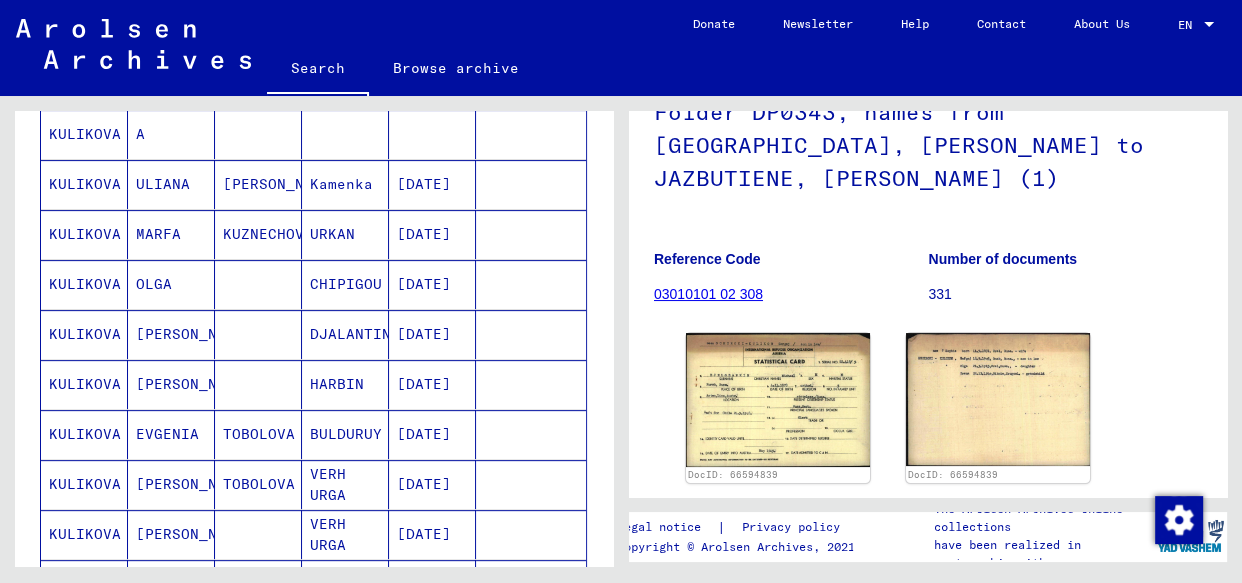 click on "KULIKOVA" at bounding box center (84, 334) 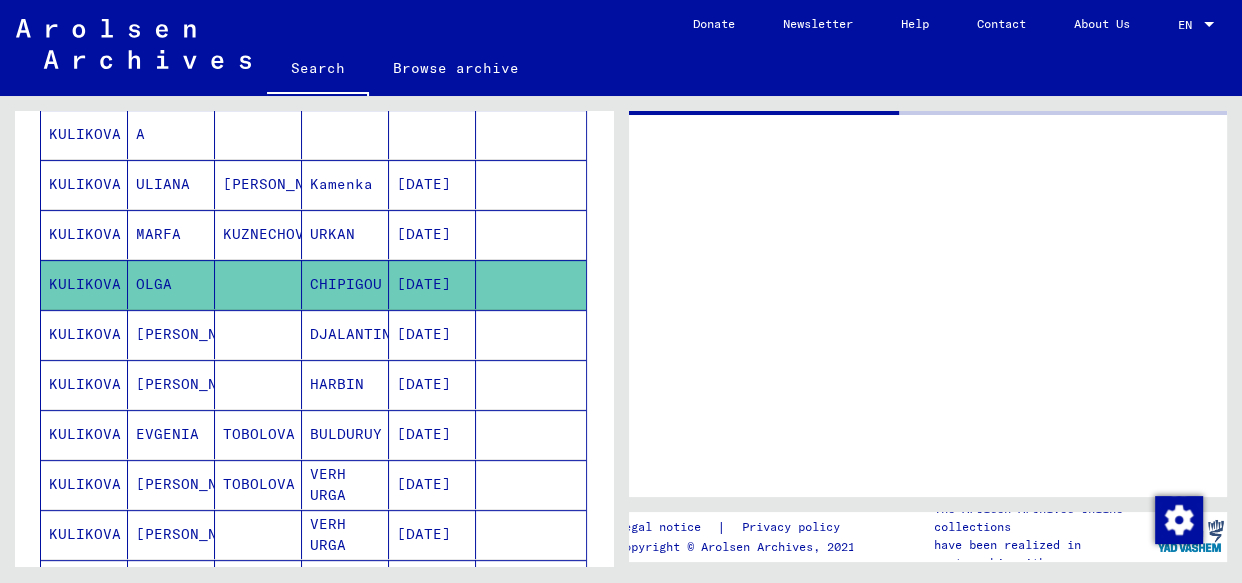 scroll, scrollTop: 0, scrollLeft: 0, axis: both 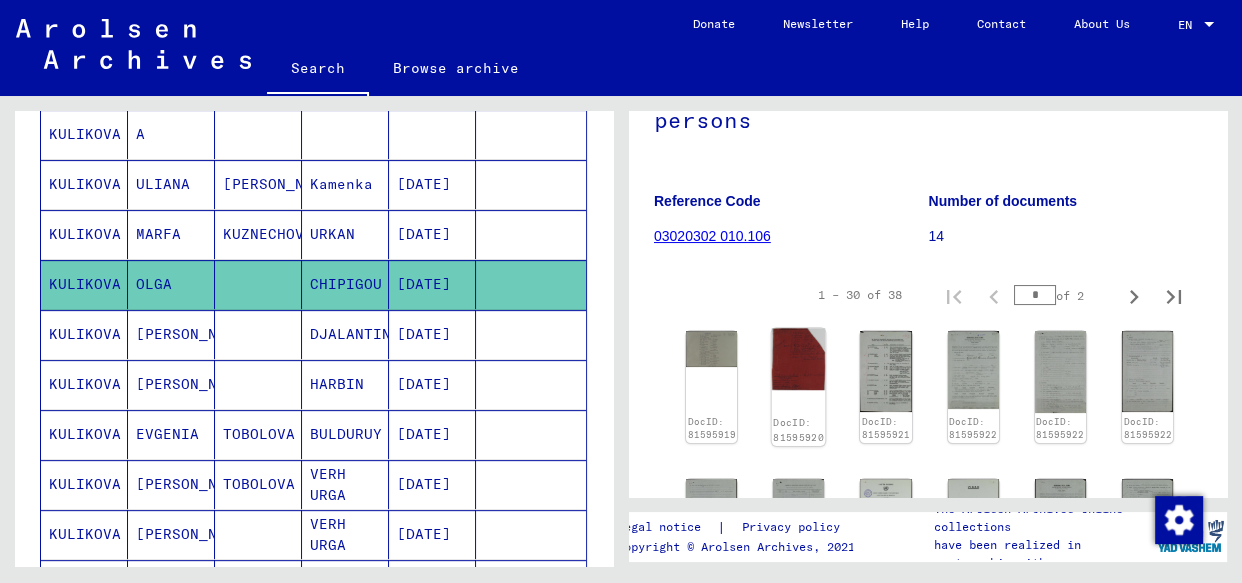click 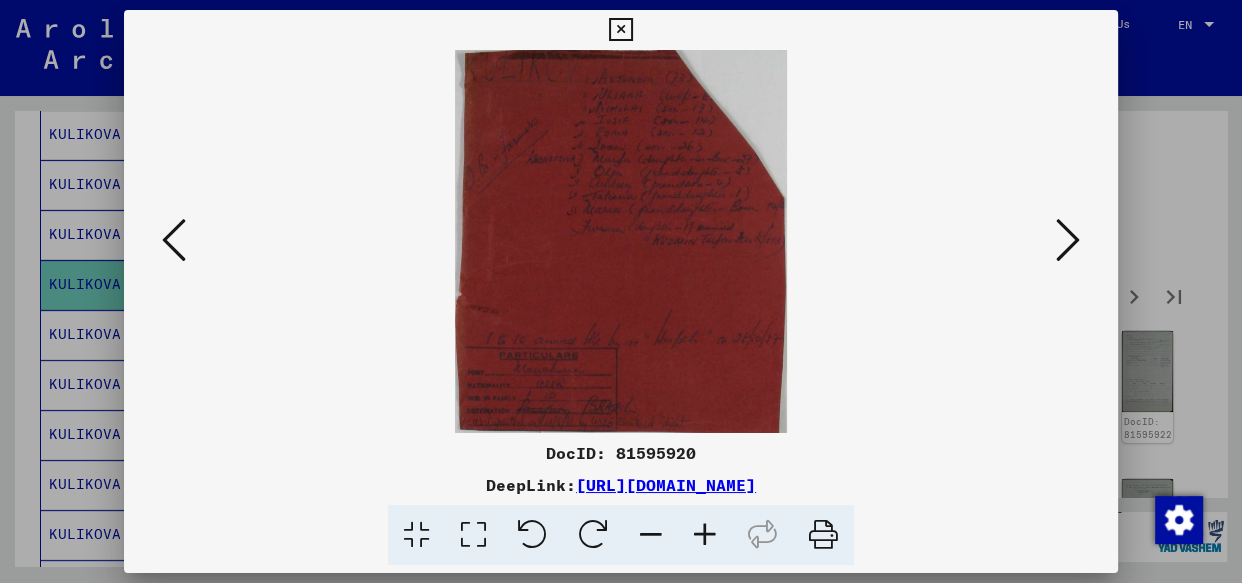 click at bounding box center [1068, 240] 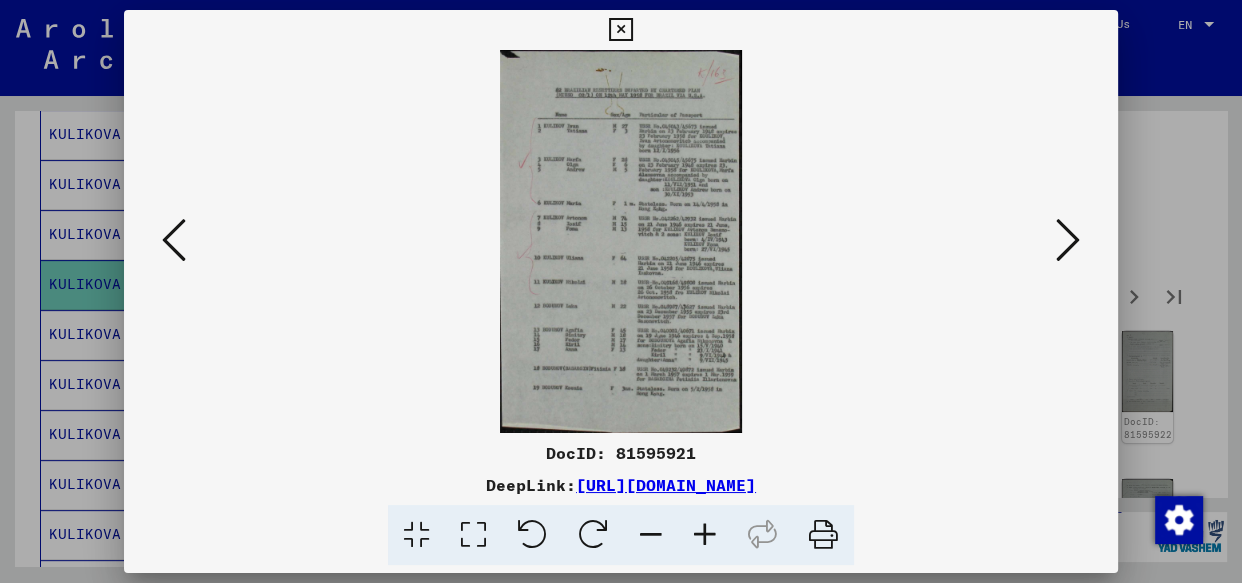 click at bounding box center (705, 535) 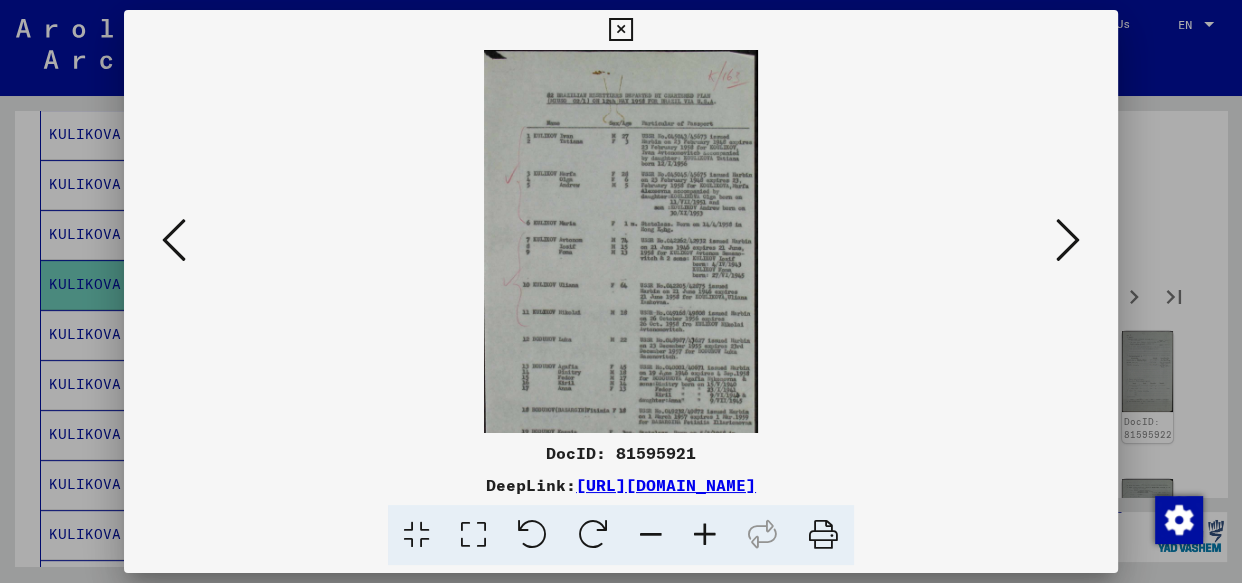 click at bounding box center (705, 535) 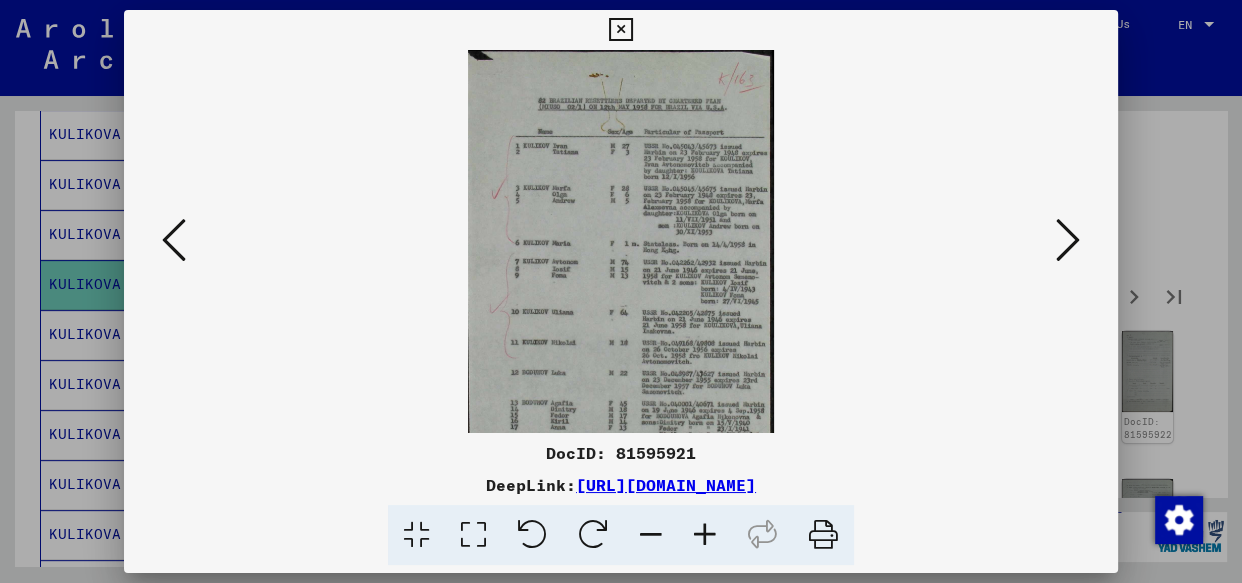 click at bounding box center [705, 535] 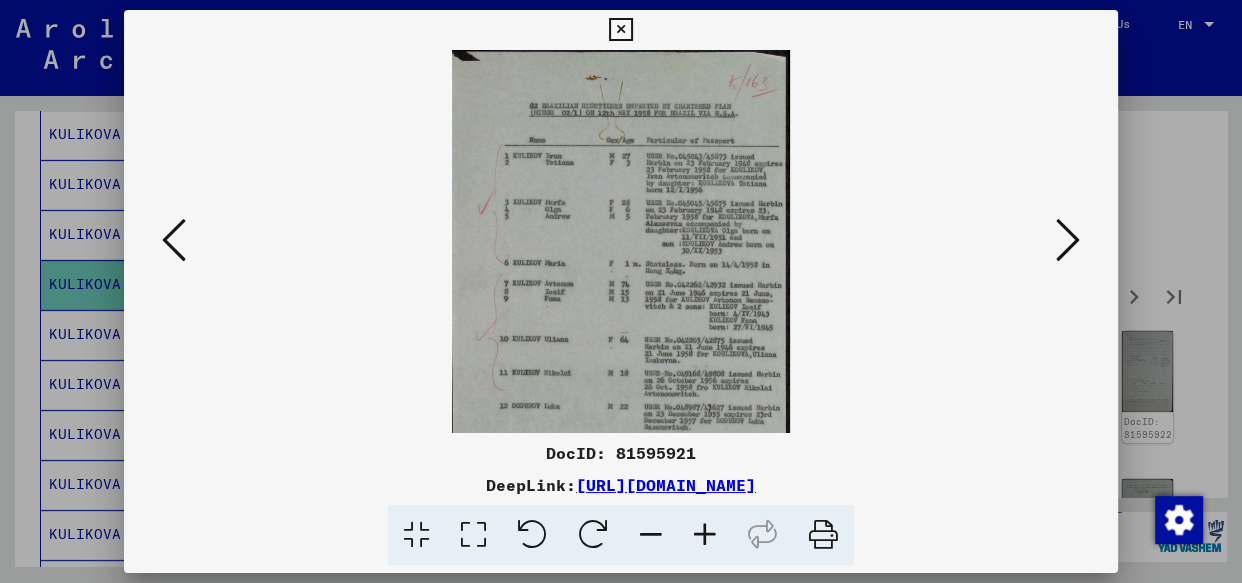 click at bounding box center [705, 535] 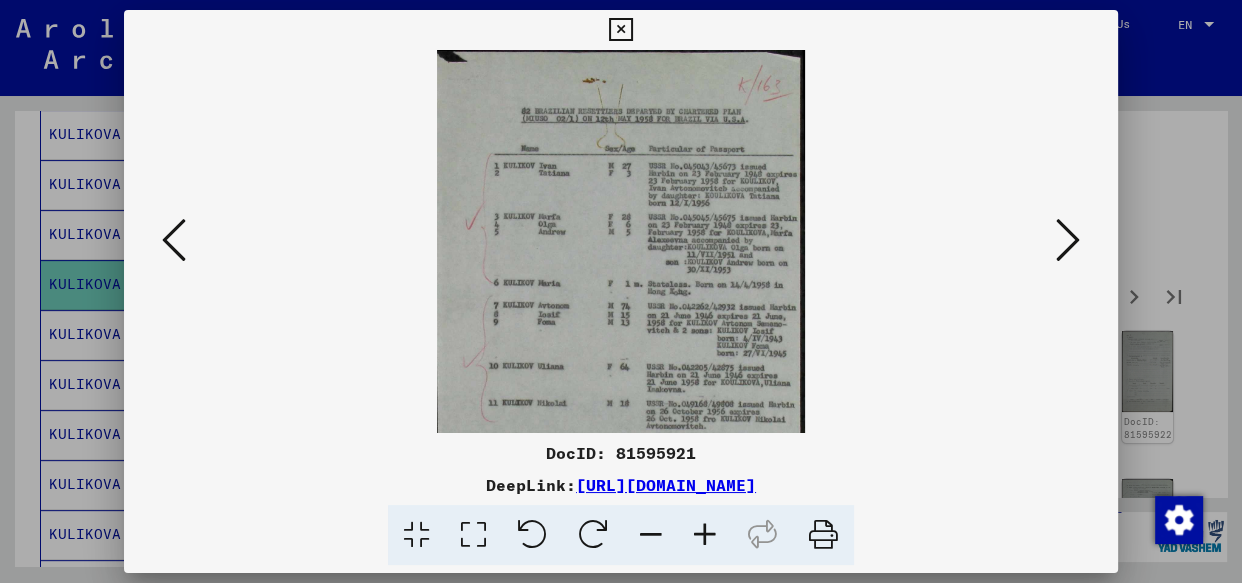 click at bounding box center (705, 535) 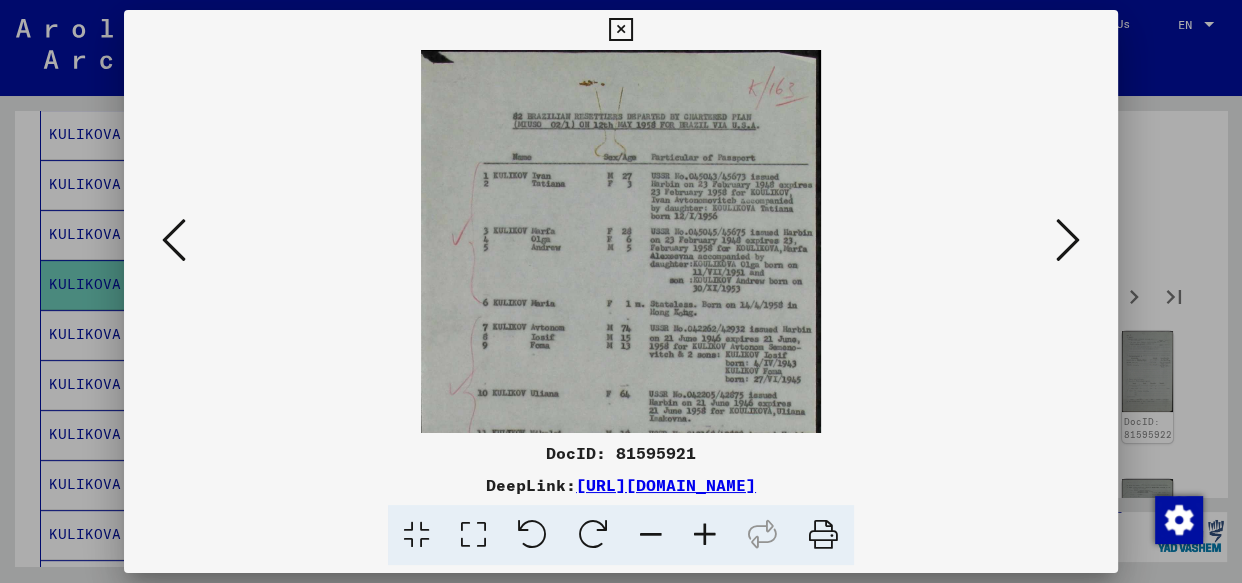 click at bounding box center (705, 535) 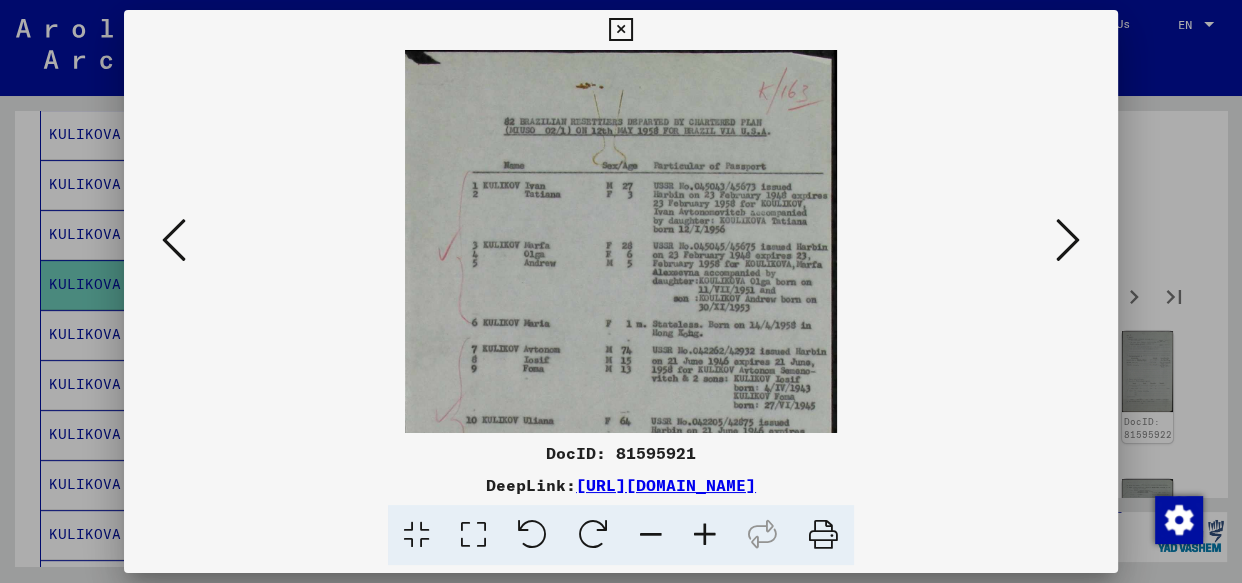 click at bounding box center [705, 535] 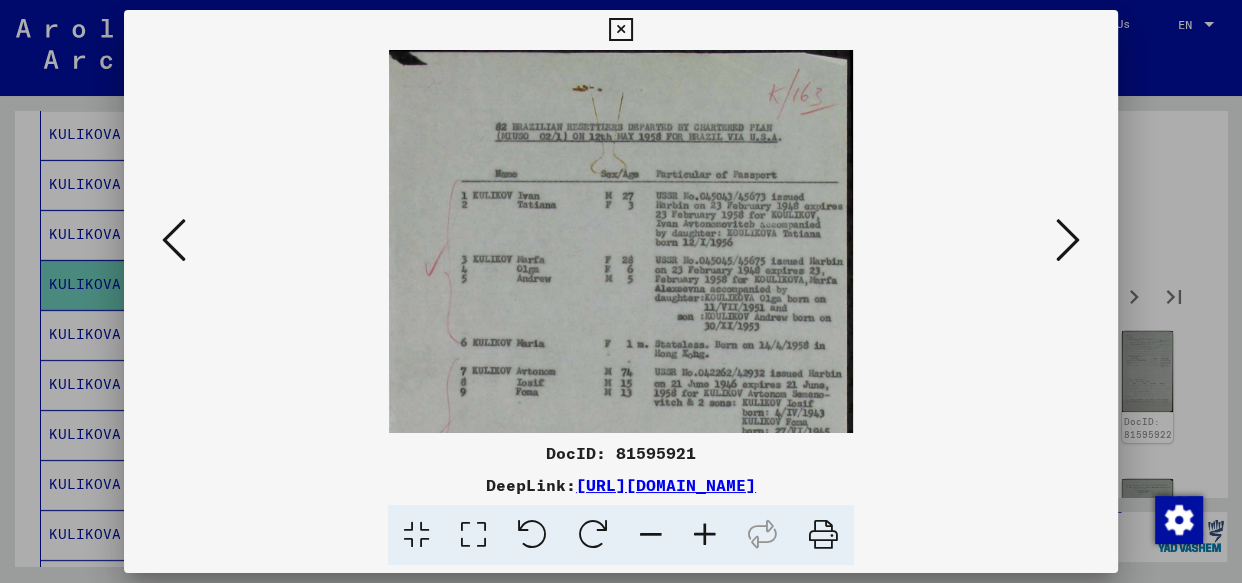 click at bounding box center [705, 535] 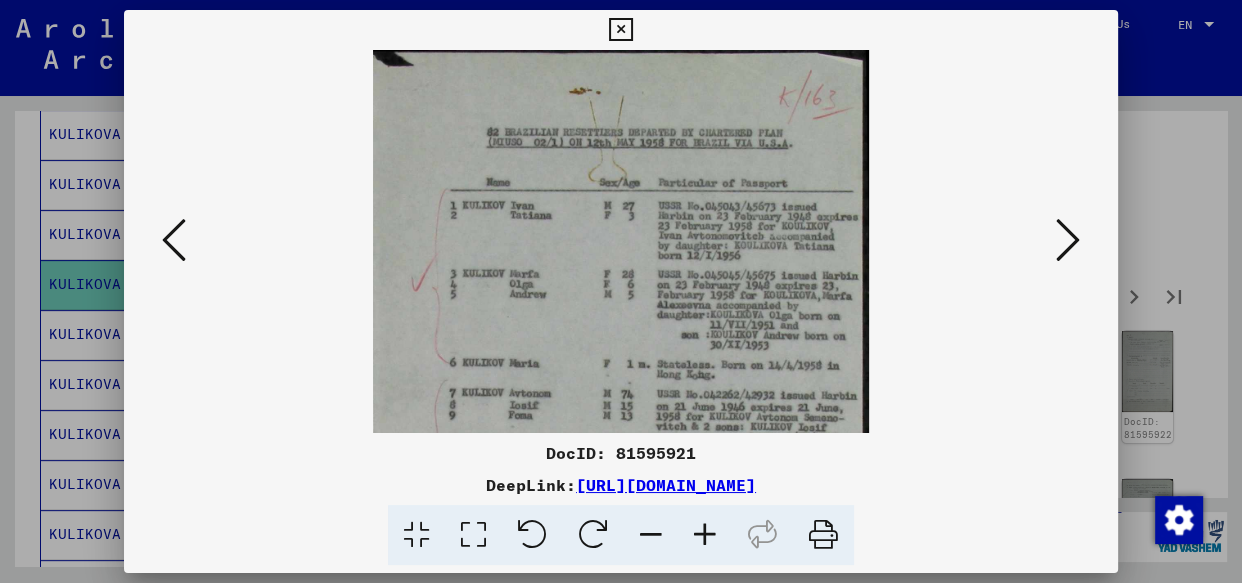 click at bounding box center [705, 535] 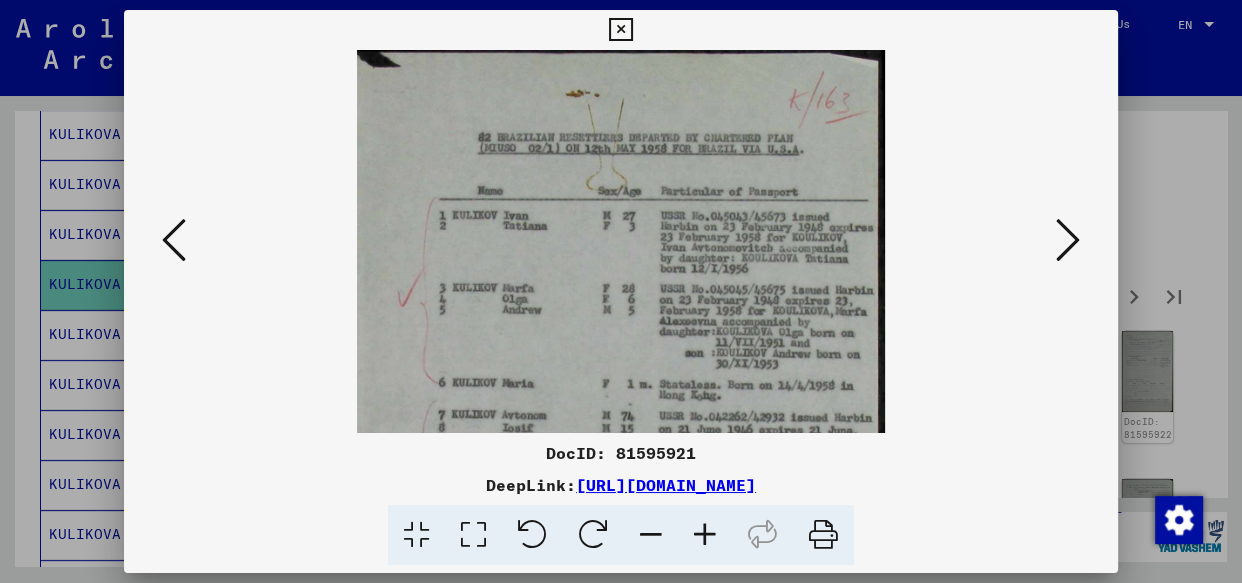 click at bounding box center (705, 535) 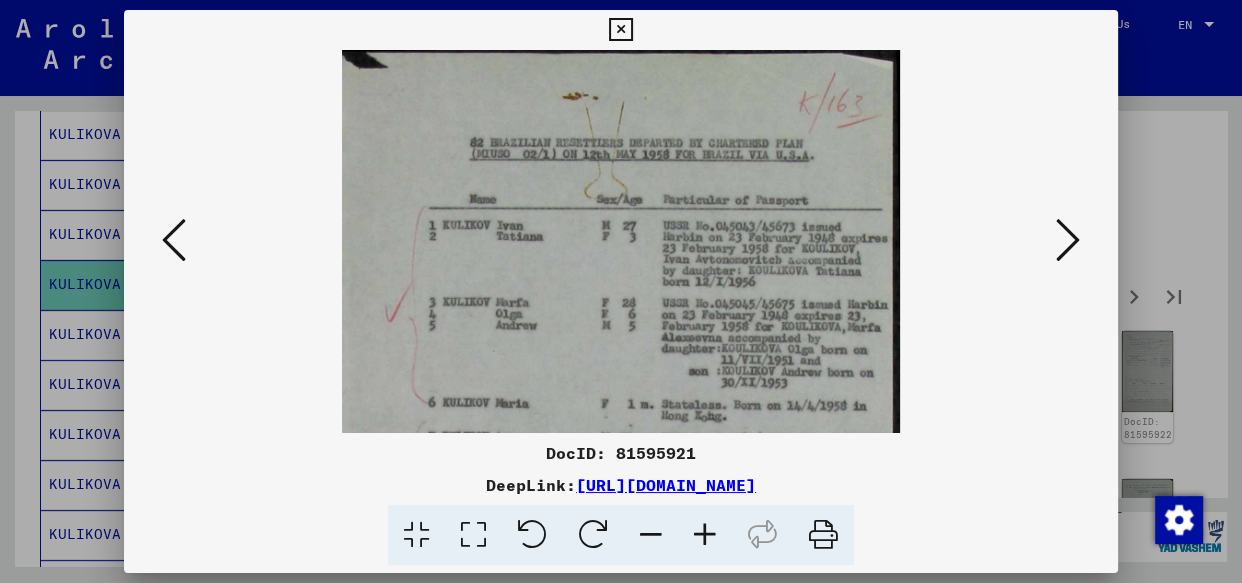 click at bounding box center [705, 535] 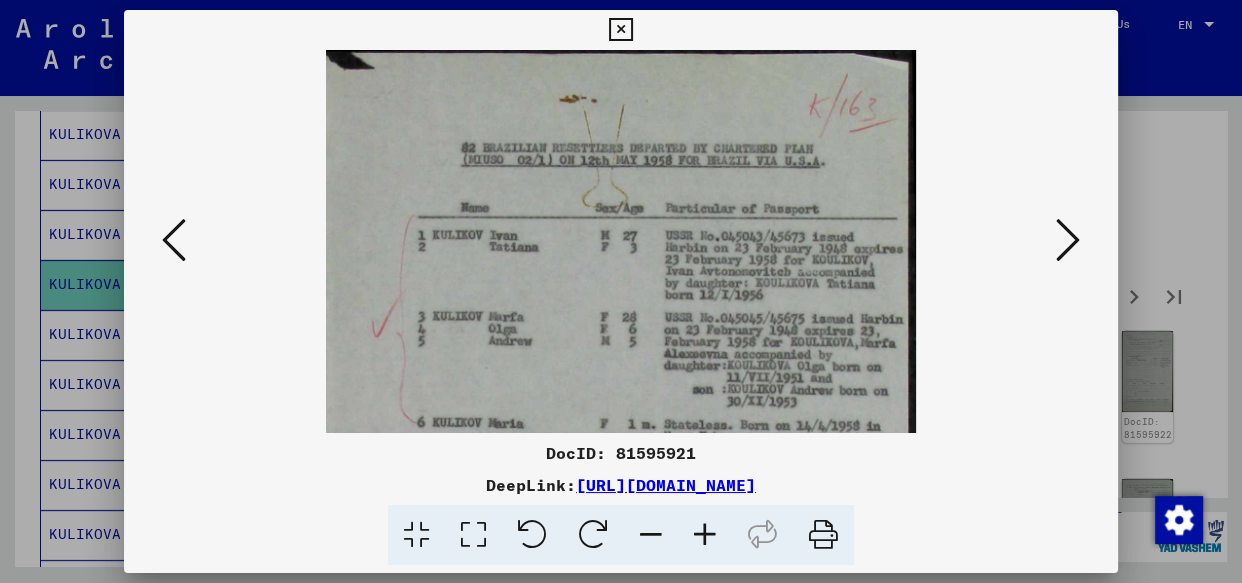 click at bounding box center (705, 535) 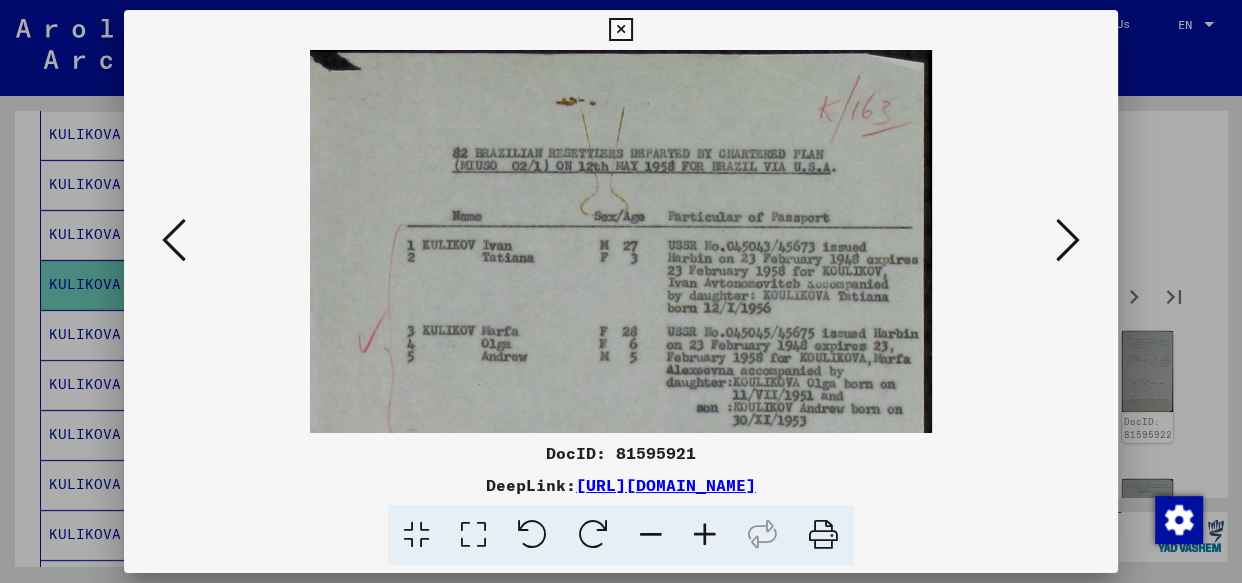drag, startPoint x: 584, startPoint y: 299, endPoint x: 625, endPoint y: 112, distance: 191.4419 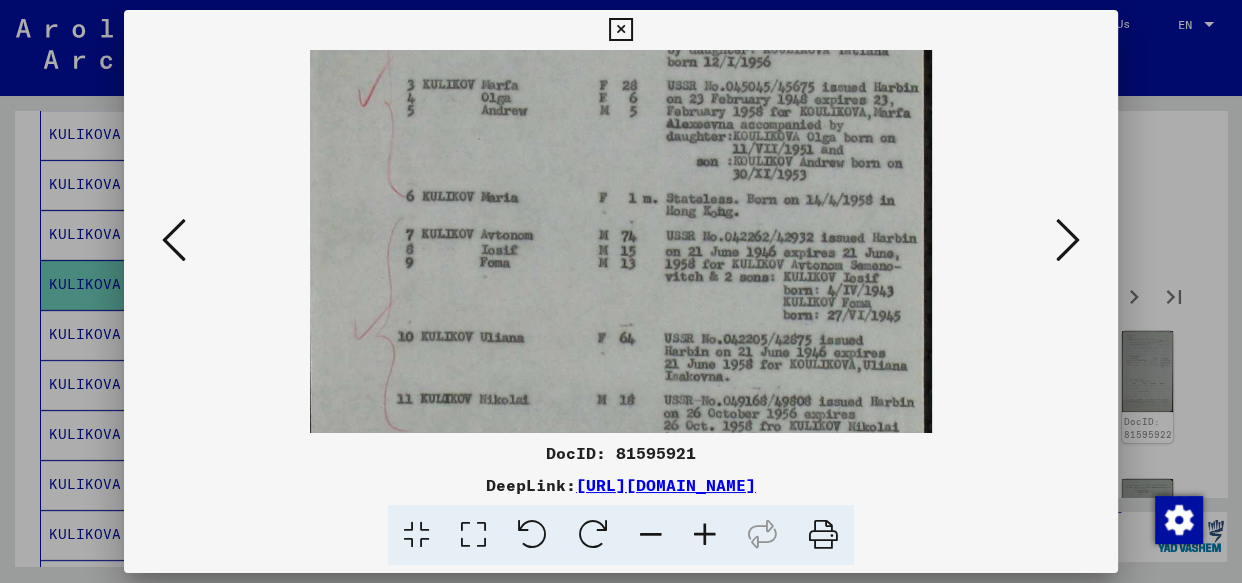 drag, startPoint x: 550, startPoint y: 280, endPoint x: 570, endPoint y: 145, distance: 136.47343 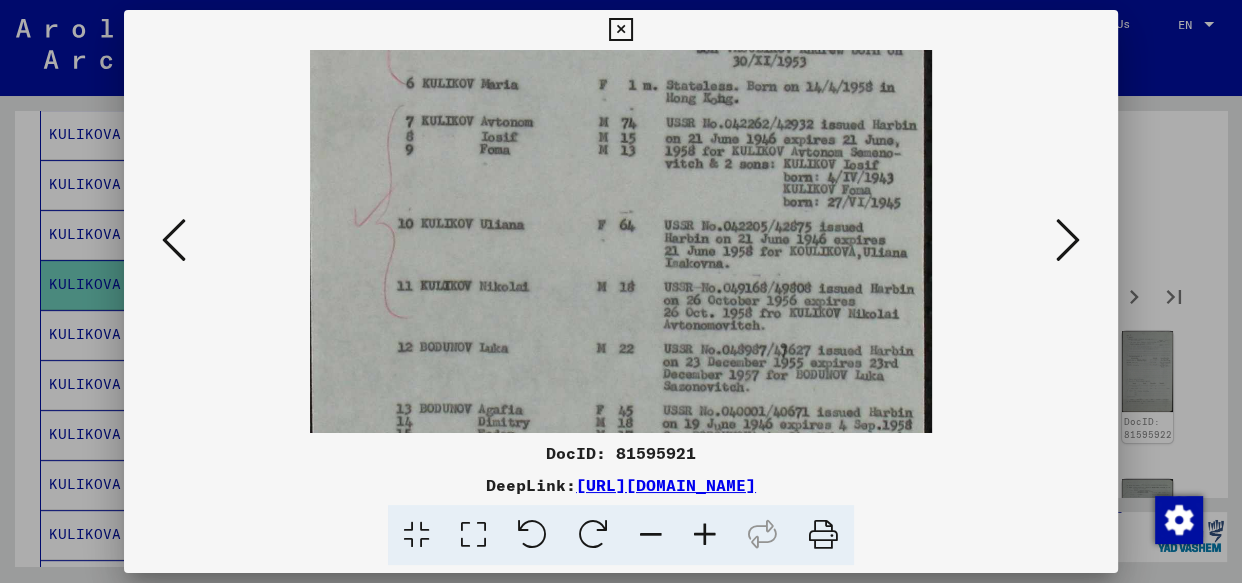drag, startPoint x: 567, startPoint y: 291, endPoint x: 639, endPoint y: 133, distance: 173.63179 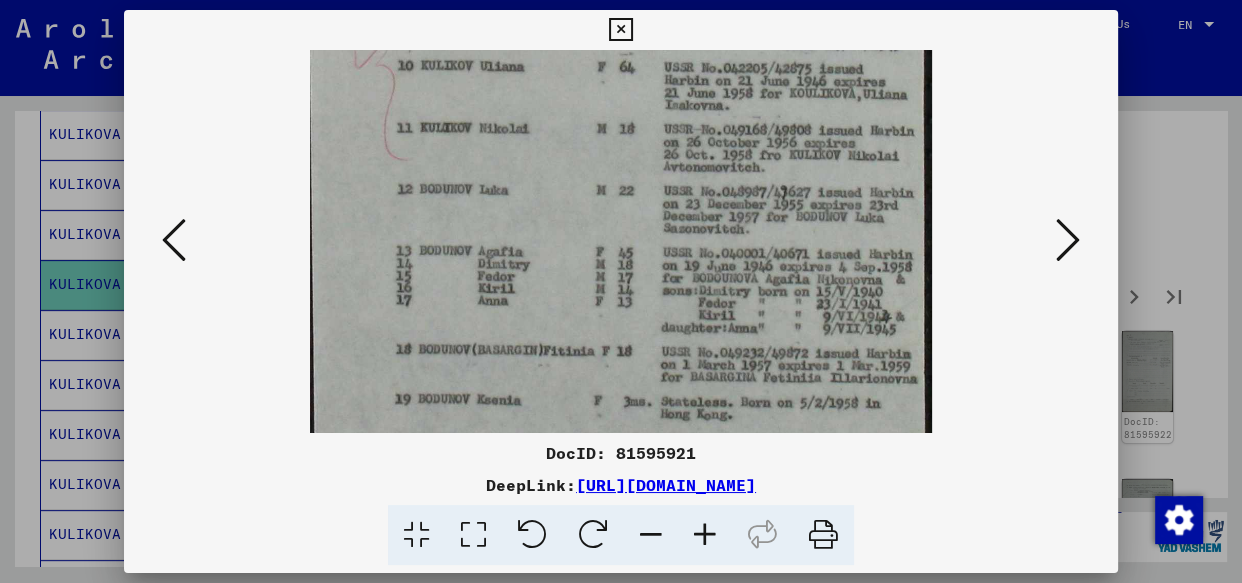 click at bounding box center (1068, 240) 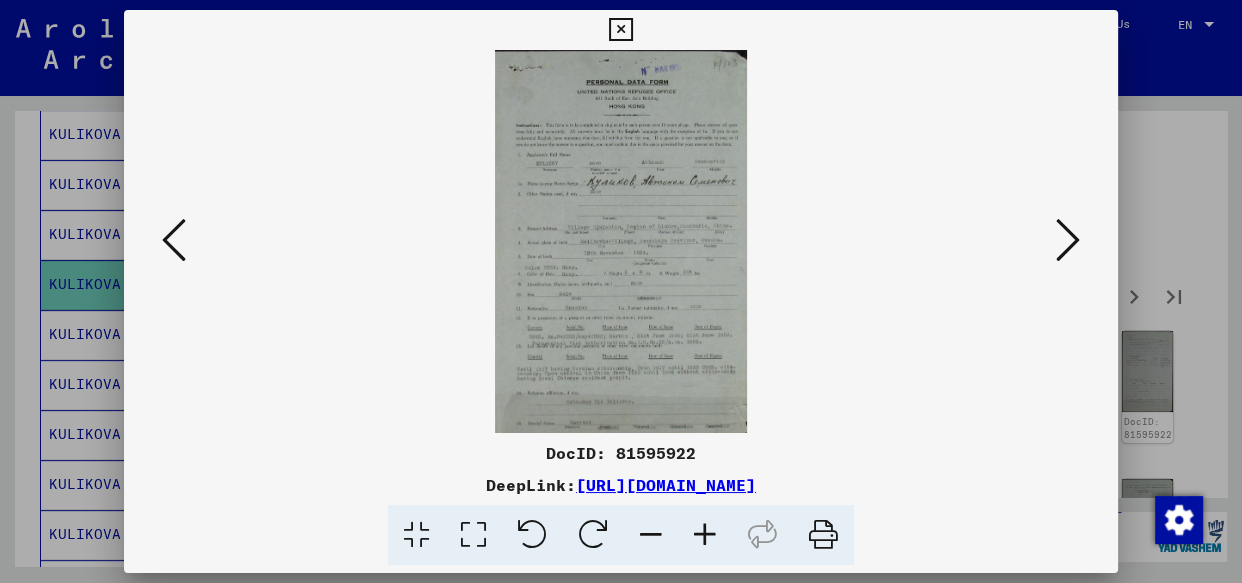 click at bounding box center [705, 535] 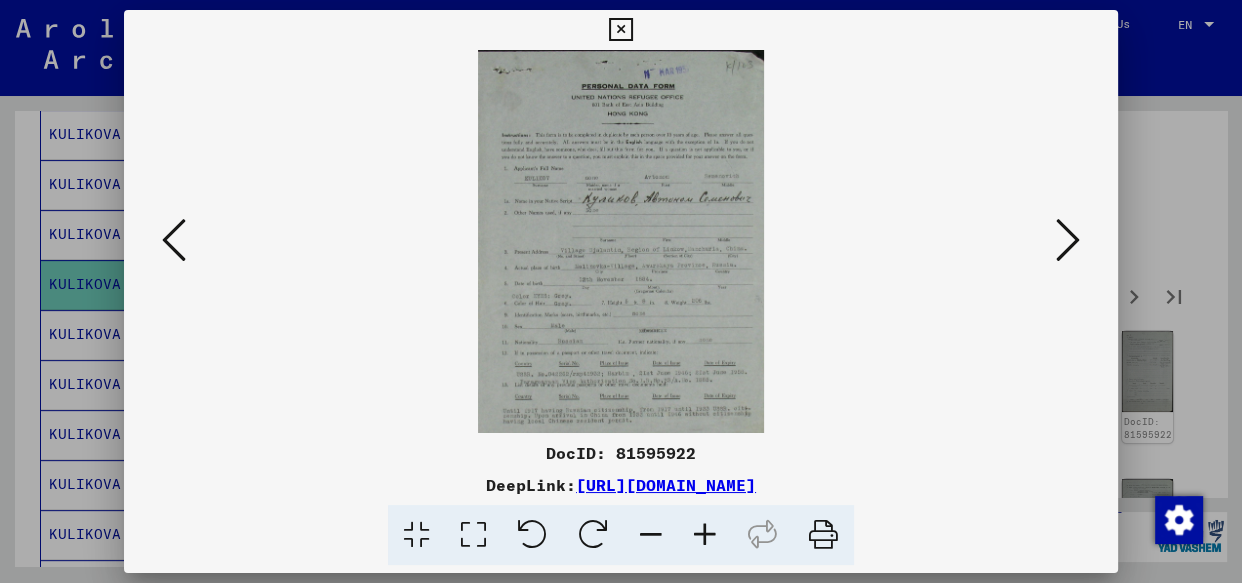 click at bounding box center [705, 535] 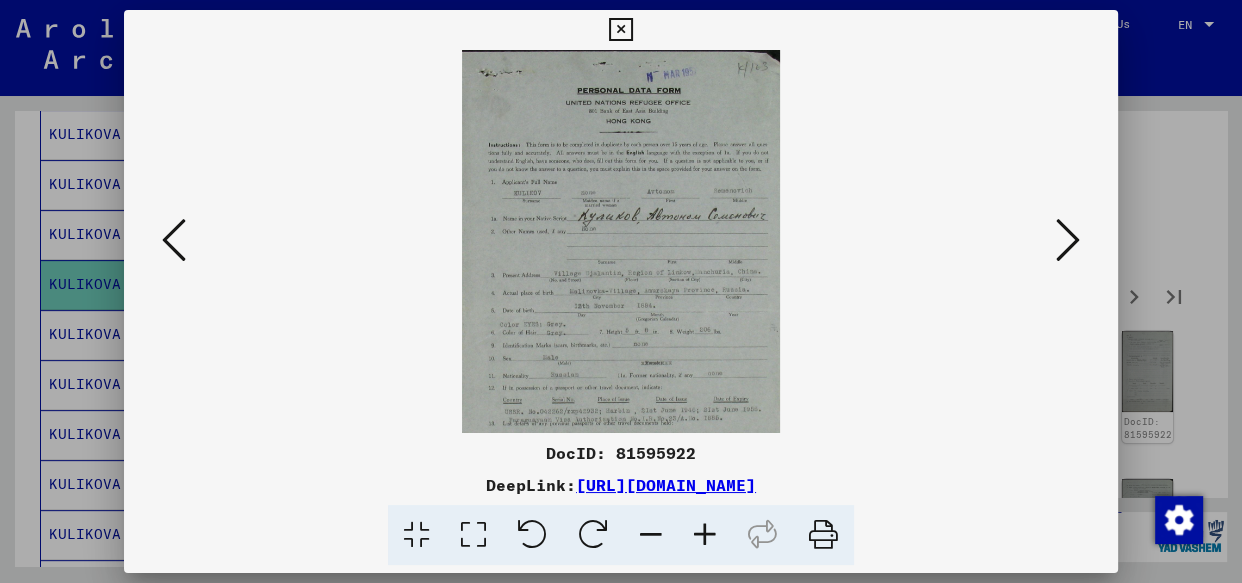 click at bounding box center (705, 535) 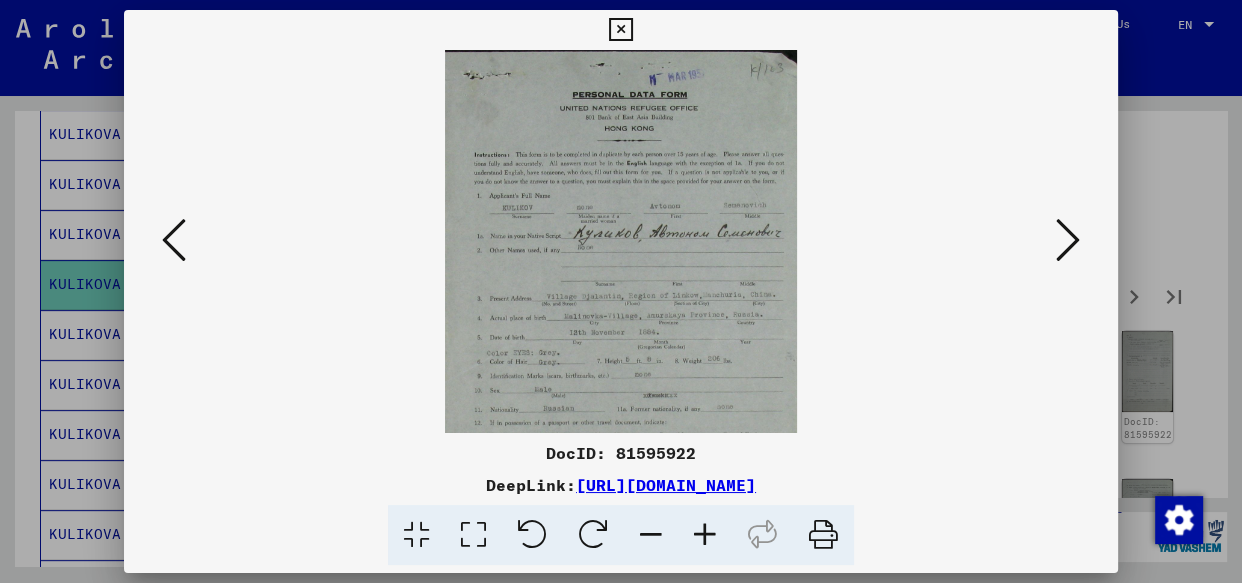 click at bounding box center (705, 535) 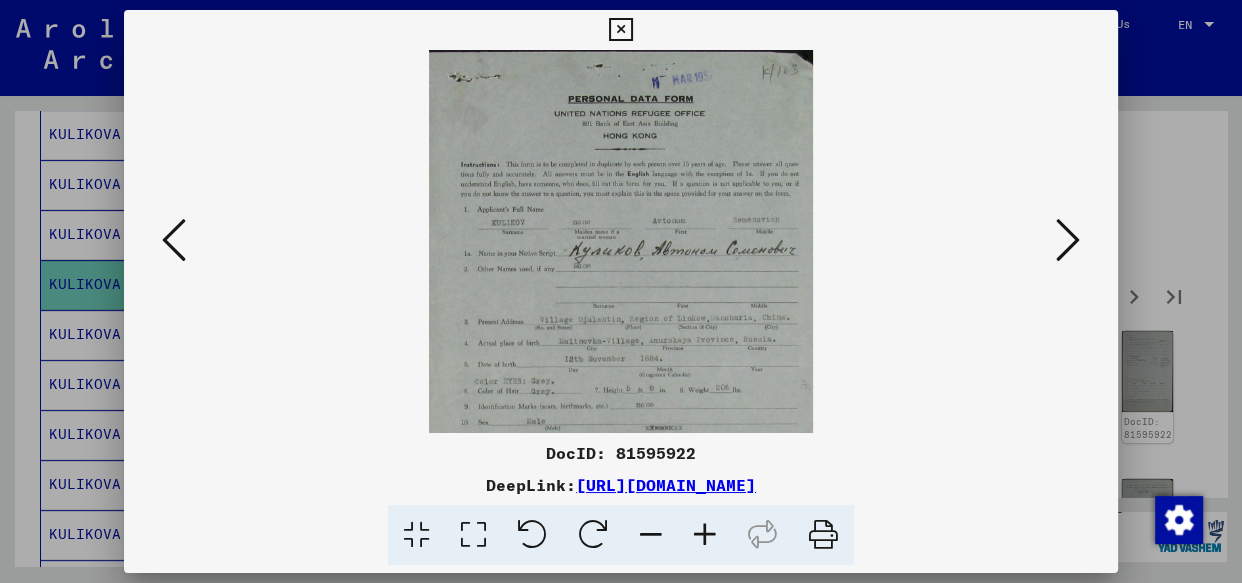 click at bounding box center (705, 535) 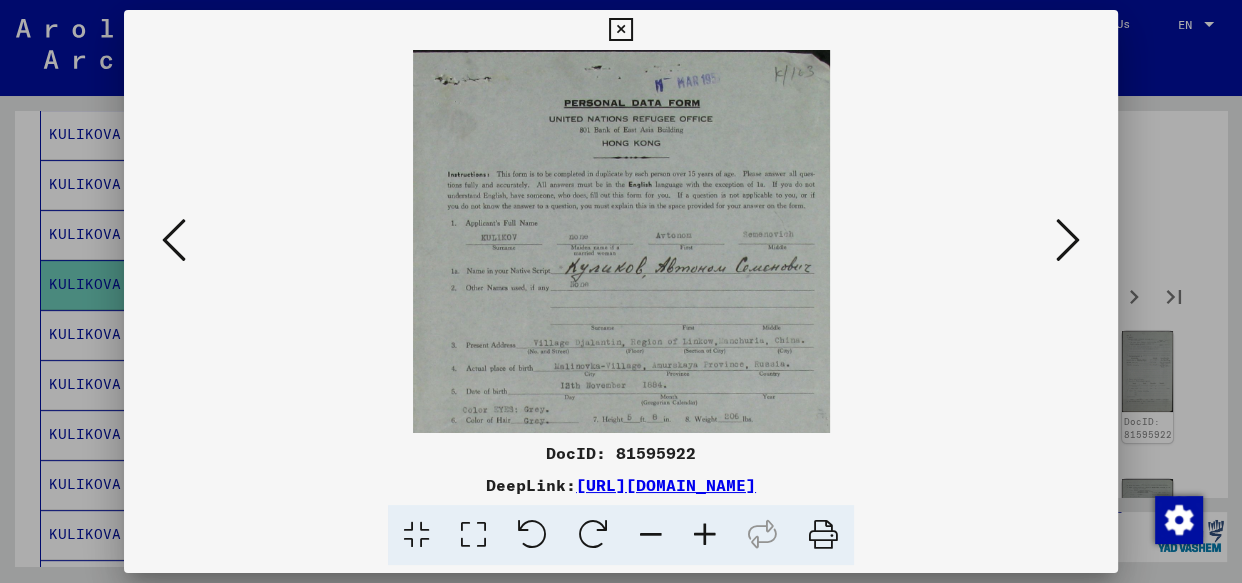click at bounding box center (705, 535) 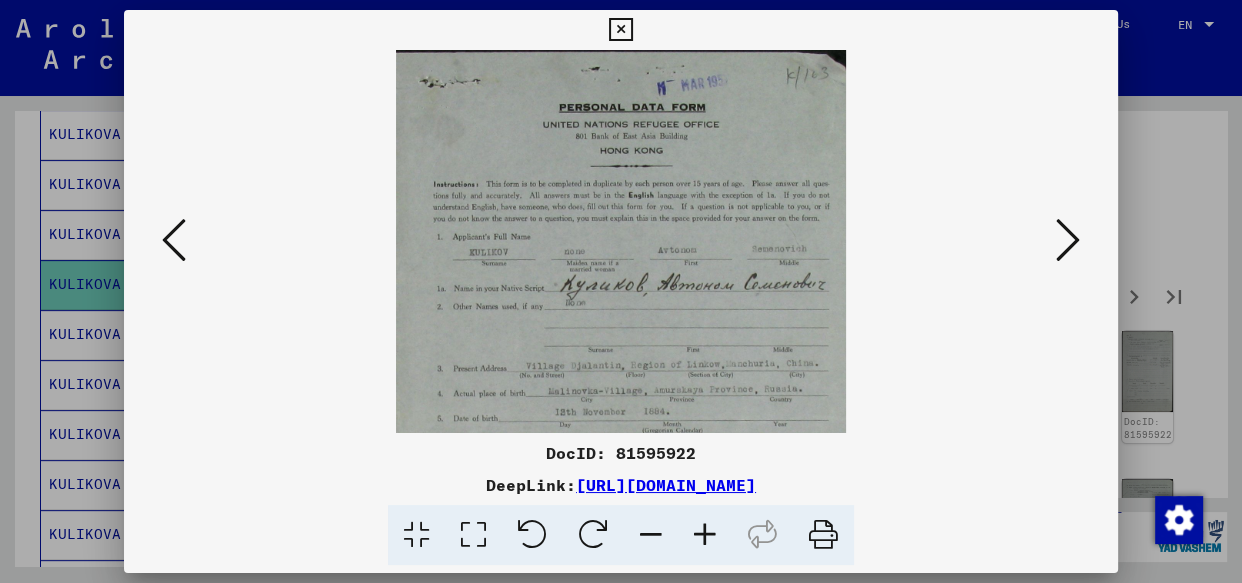 click at bounding box center (705, 535) 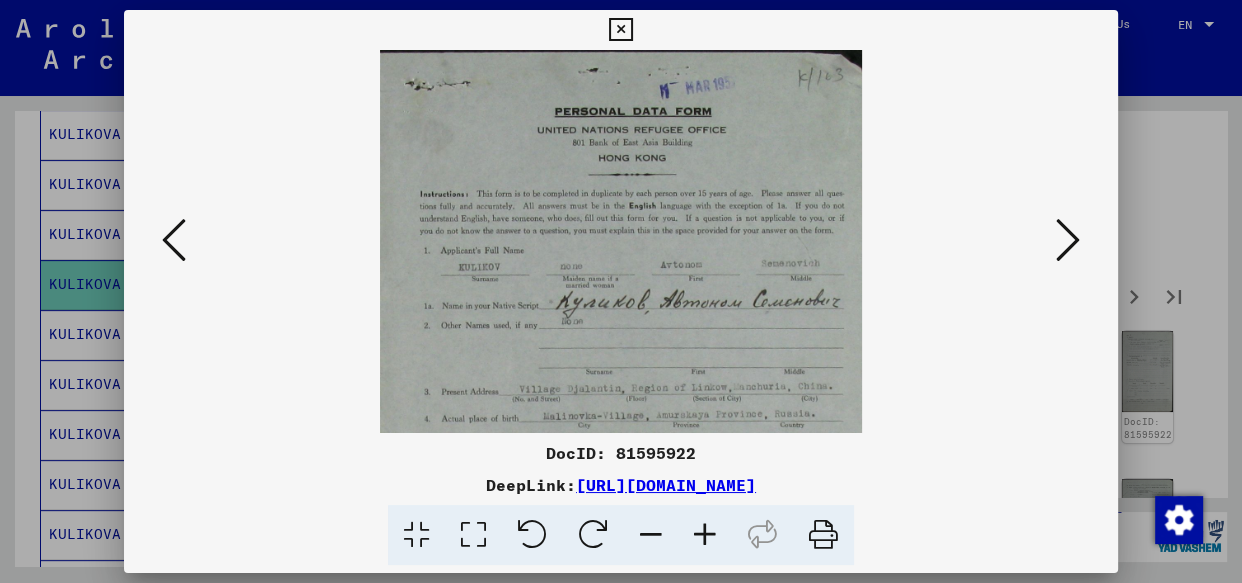 drag, startPoint x: 740, startPoint y: 343, endPoint x: 789, endPoint y: 158, distance: 191.37921 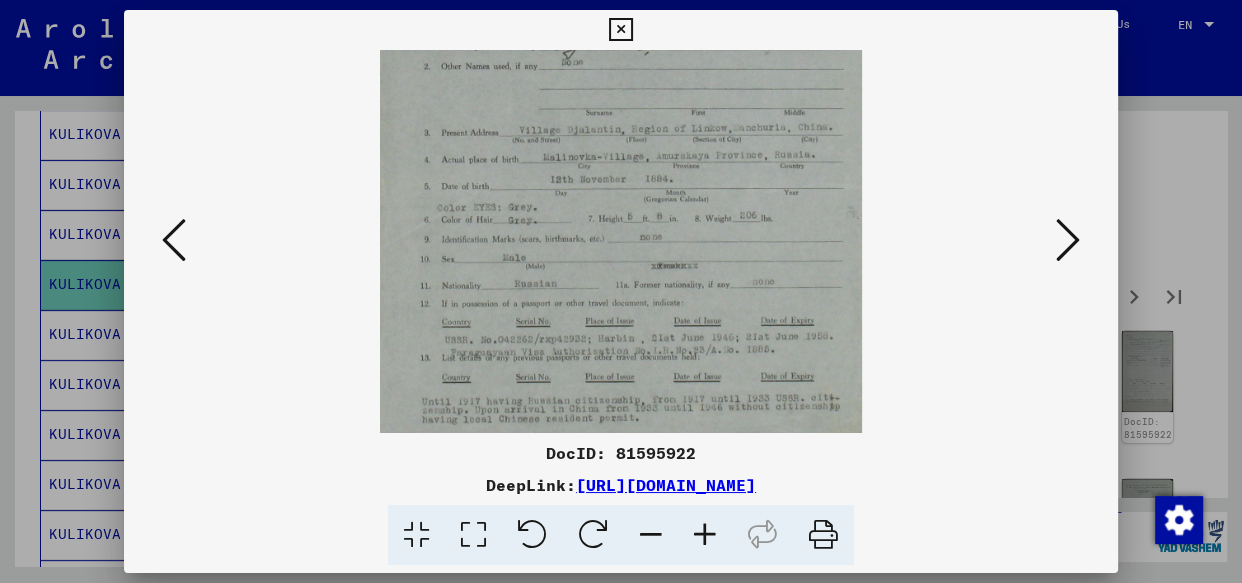 click at bounding box center [1068, 240] 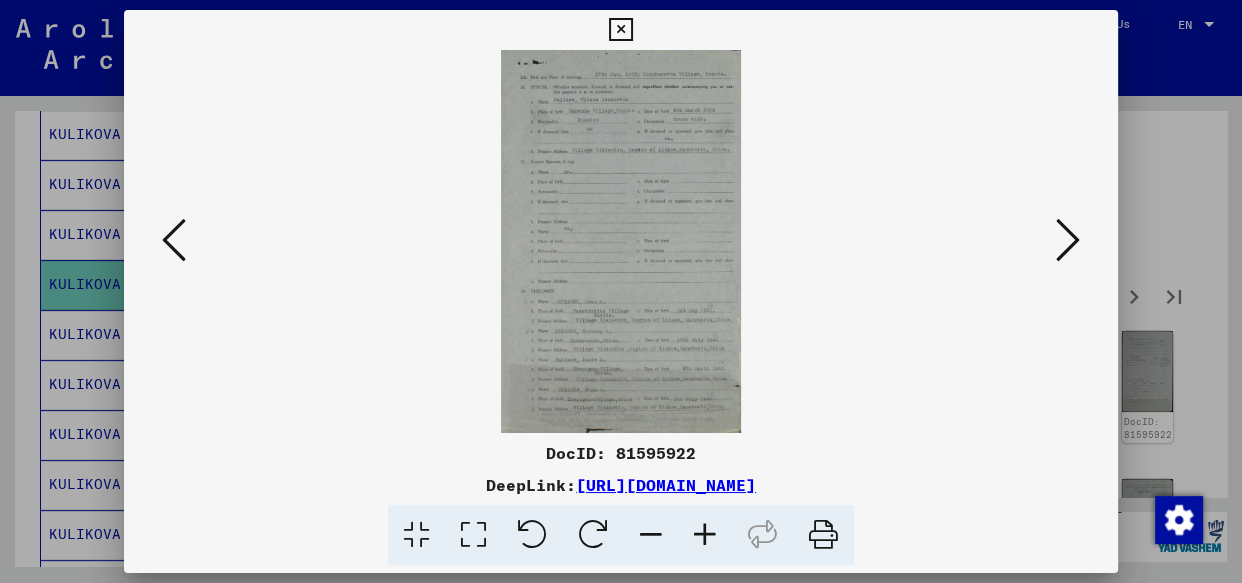 click at bounding box center (1068, 240) 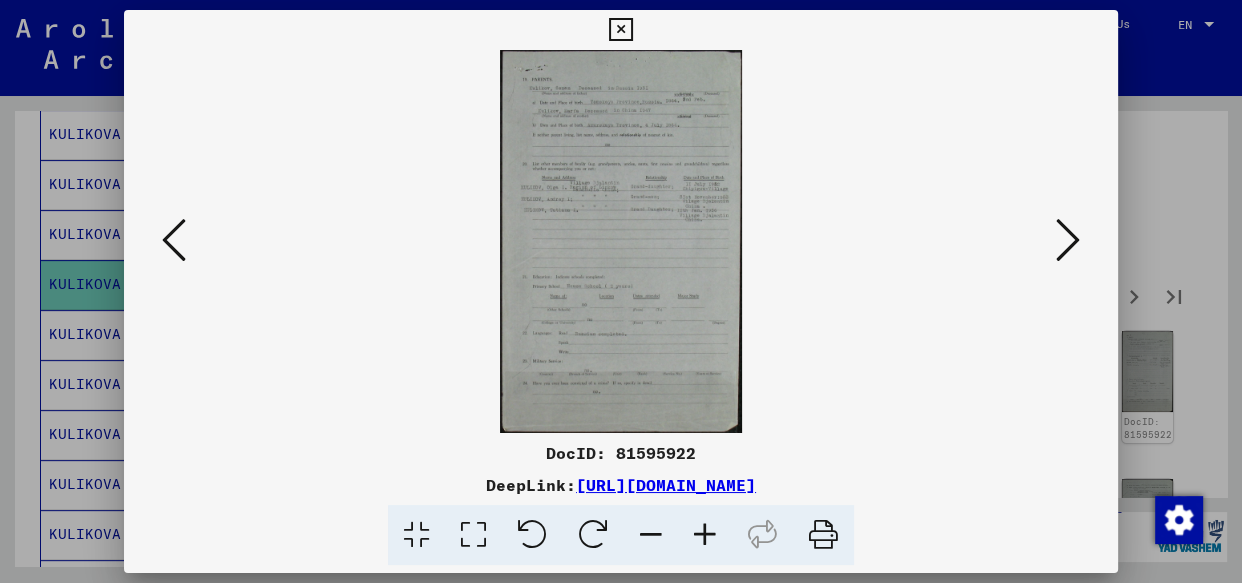 click at bounding box center (1068, 240) 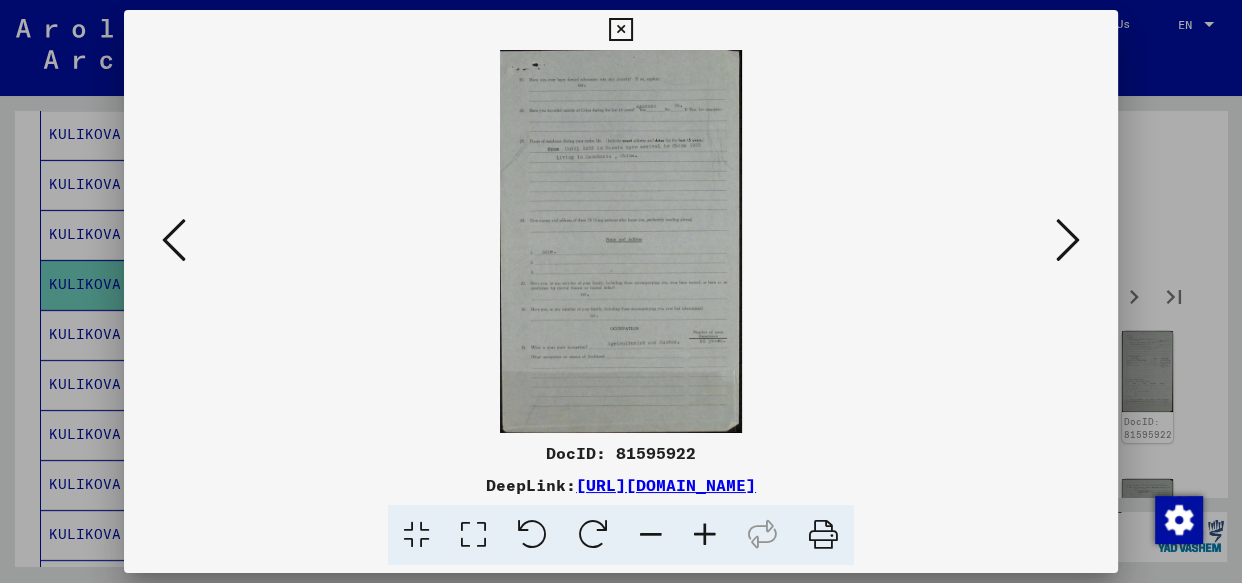 click at bounding box center (1068, 240) 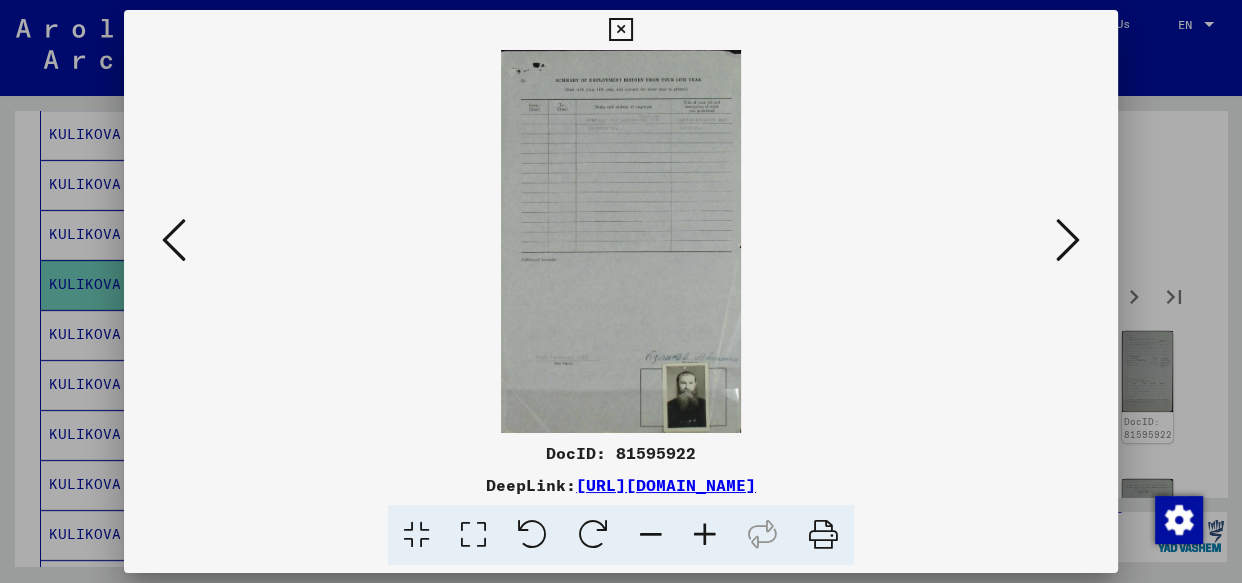 click at bounding box center (1068, 240) 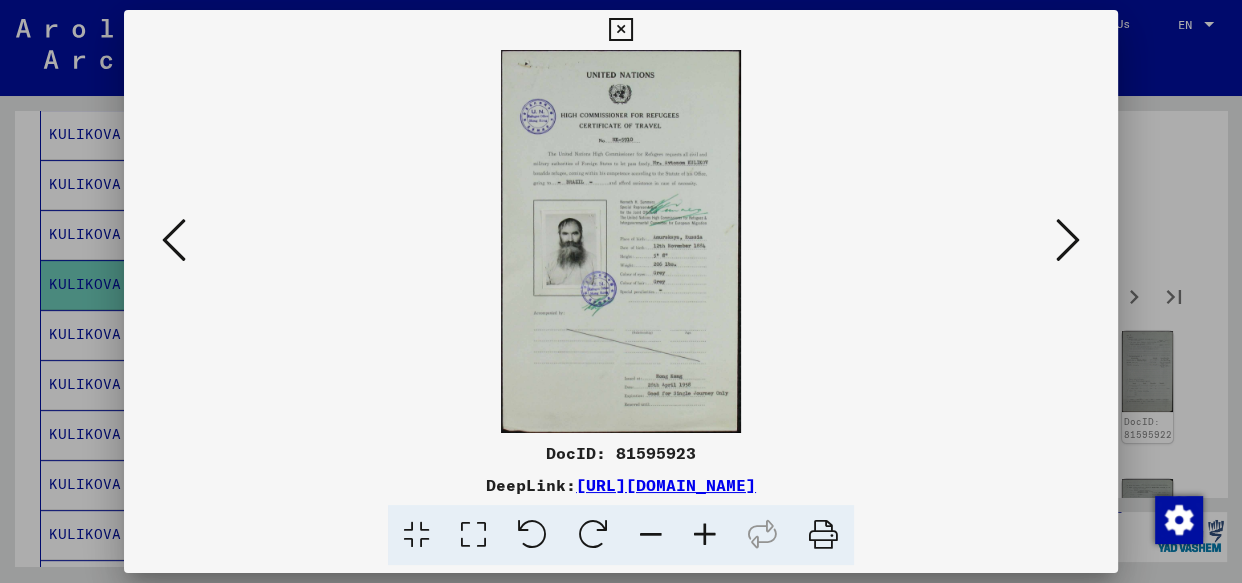 click at bounding box center (1068, 240) 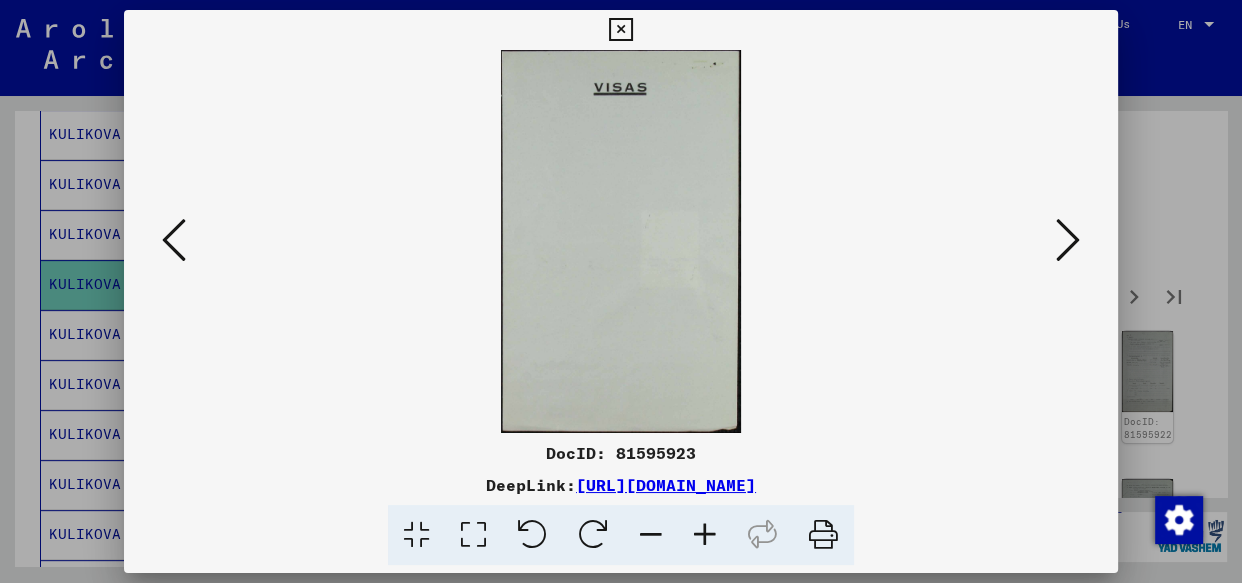 click at bounding box center [1068, 240] 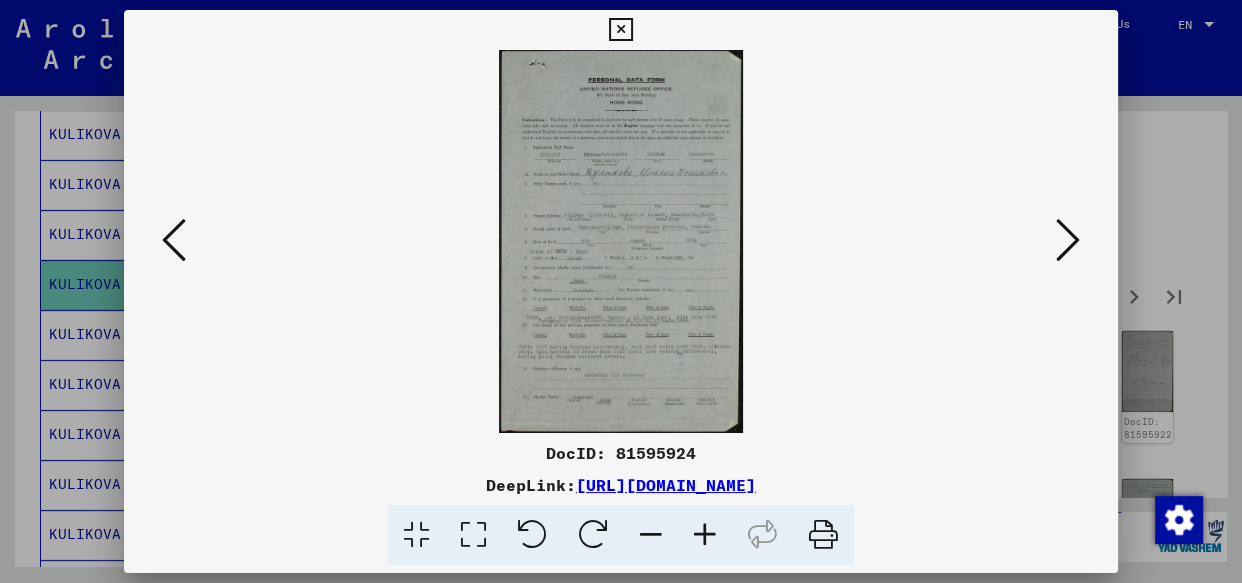 click at bounding box center (705, 535) 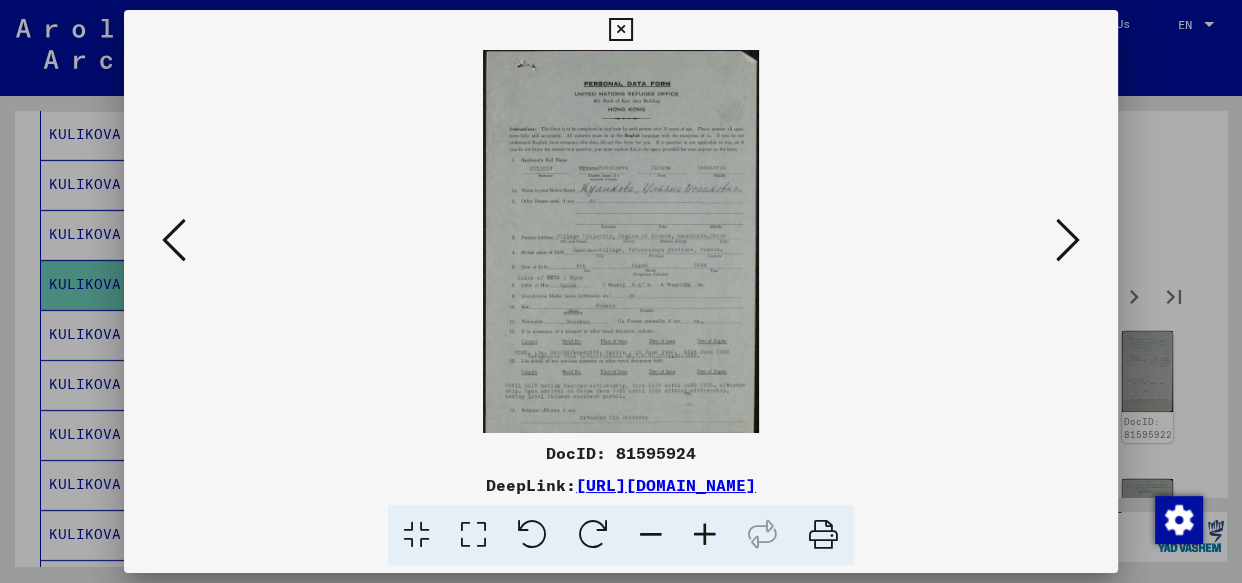 click at bounding box center [705, 535] 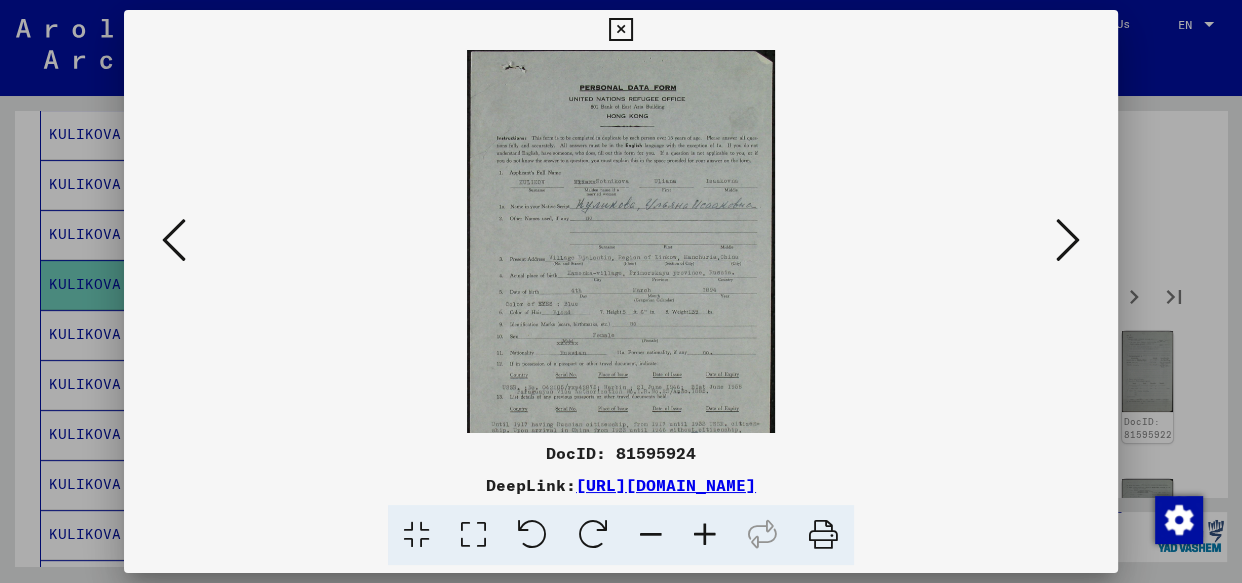 click at bounding box center [705, 535] 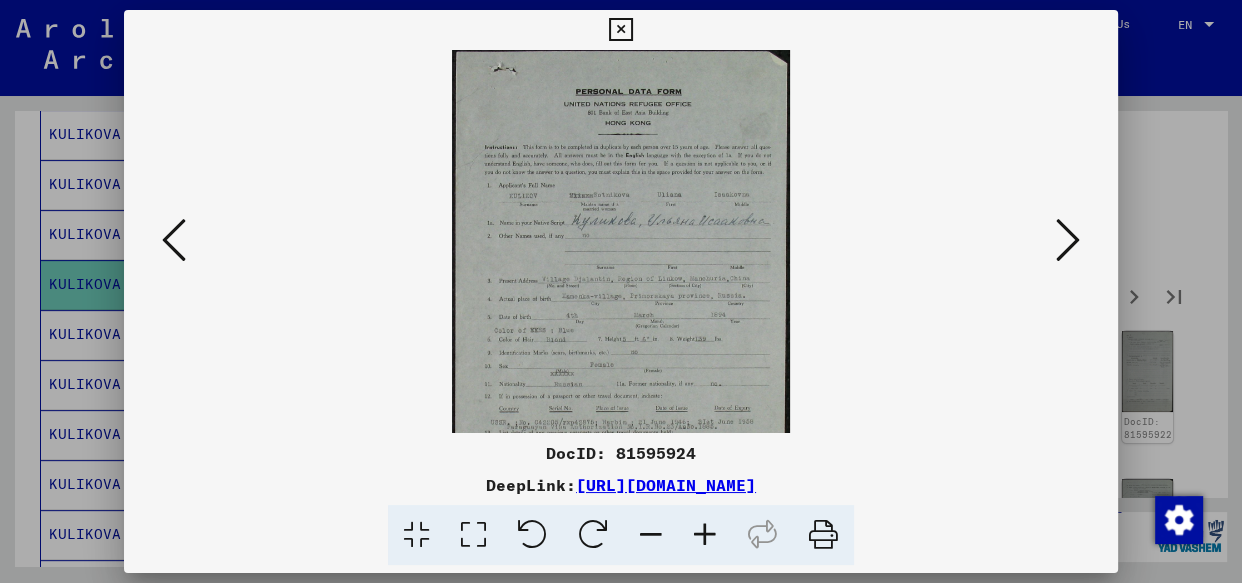 click at bounding box center [705, 535] 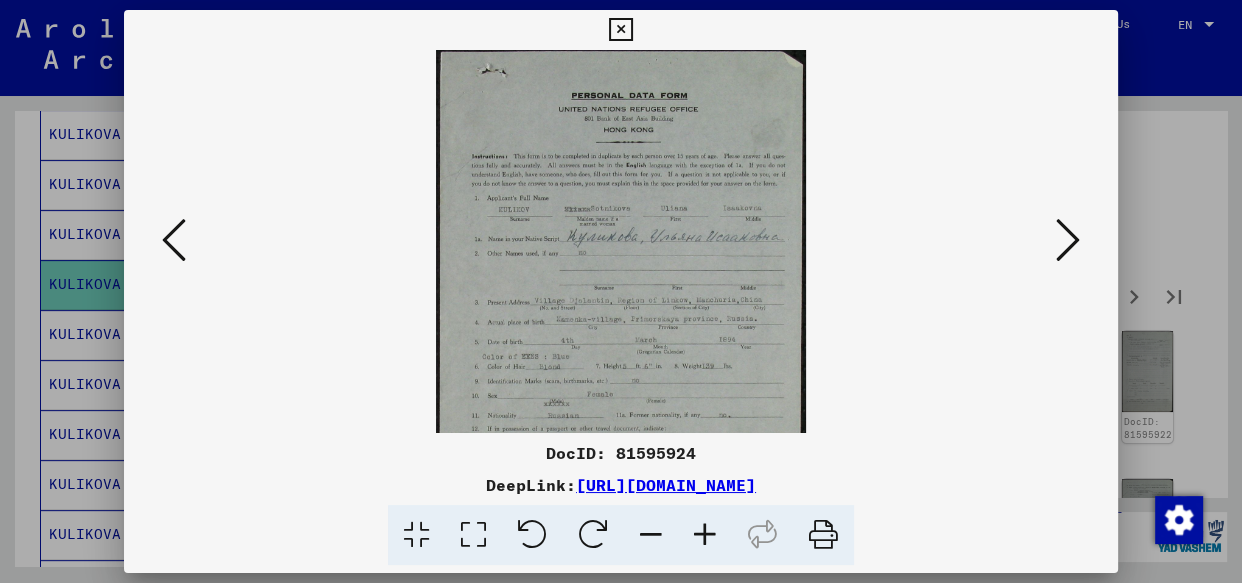 click at bounding box center [705, 535] 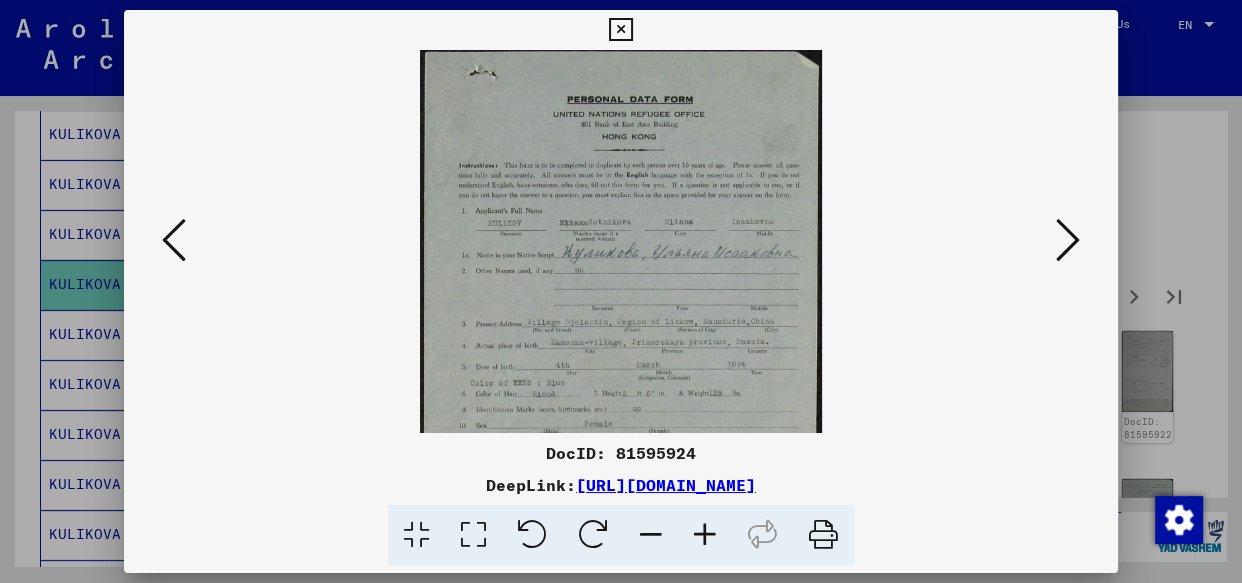 click at bounding box center [705, 535] 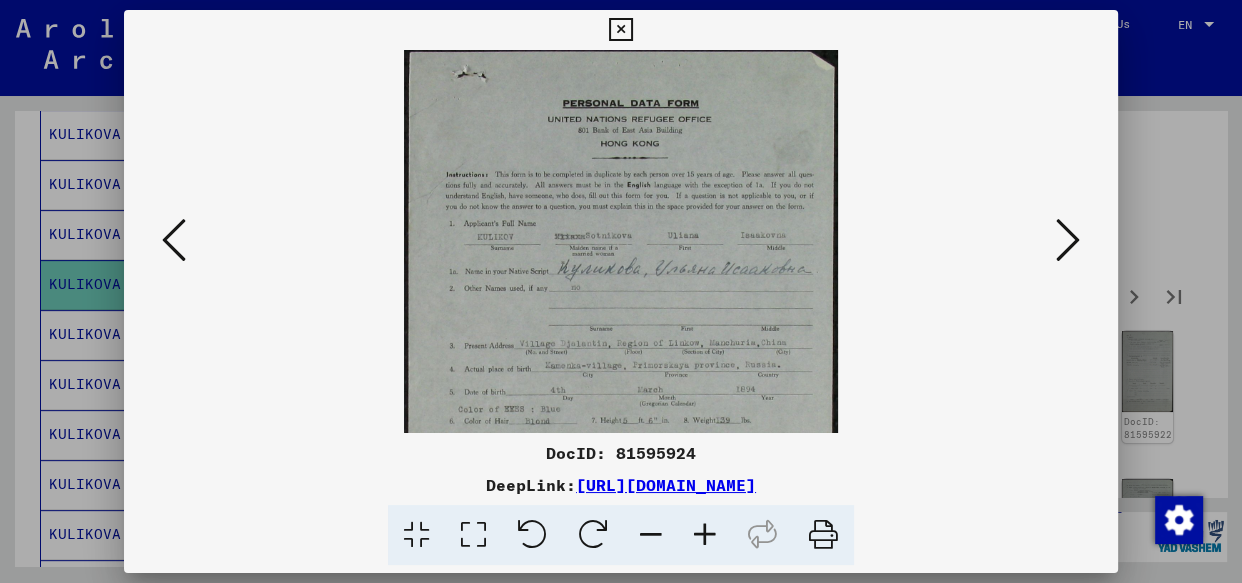 click at bounding box center (705, 535) 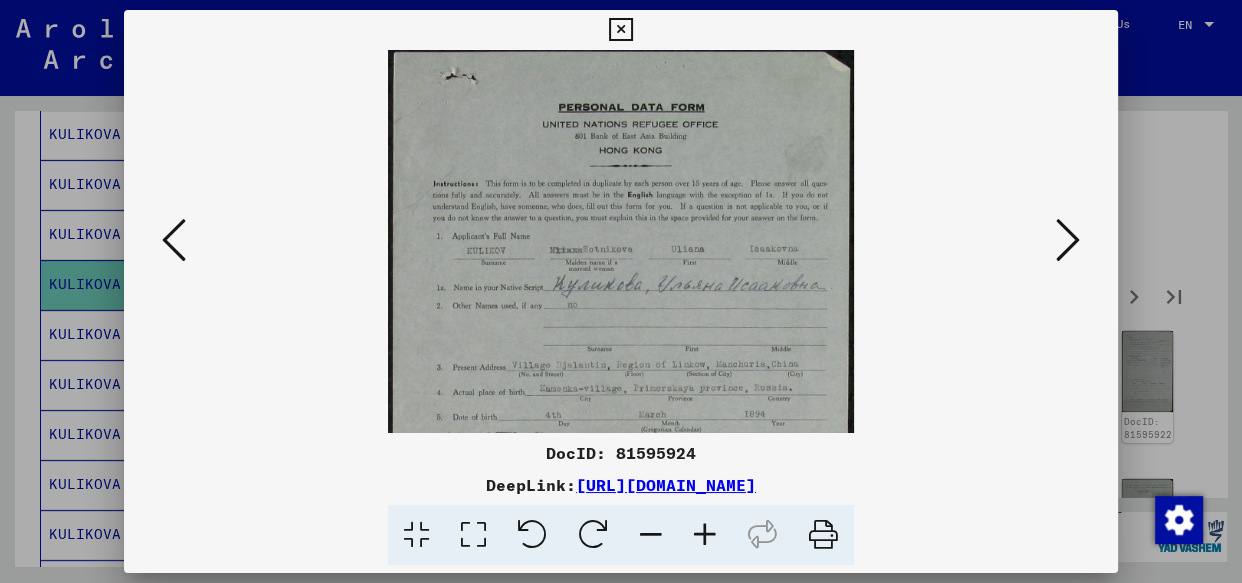 click at bounding box center [705, 535] 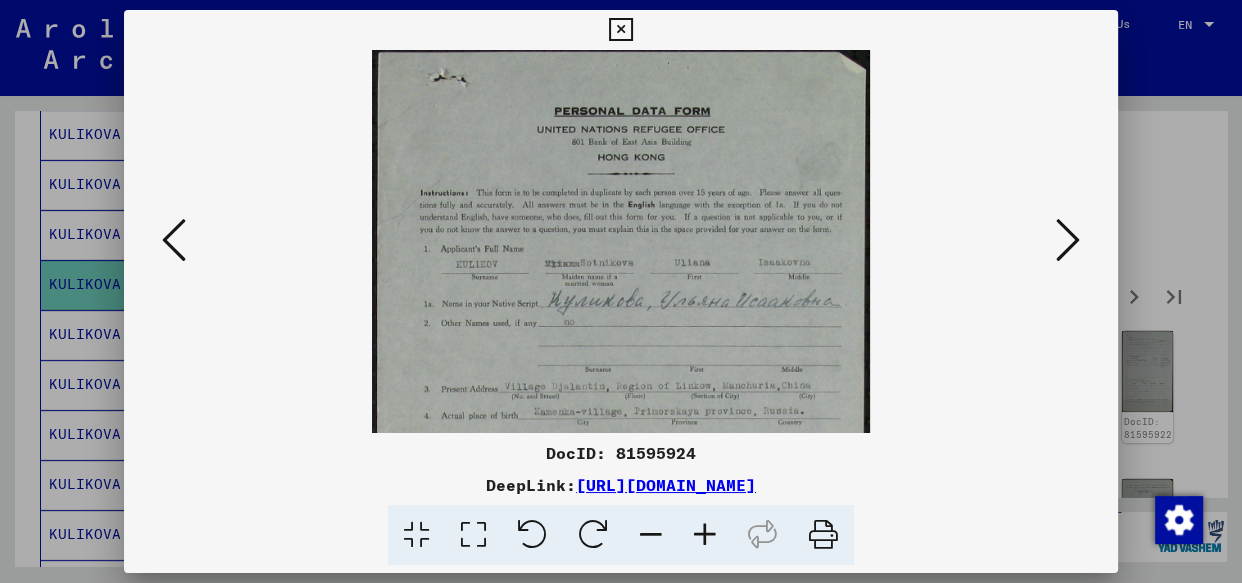 click at bounding box center [1068, 240] 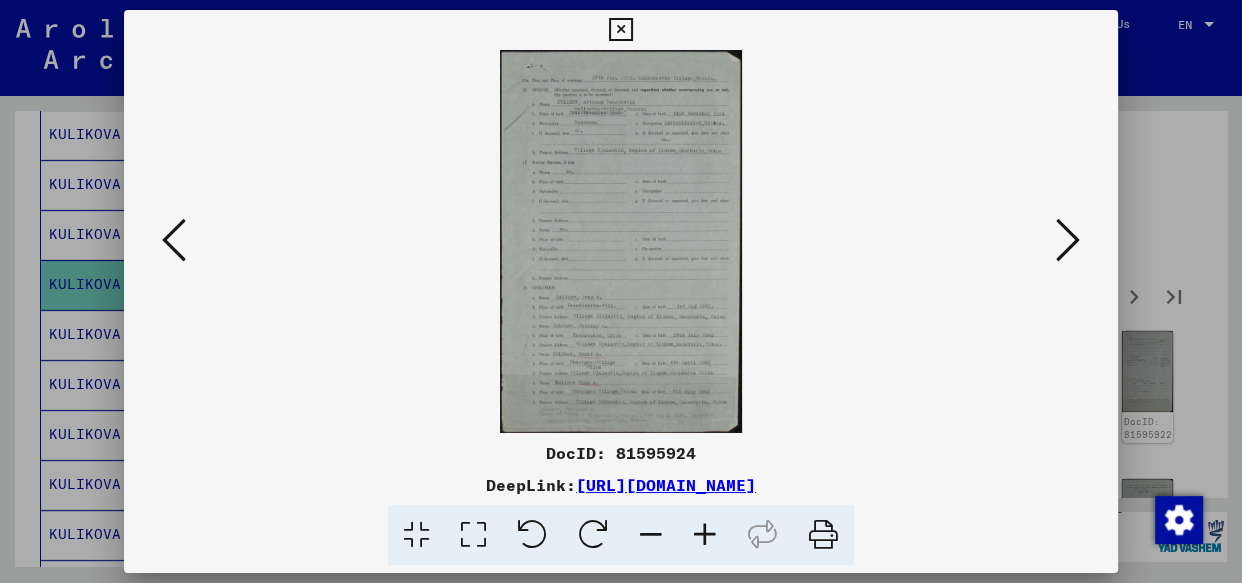 click at bounding box center [1068, 240] 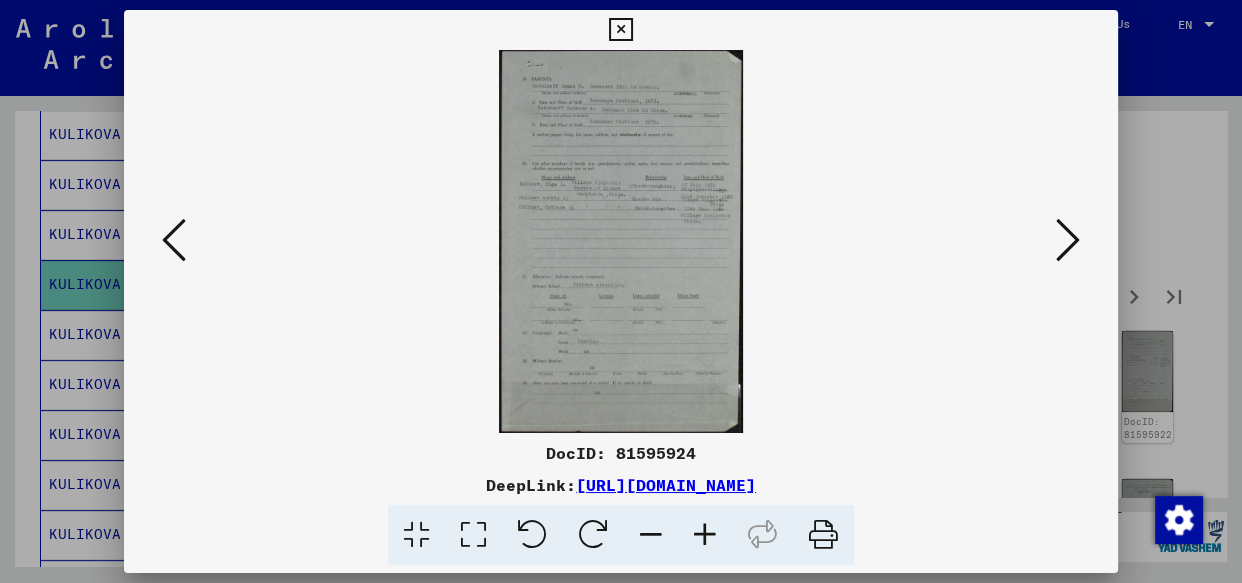 click at bounding box center [1068, 240] 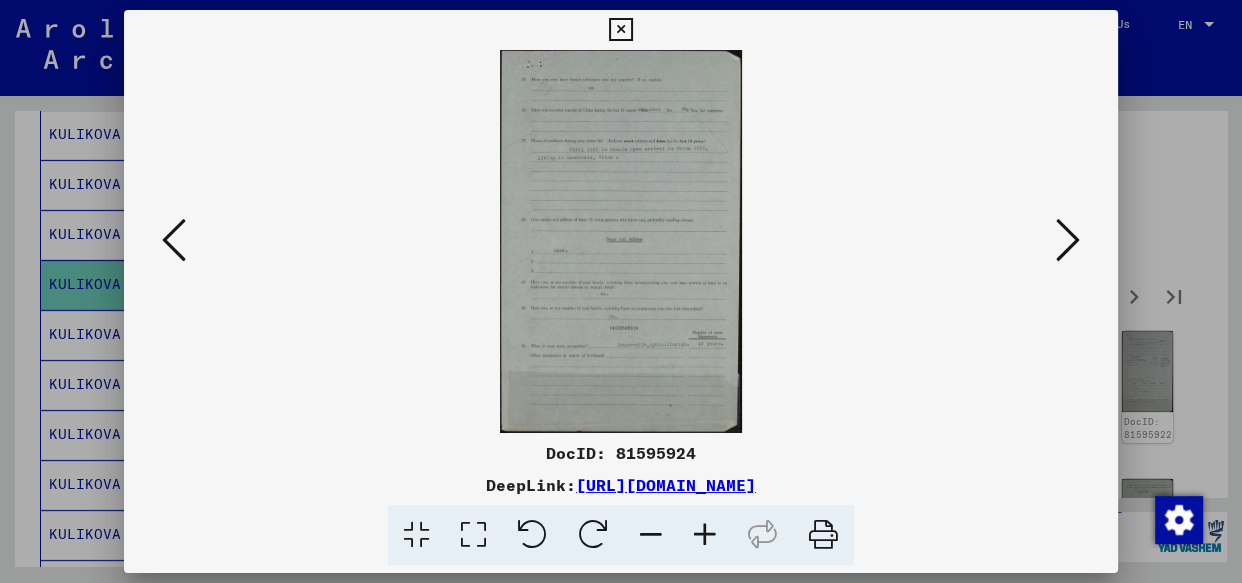click at bounding box center (174, 240) 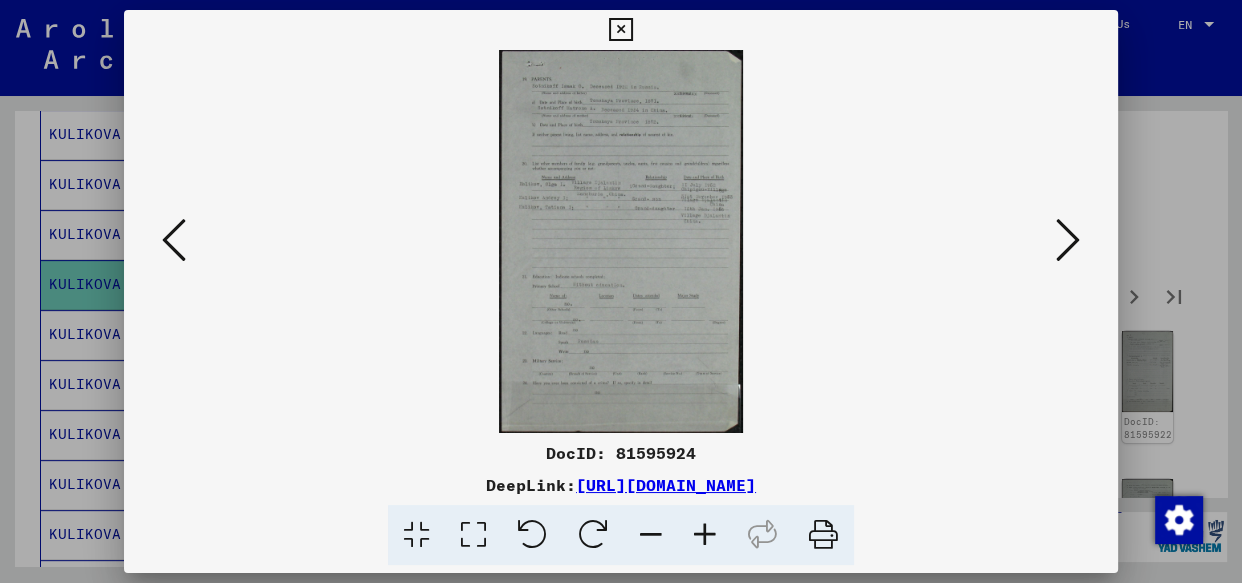 click at bounding box center [705, 535] 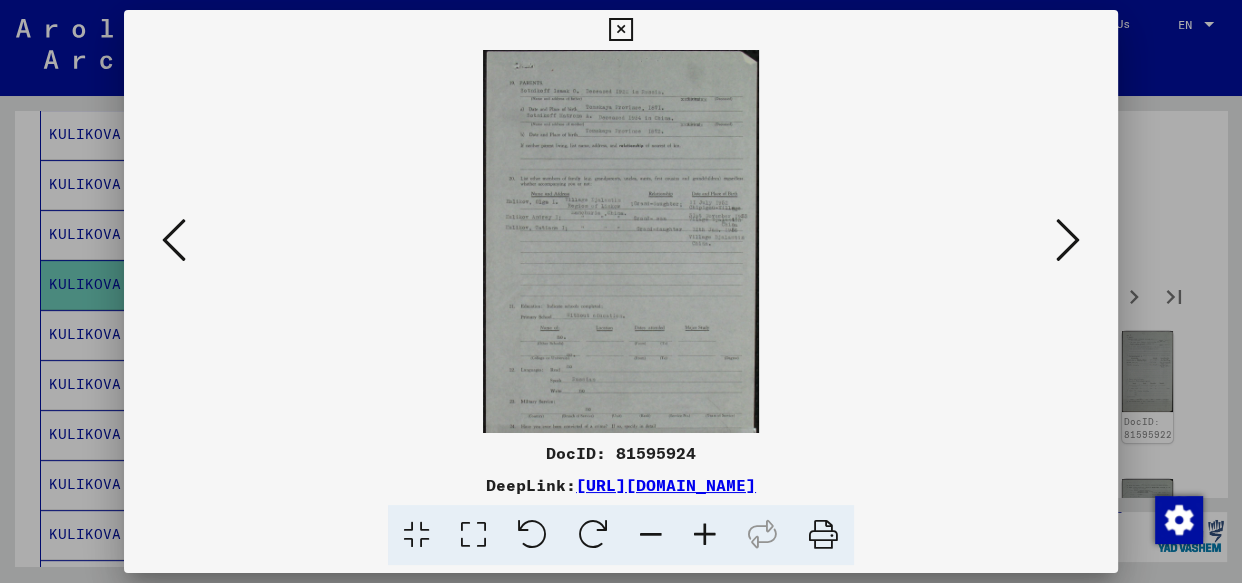 click at bounding box center [705, 535] 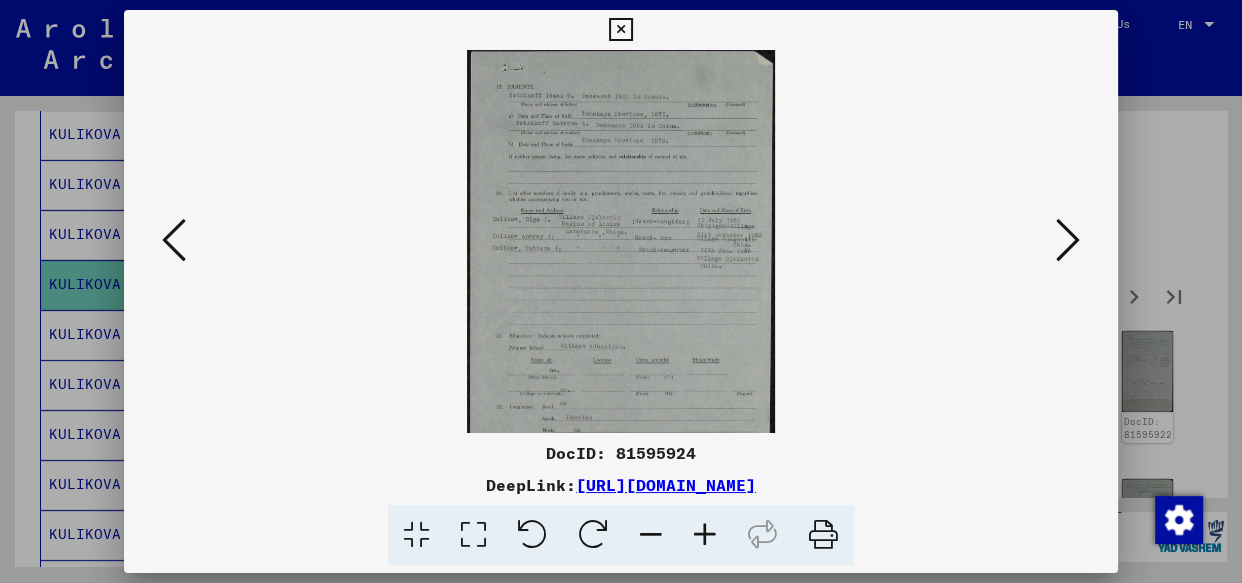 click at bounding box center (705, 535) 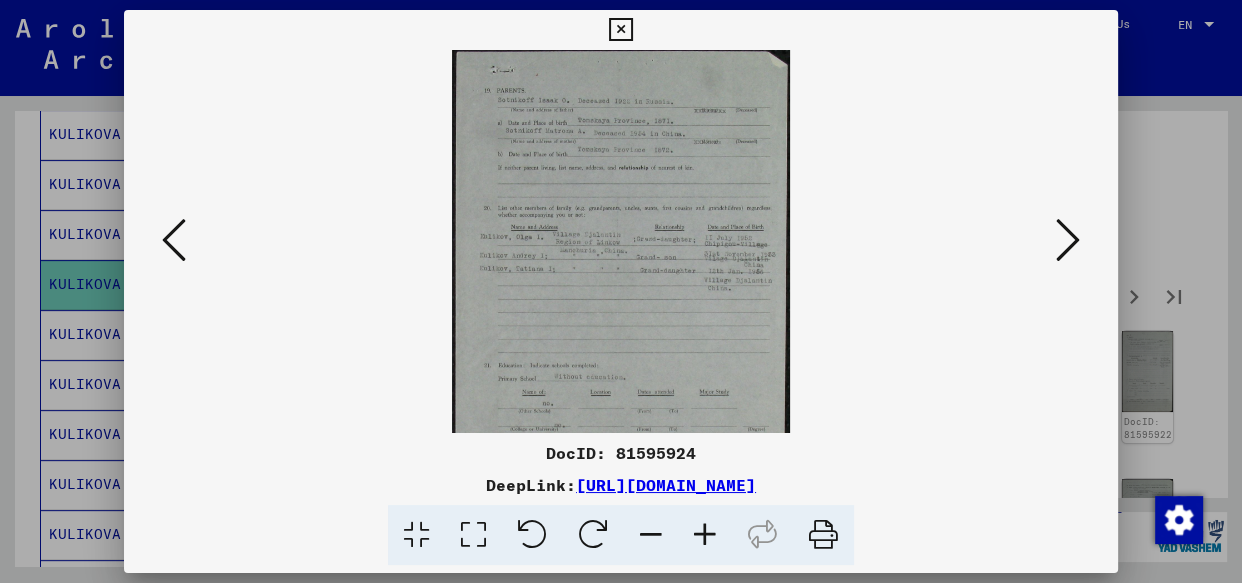 click at bounding box center [705, 535] 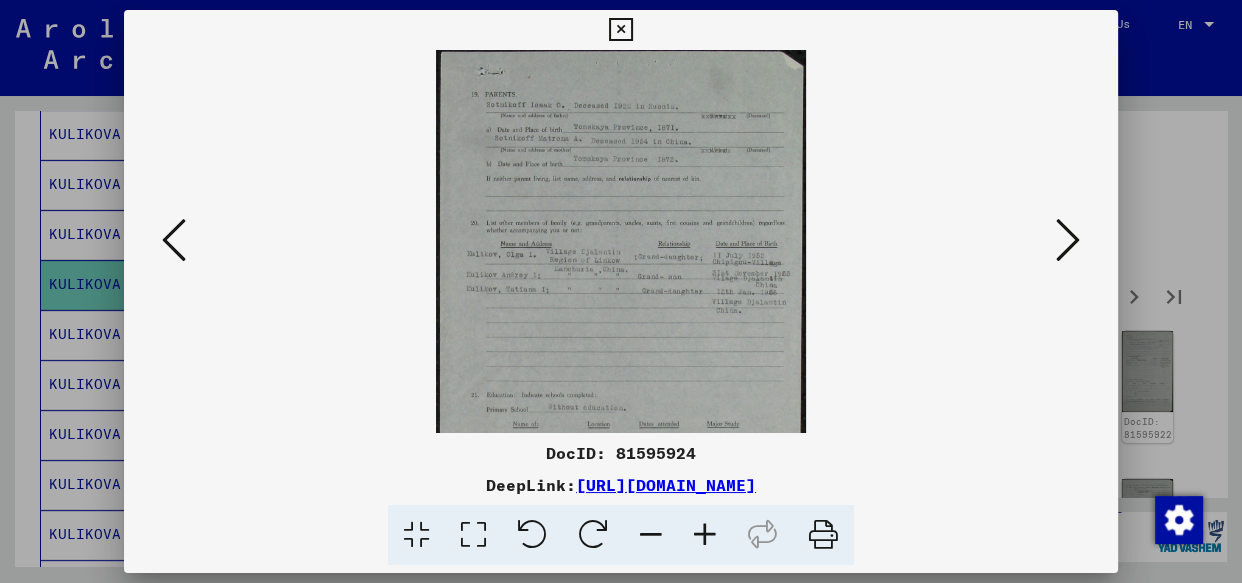 click at bounding box center [705, 535] 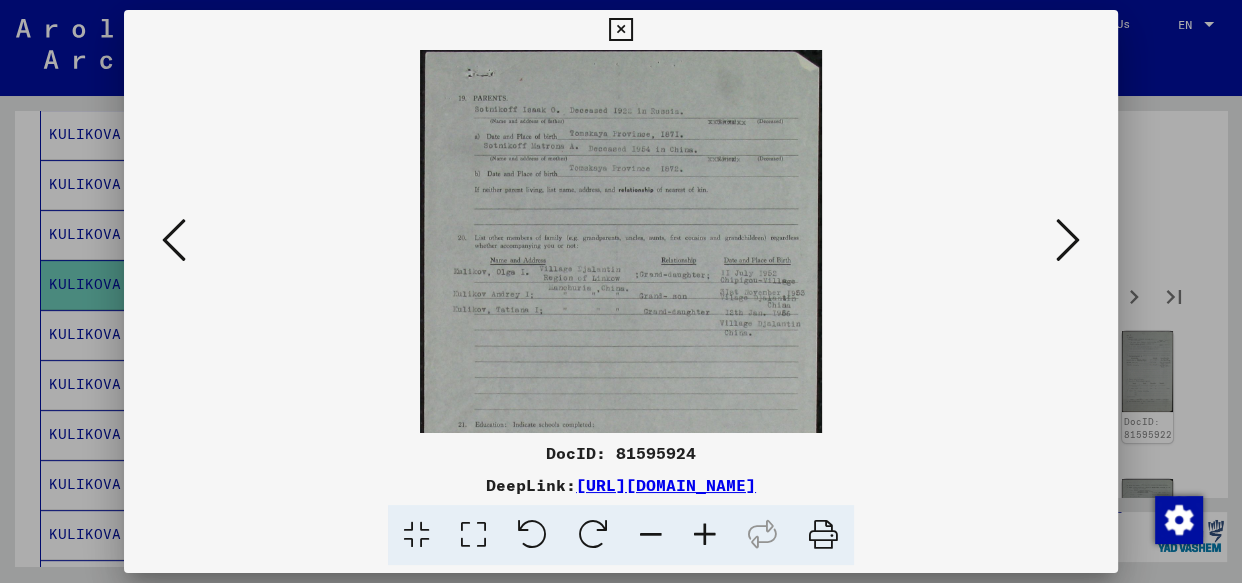 click at bounding box center (705, 535) 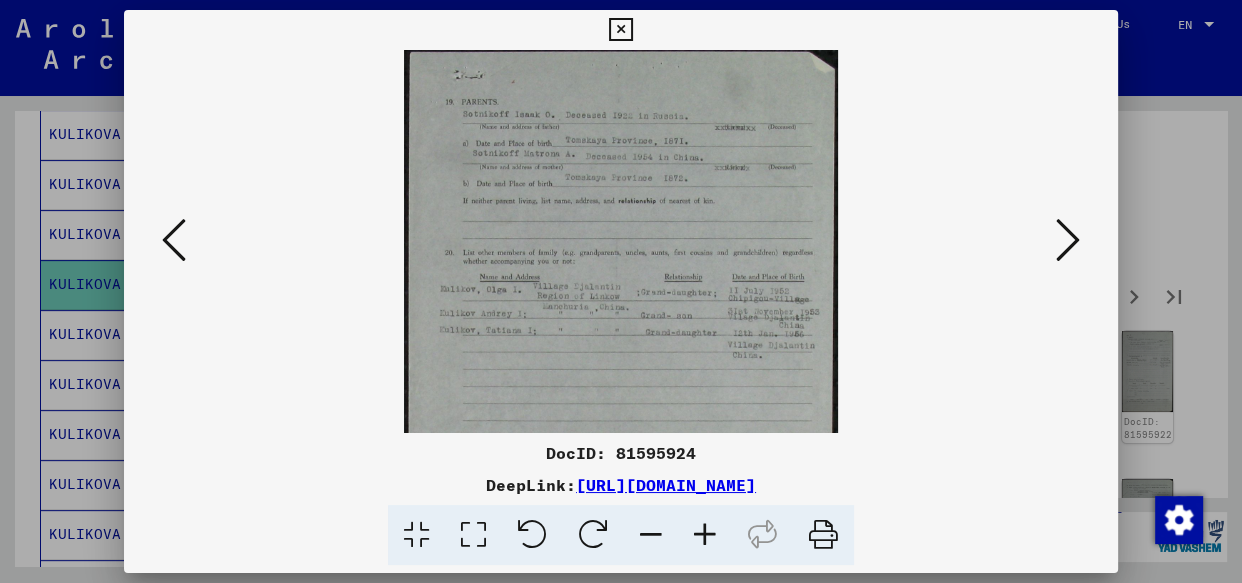 click at bounding box center (705, 535) 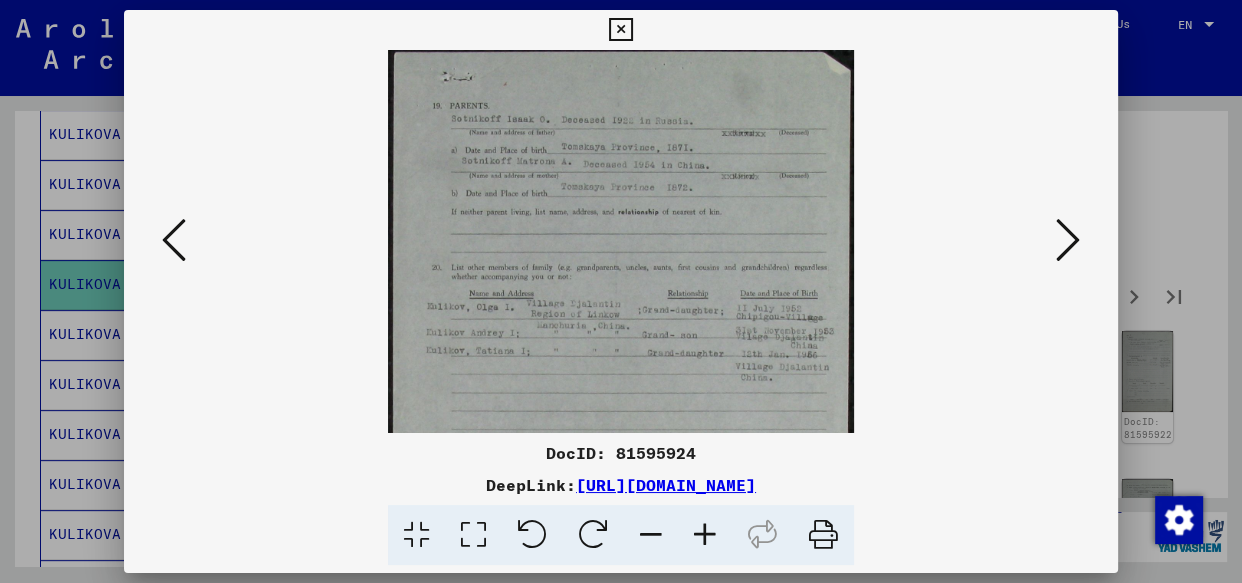 click at bounding box center [705, 535] 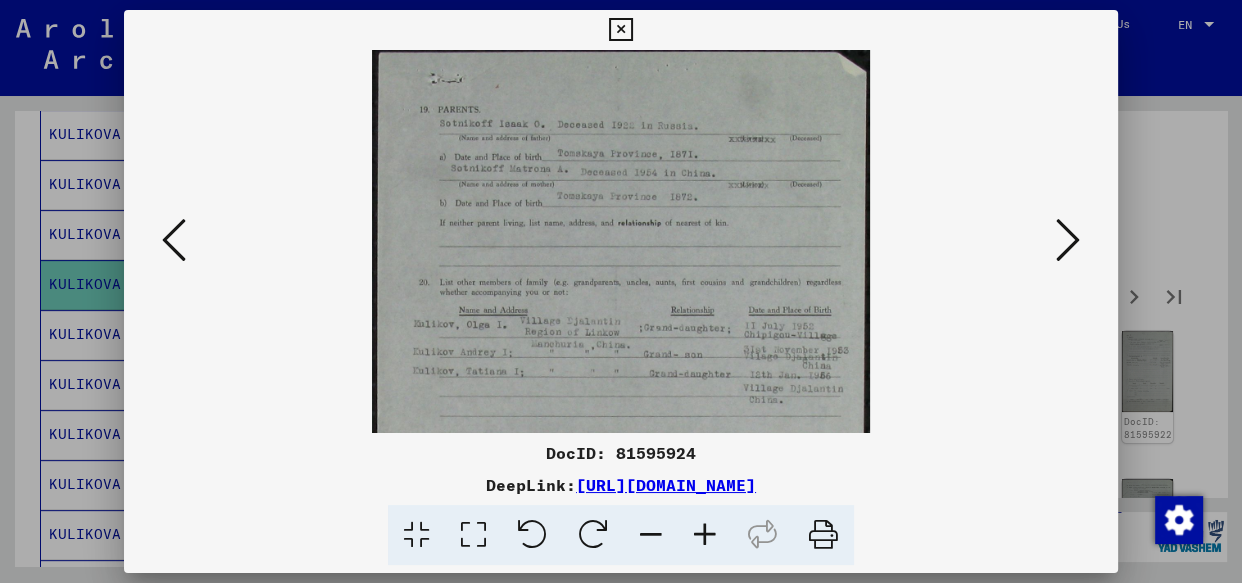 click at bounding box center [705, 535] 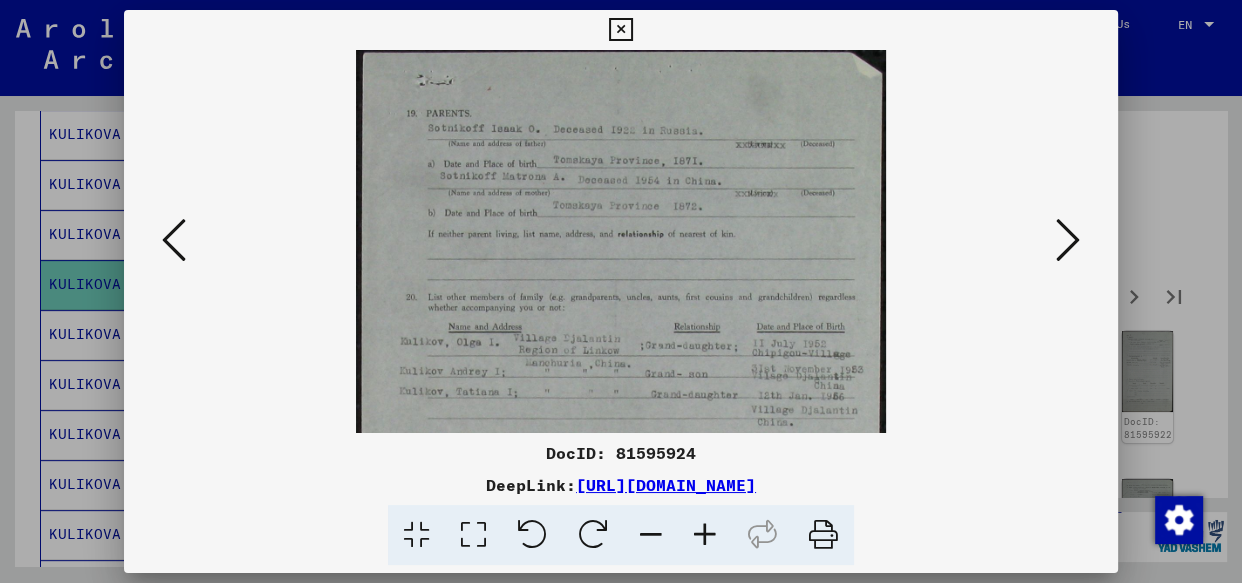 click at bounding box center [705, 535] 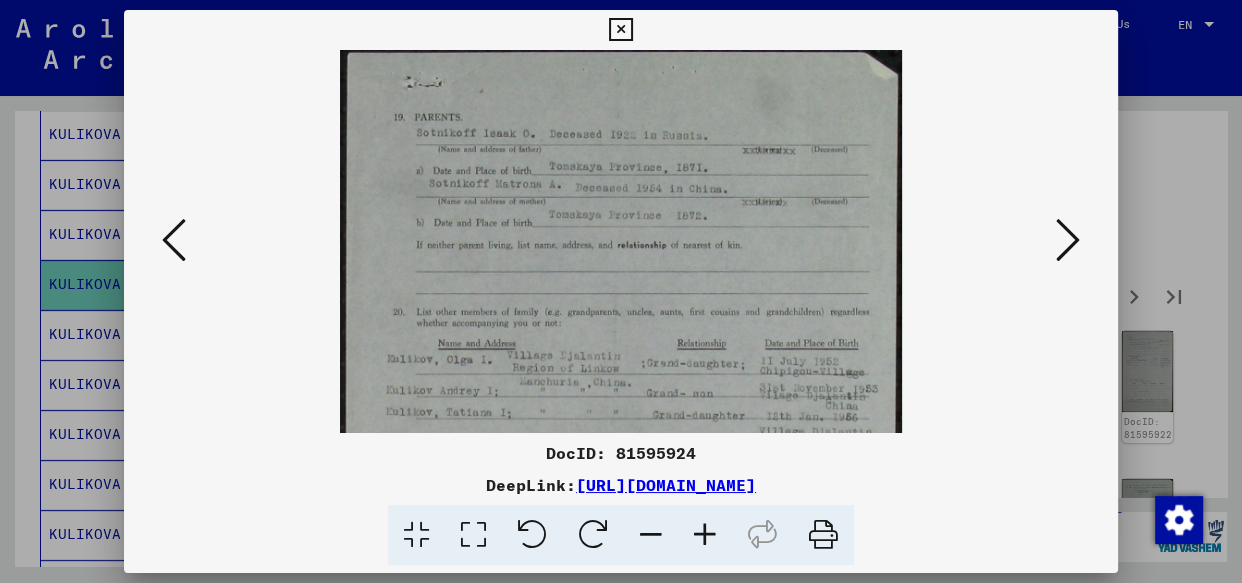 click at bounding box center [705, 535] 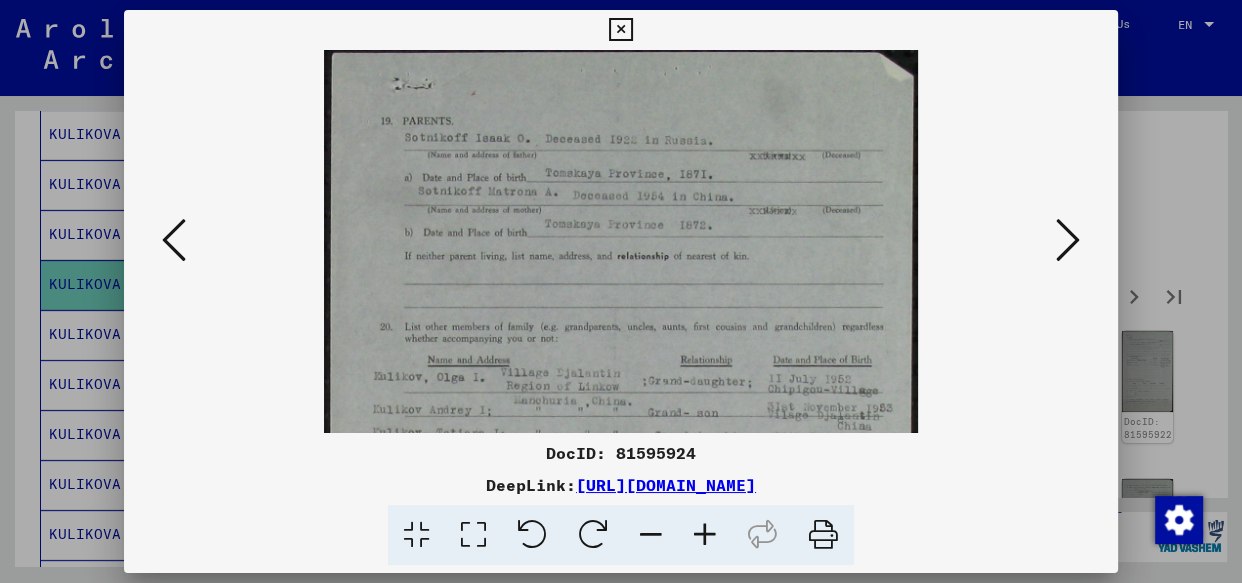 click at bounding box center (705, 535) 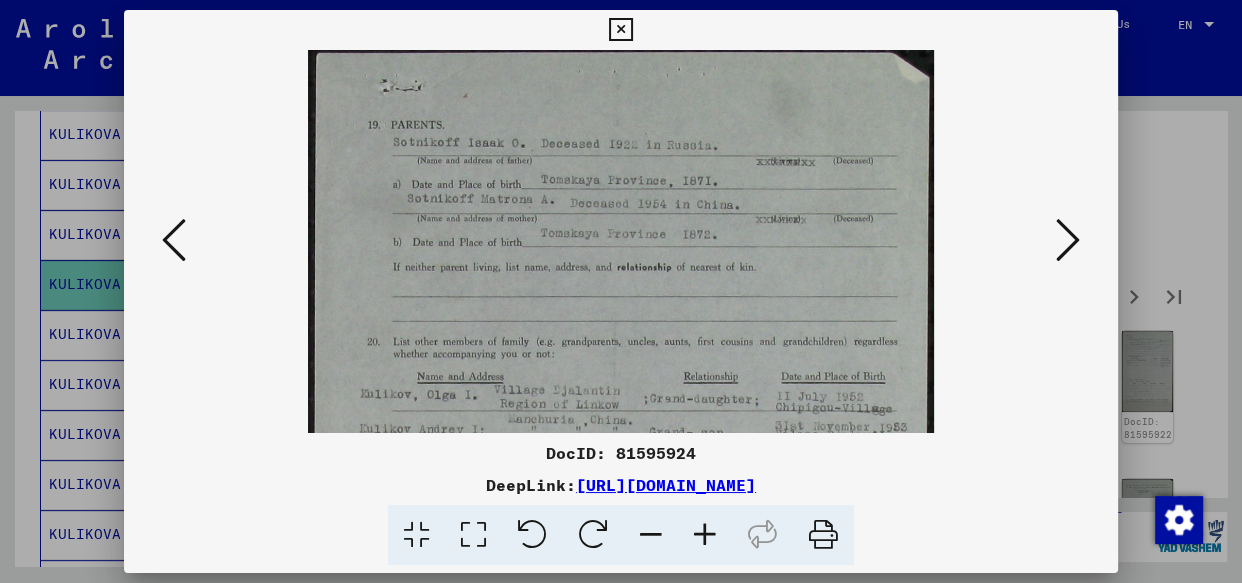 click at bounding box center (705, 535) 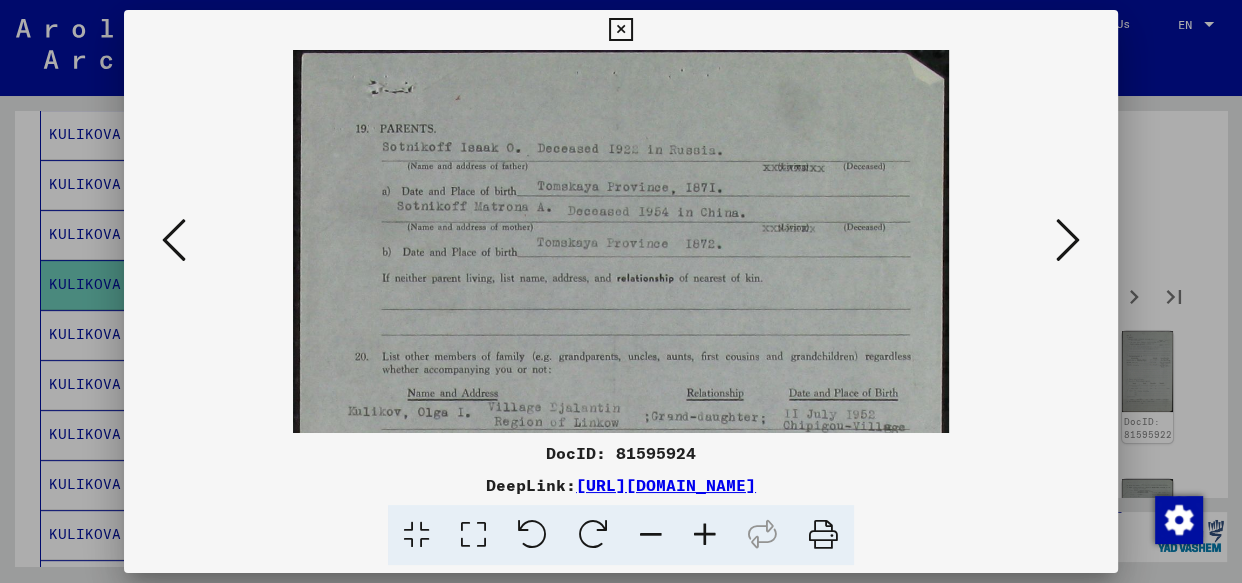 click at bounding box center (705, 535) 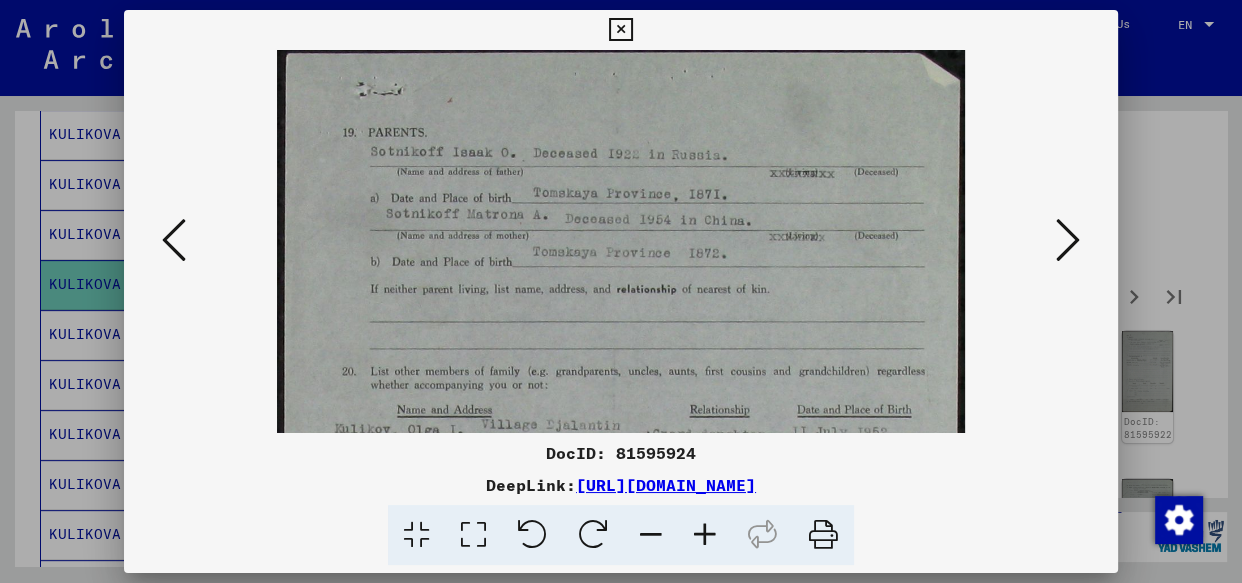 click at bounding box center [705, 535] 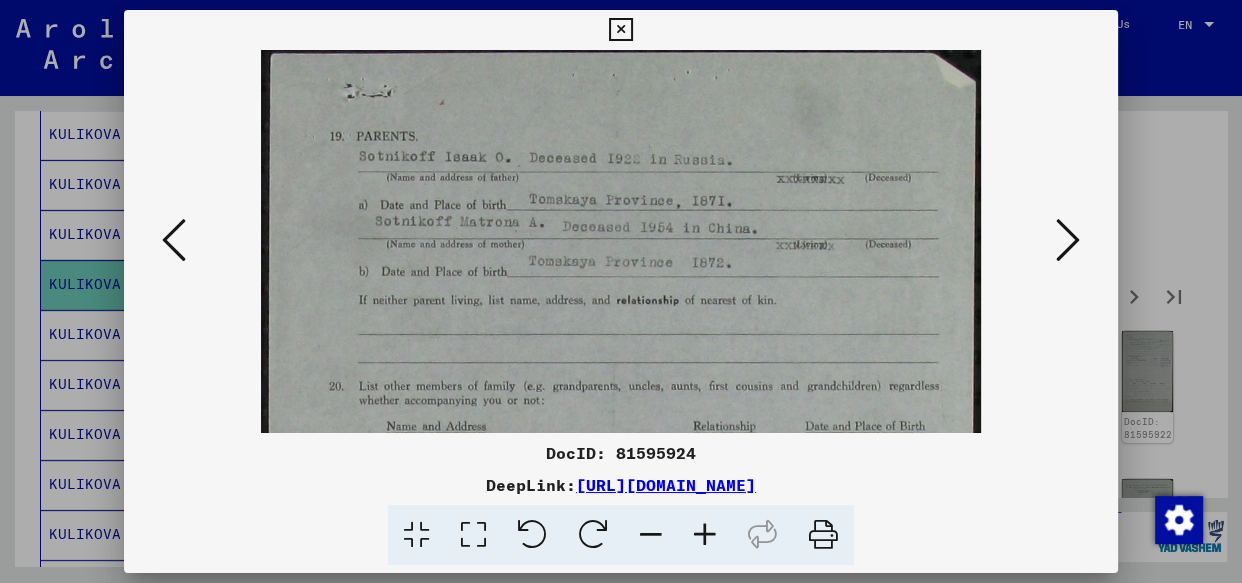 click at bounding box center (705, 535) 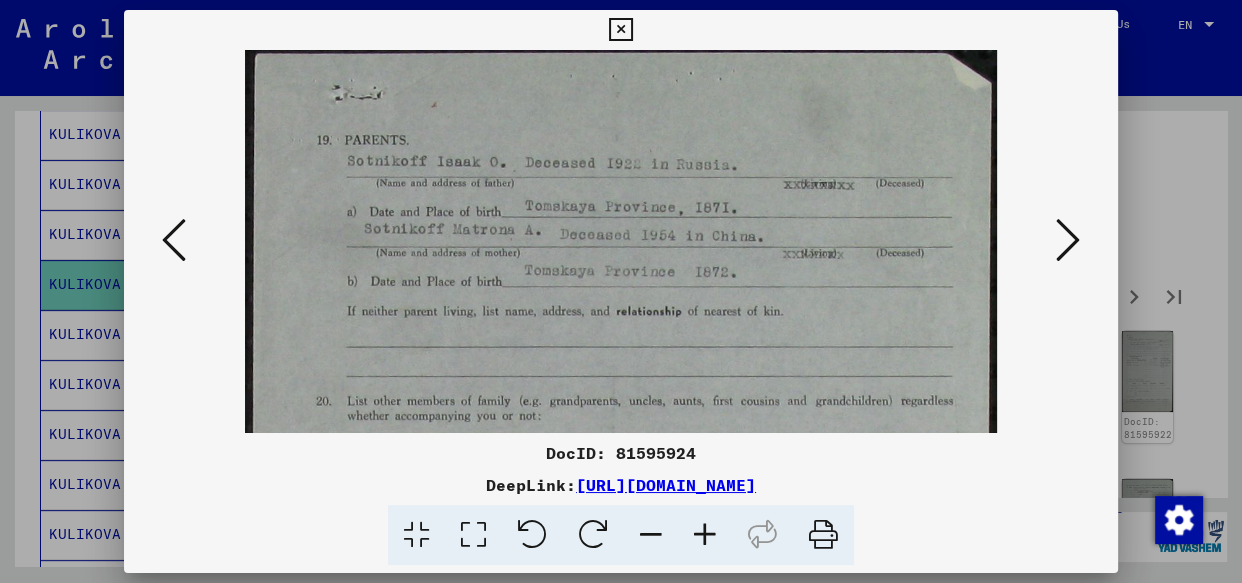 drag, startPoint x: 582, startPoint y: 331, endPoint x: 656, endPoint y: -9, distance: 347.95978 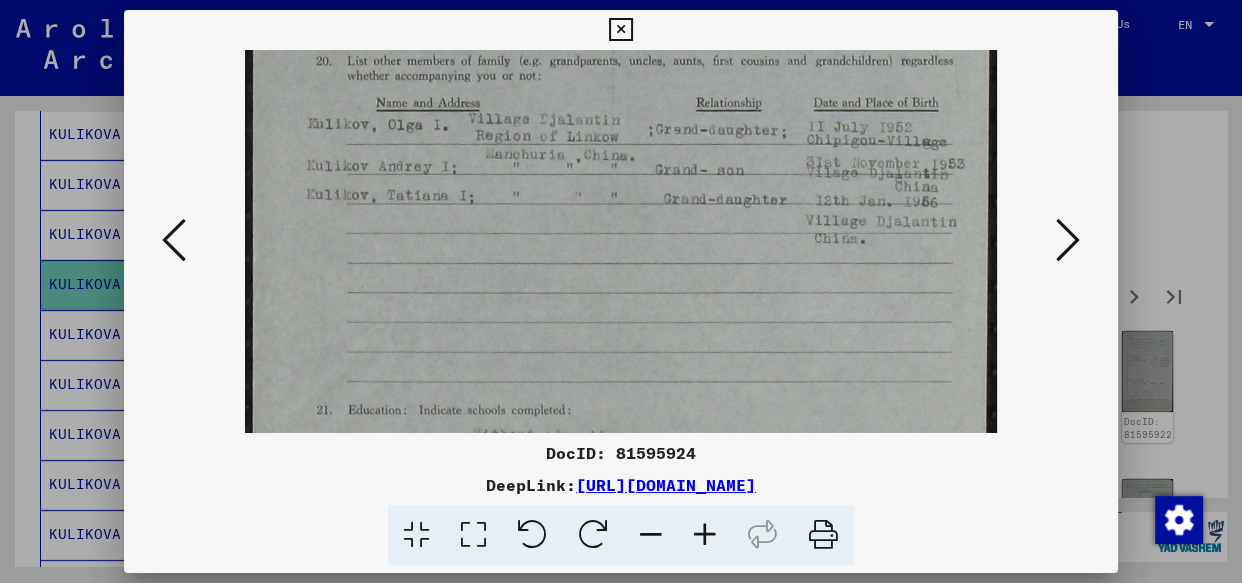 scroll, scrollTop: 272, scrollLeft: 0, axis: vertical 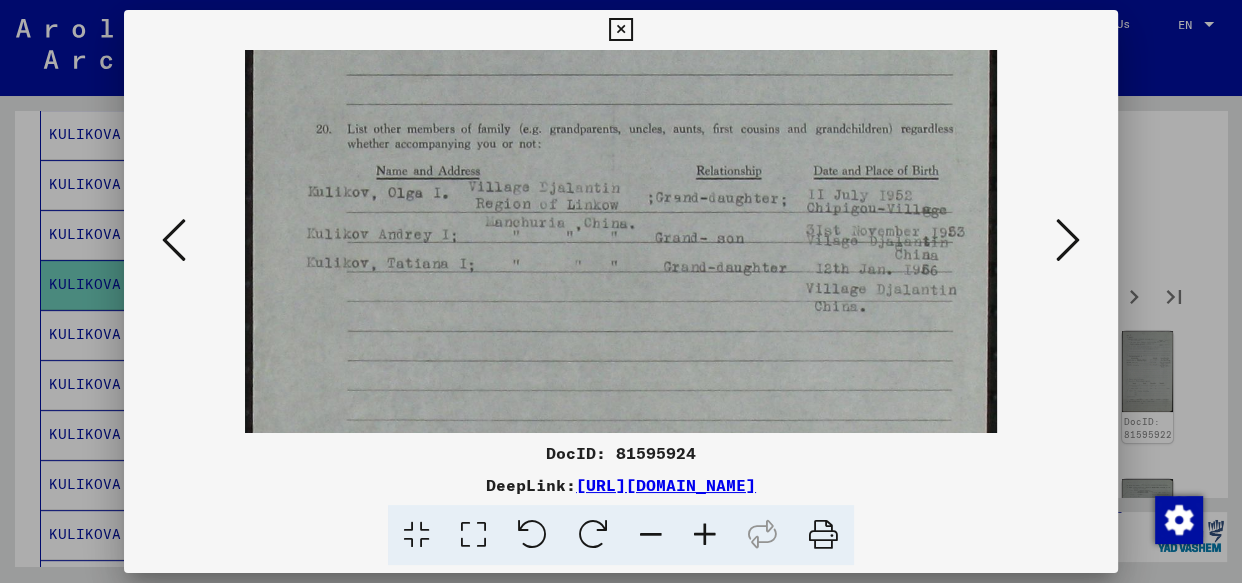 drag, startPoint x: 565, startPoint y: 270, endPoint x: 550, endPoint y: 320, distance: 52.201534 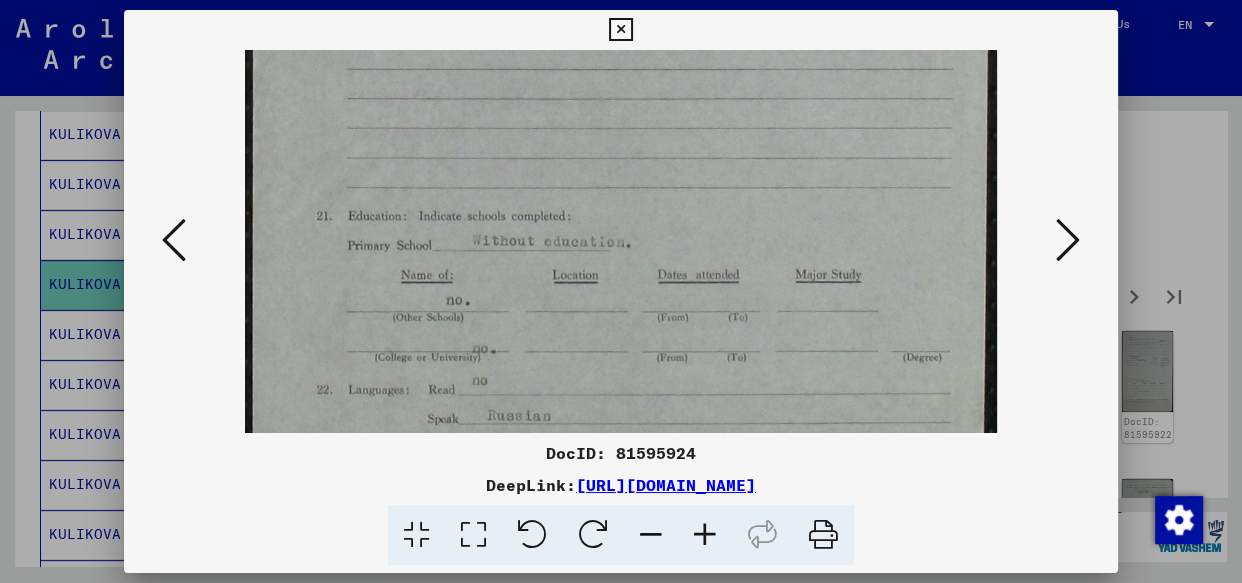 click at bounding box center [1068, 240] 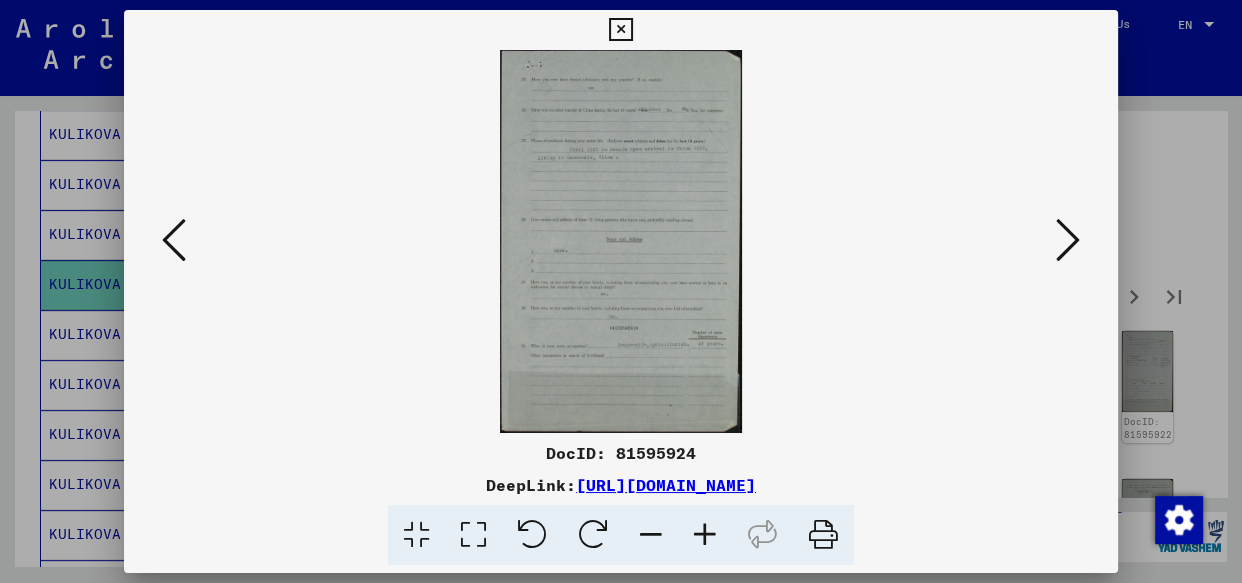 scroll, scrollTop: 0, scrollLeft: 0, axis: both 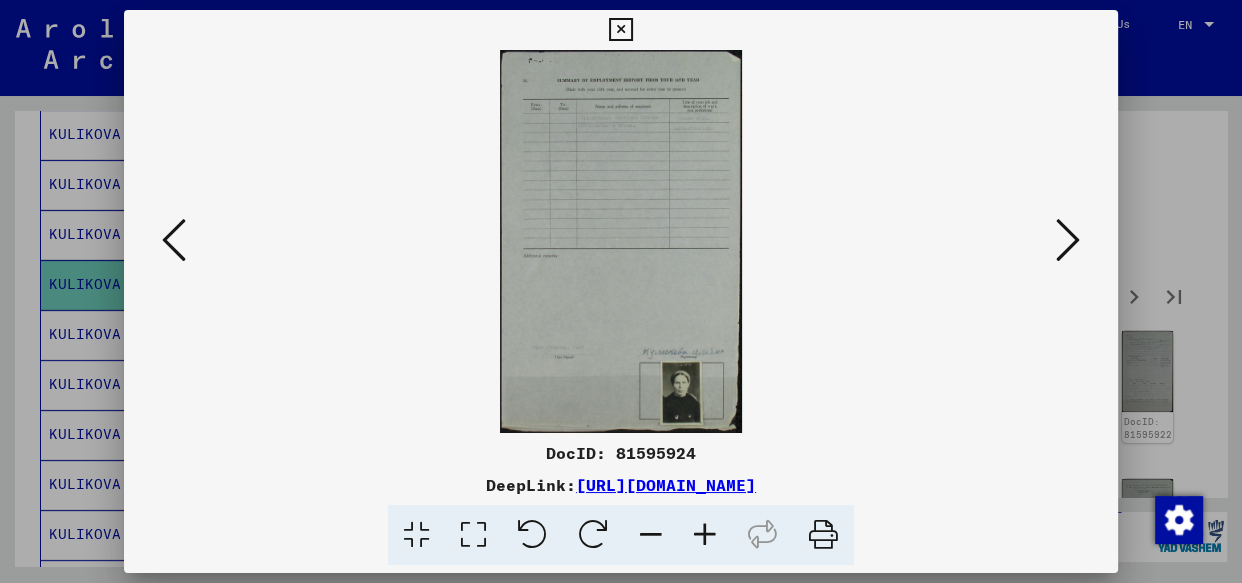 click at bounding box center [1068, 240] 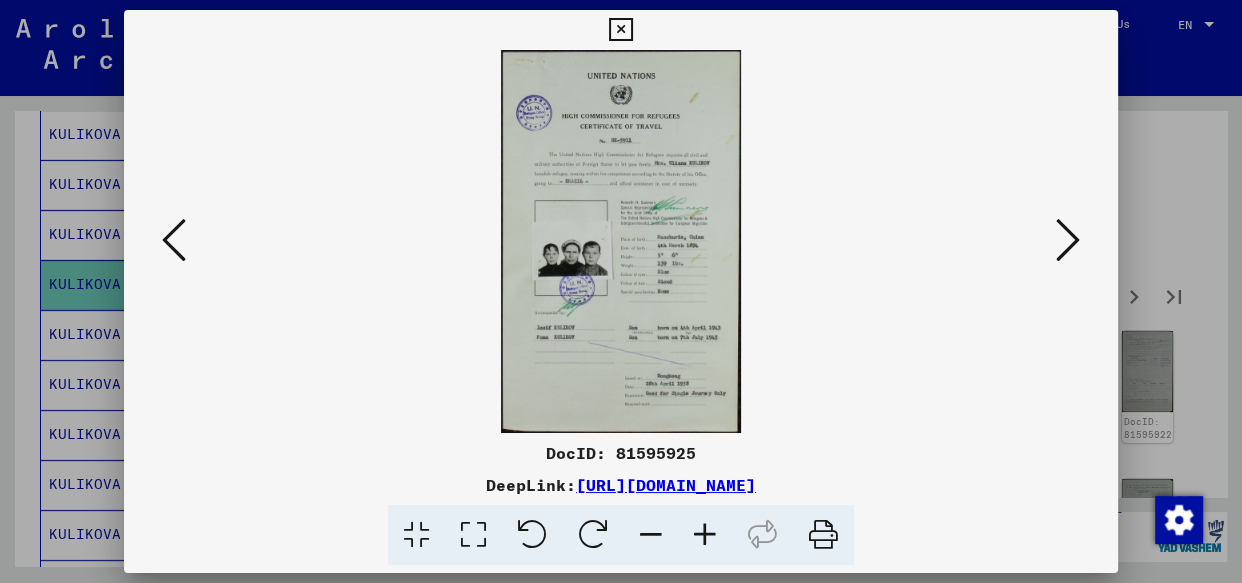 click at bounding box center [1068, 240] 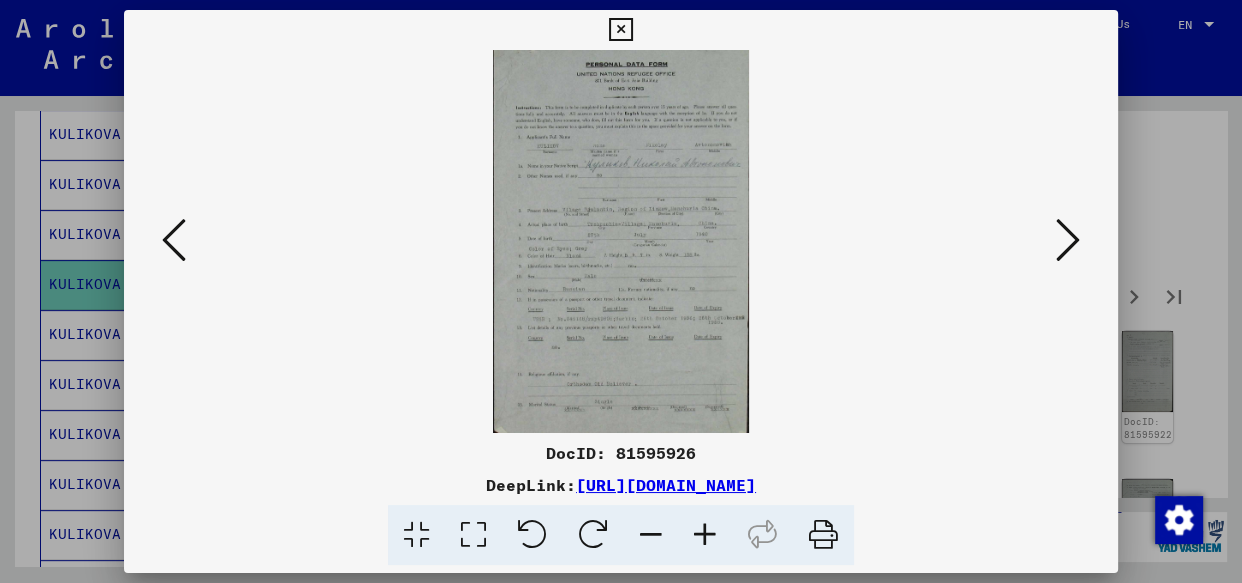 click at bounding box center (174, 240) 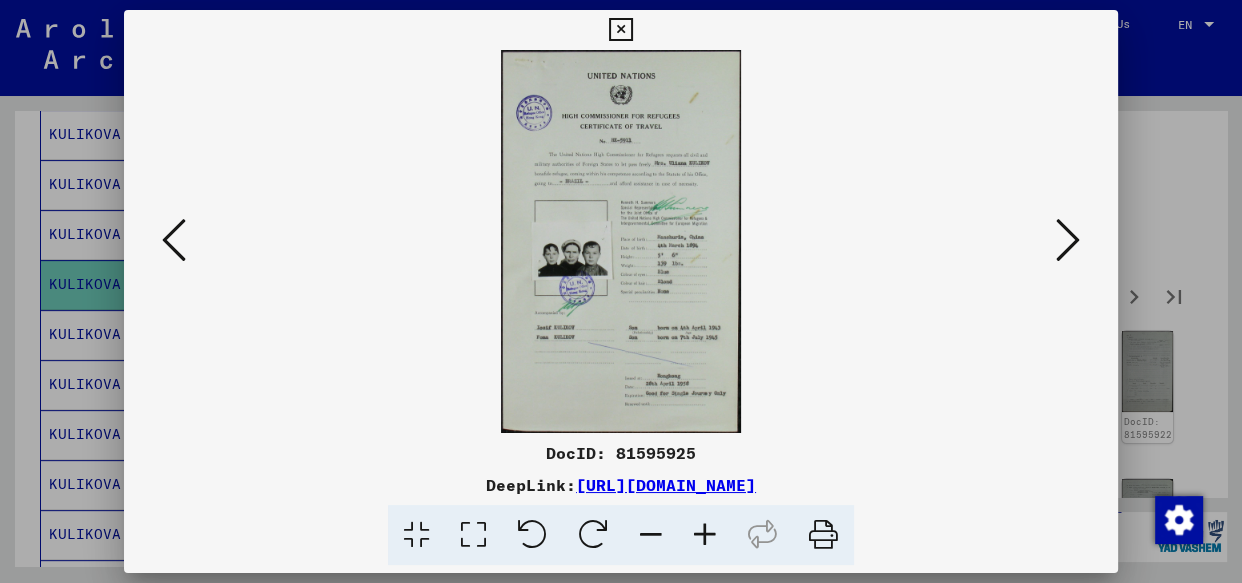 click at bounding box center [705, 535] 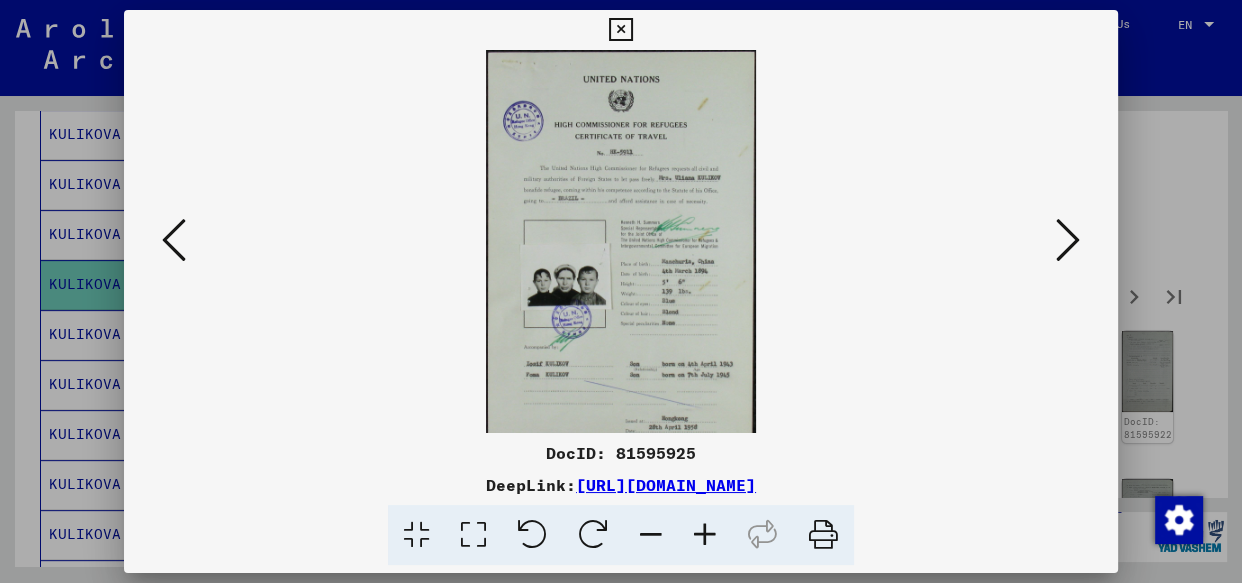 click at bounding box center [705, 535] 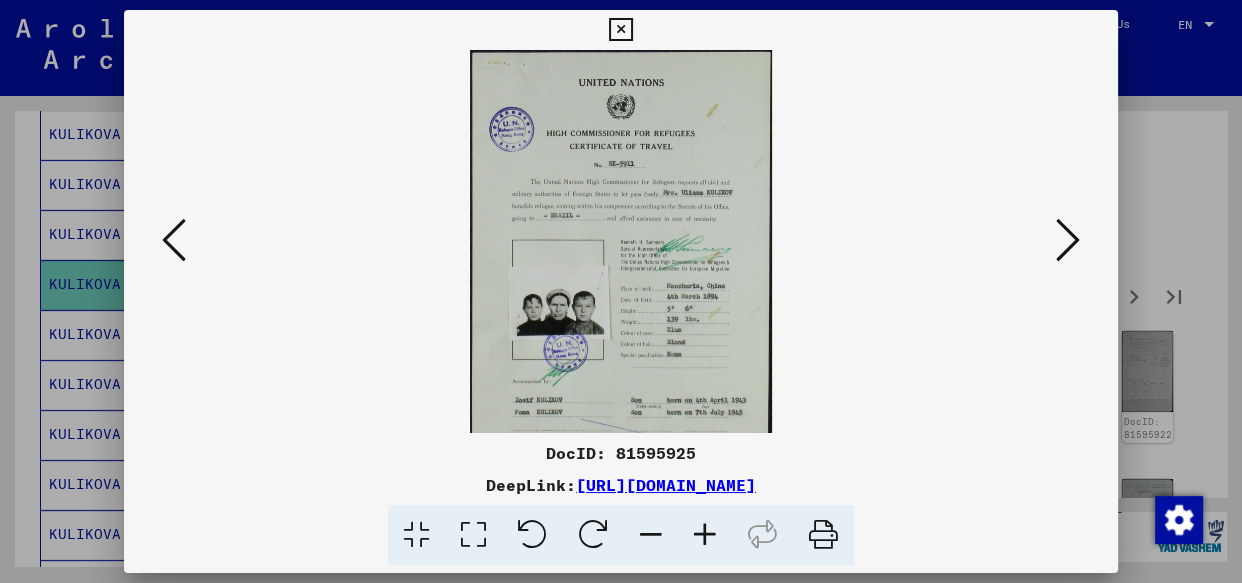 click at bounding box center (705, 535) 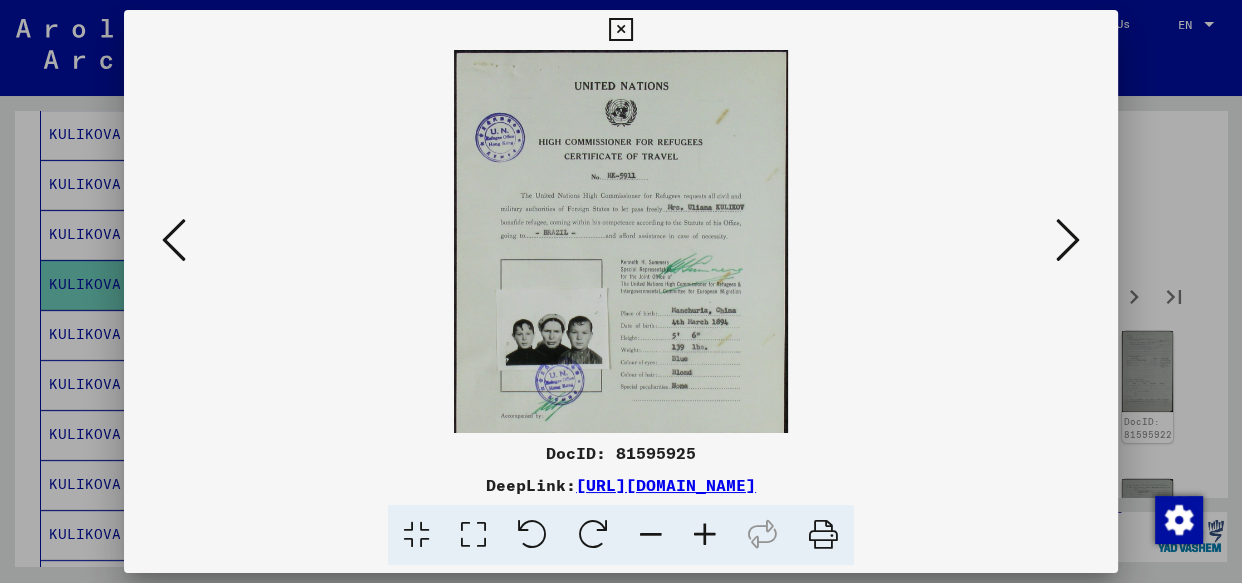 click at bounding box center [705, 535] 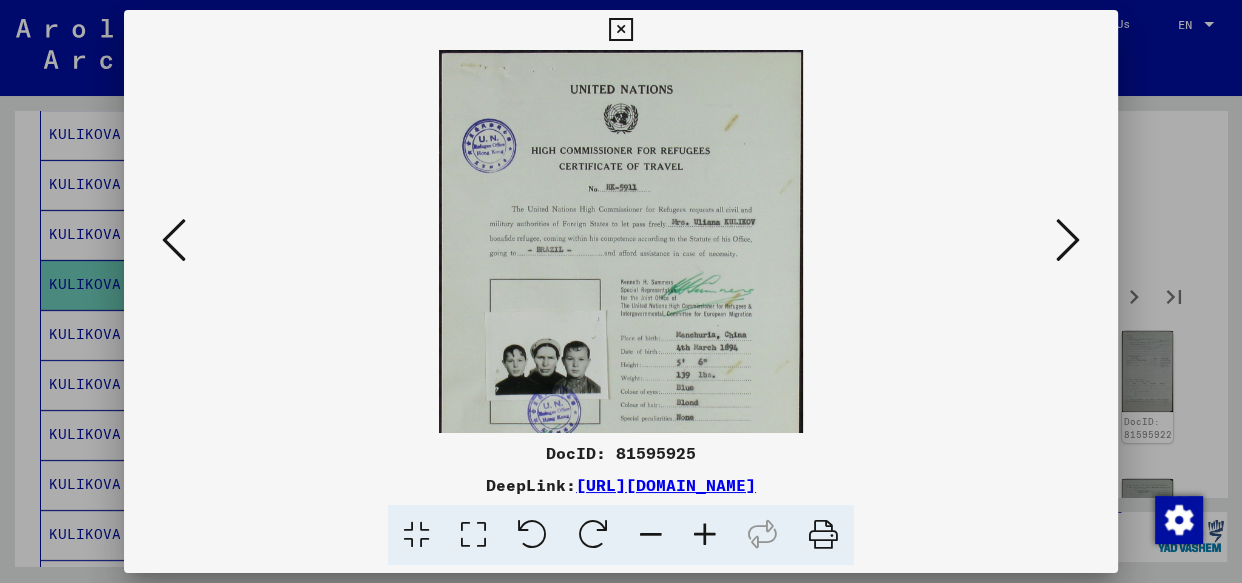 click at bounding box center [705, 535] 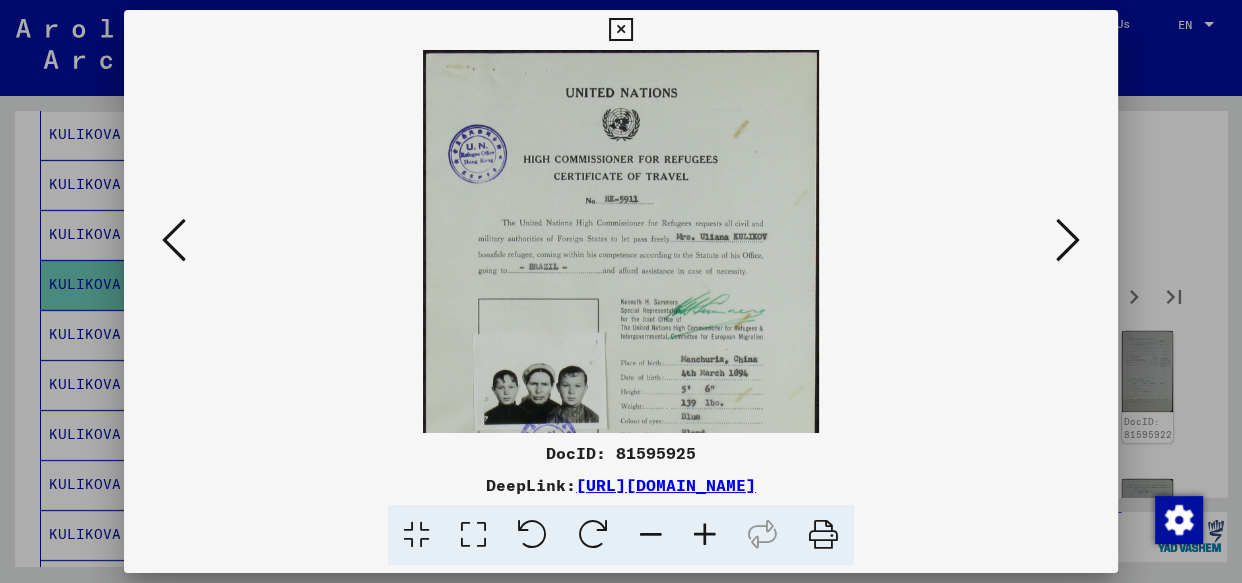 click at bounding box center [705, 535] 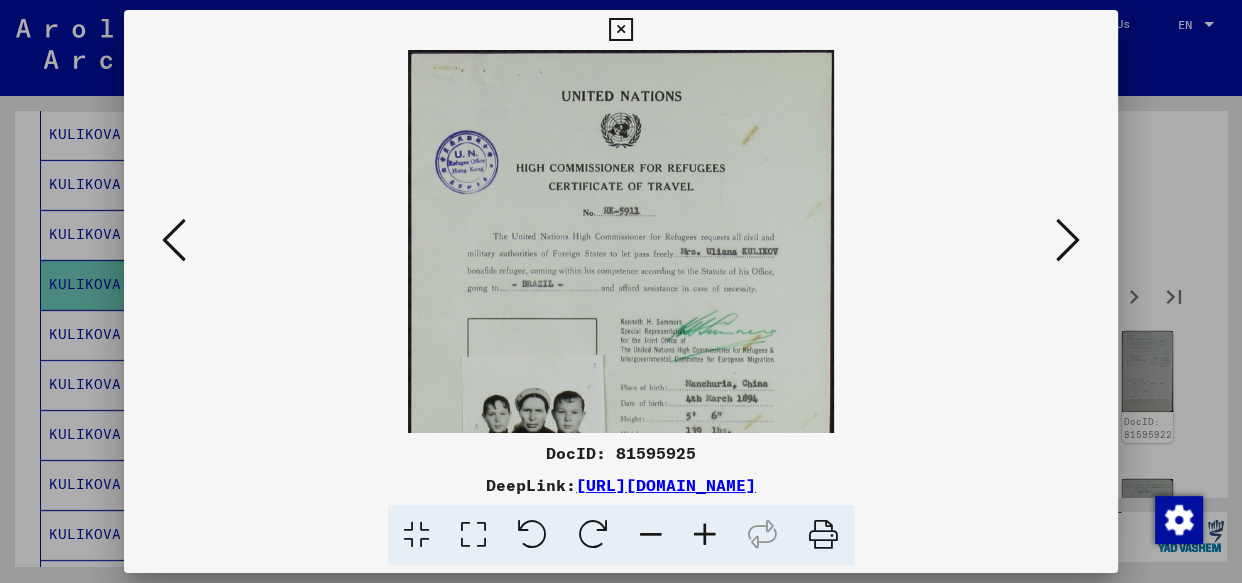 click at bounding box center (705, 535) 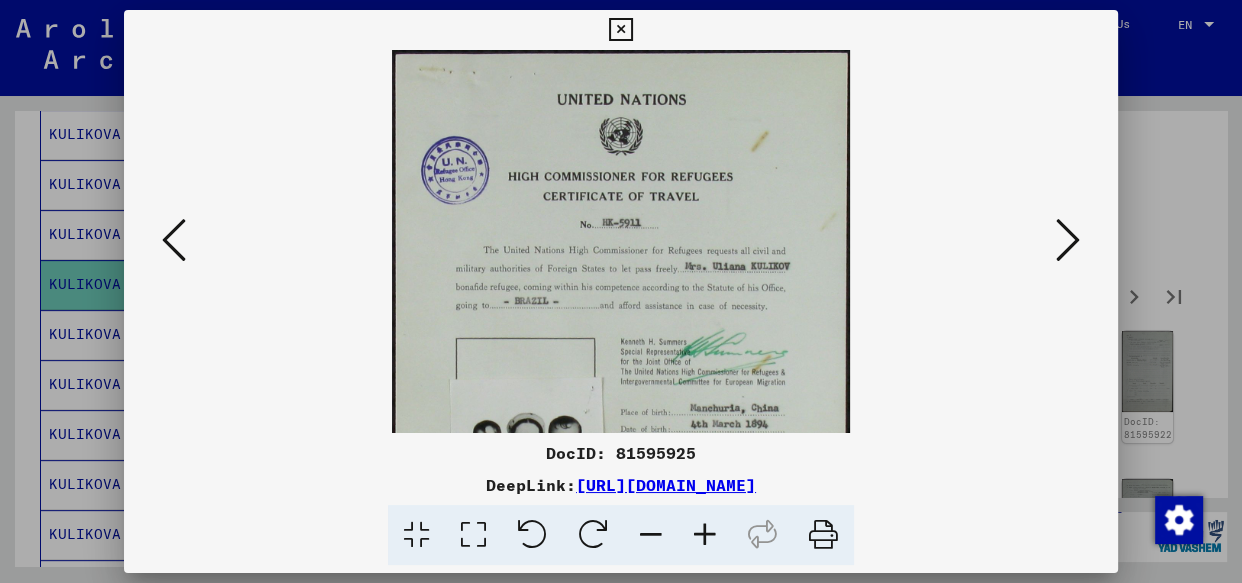 click at bounding box center (705, 535) 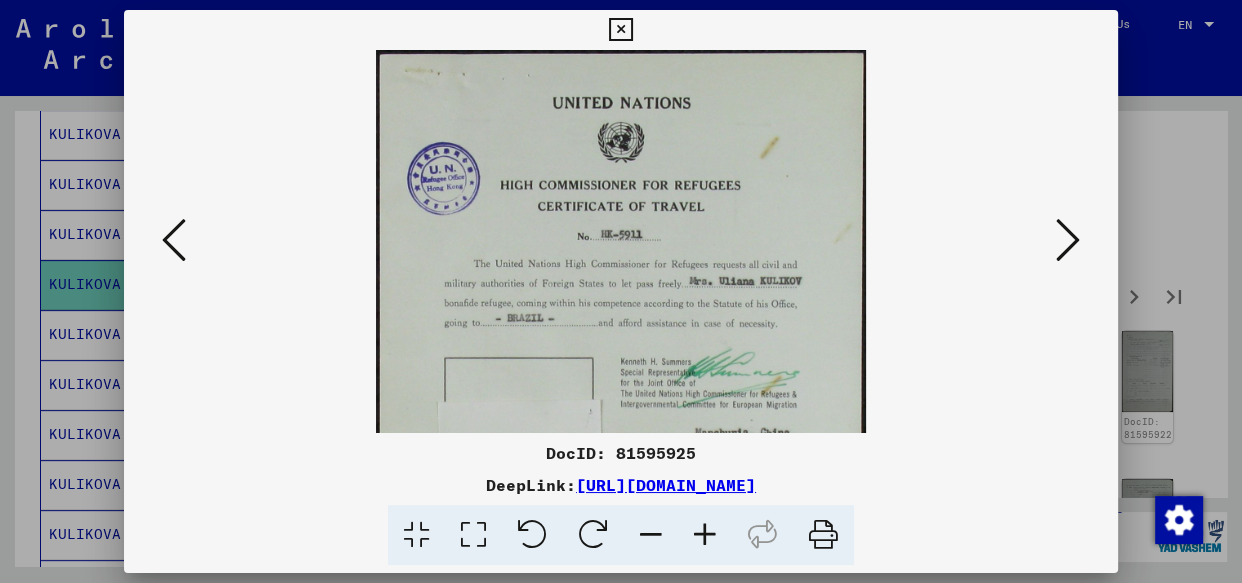 click at bounding box center (705, 535) 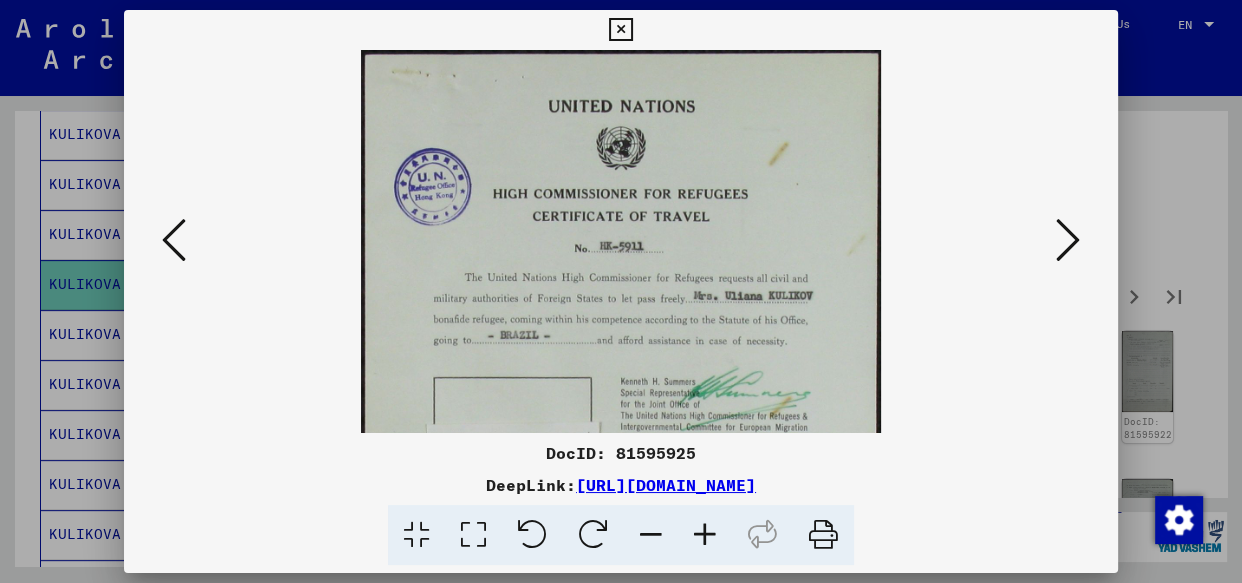 click at bounding box center [705, 535] 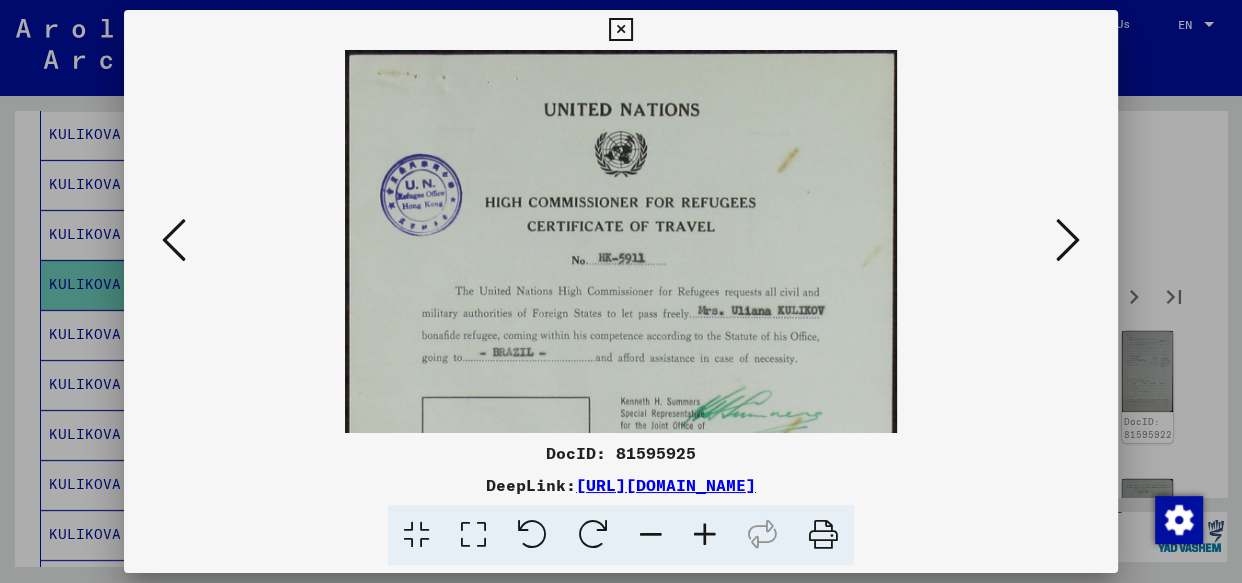 drag, startPoint x: 654, startPoint y: 356, endPoint x: 690, endPoint y: 104, distance: 254.55844 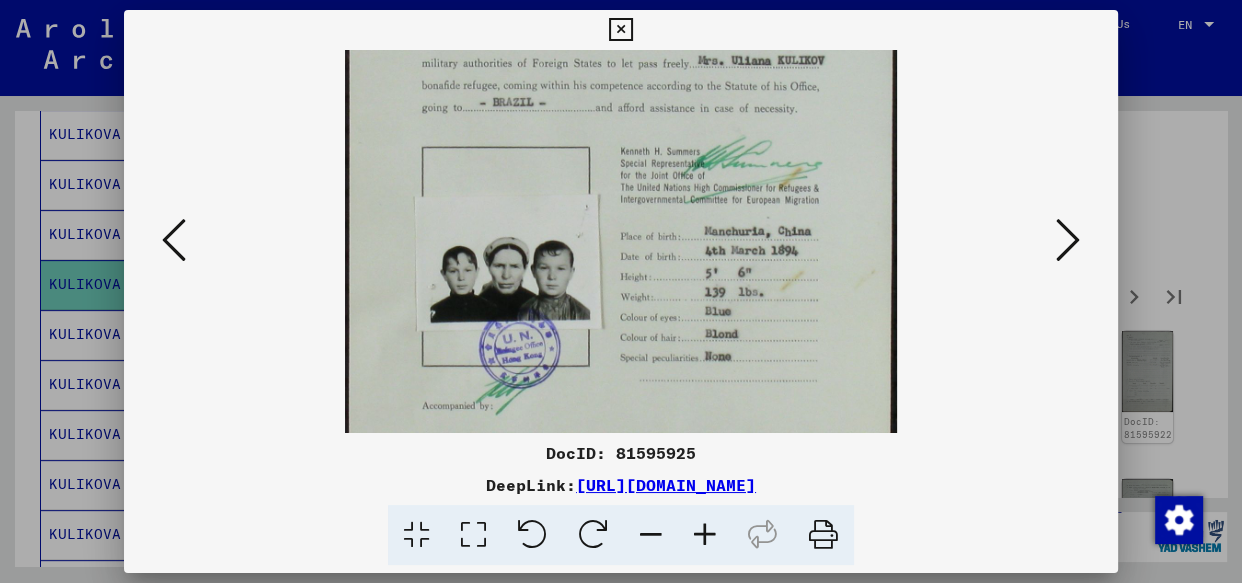 click at bounding box center (1068, 240) 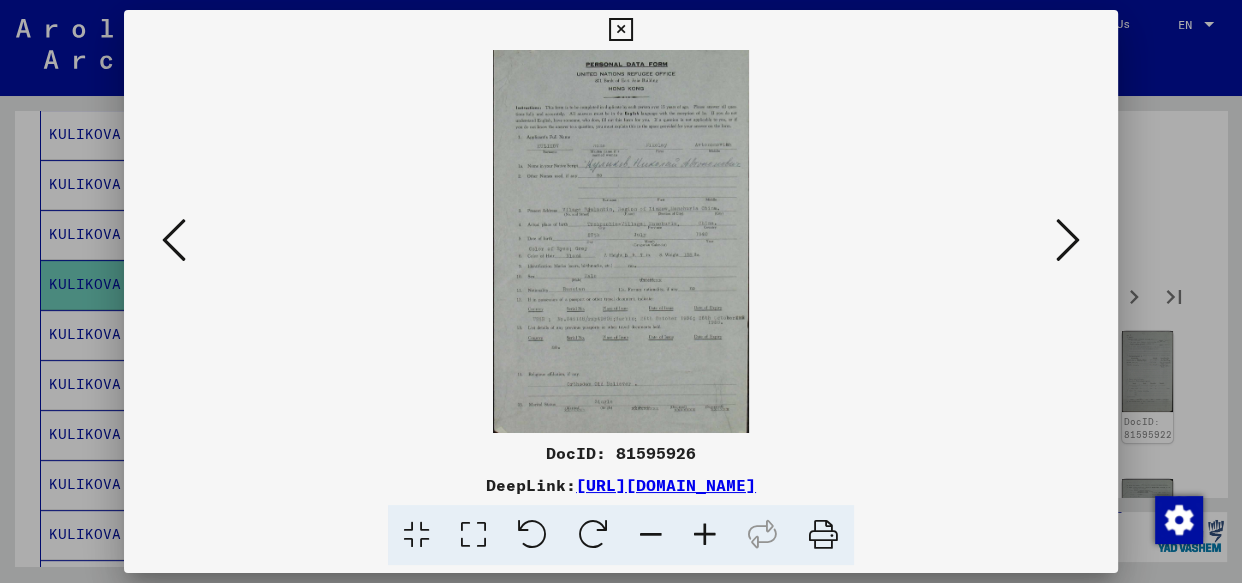 scroll, scrollTop: 0, scrollLeft: 0, axis: both 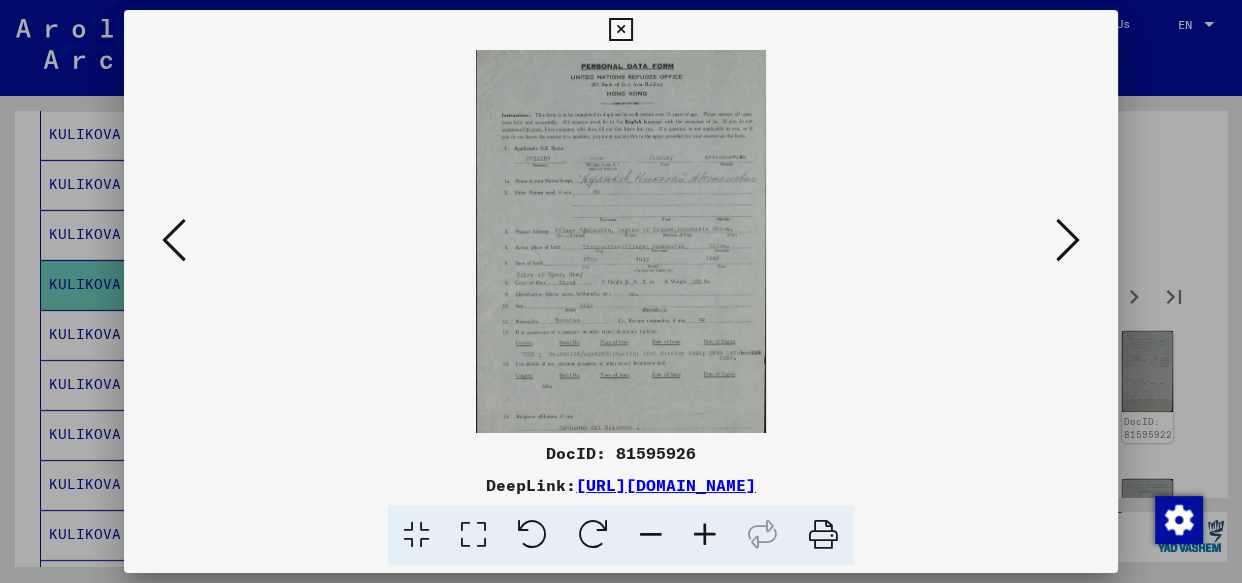 click at bounding box center [705, 535] 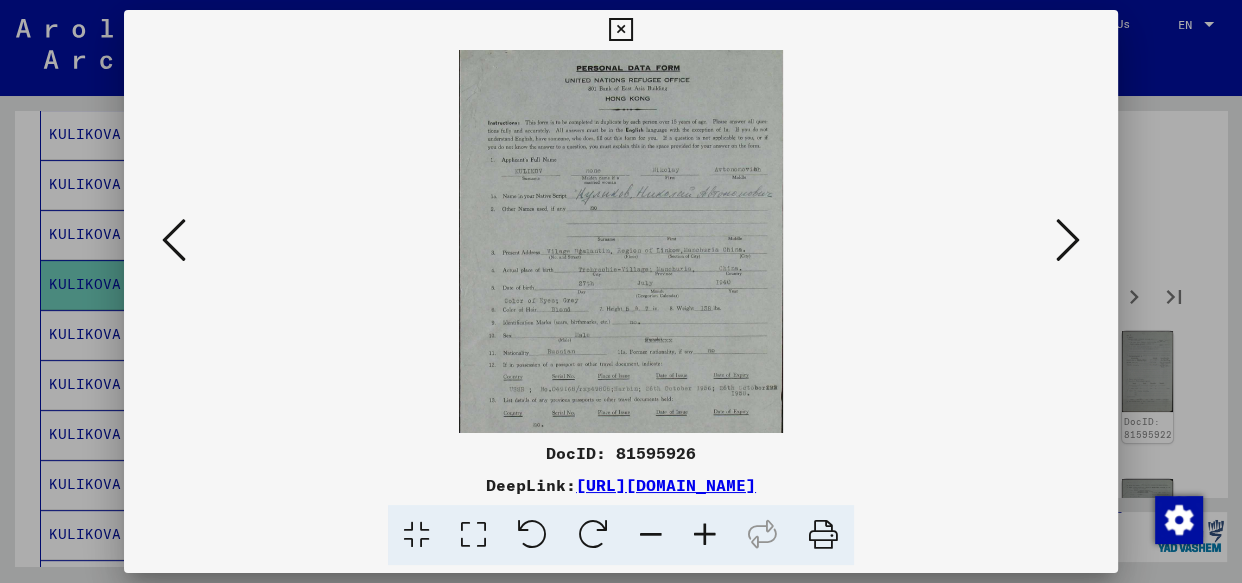 click at bounding box center [705, 535] 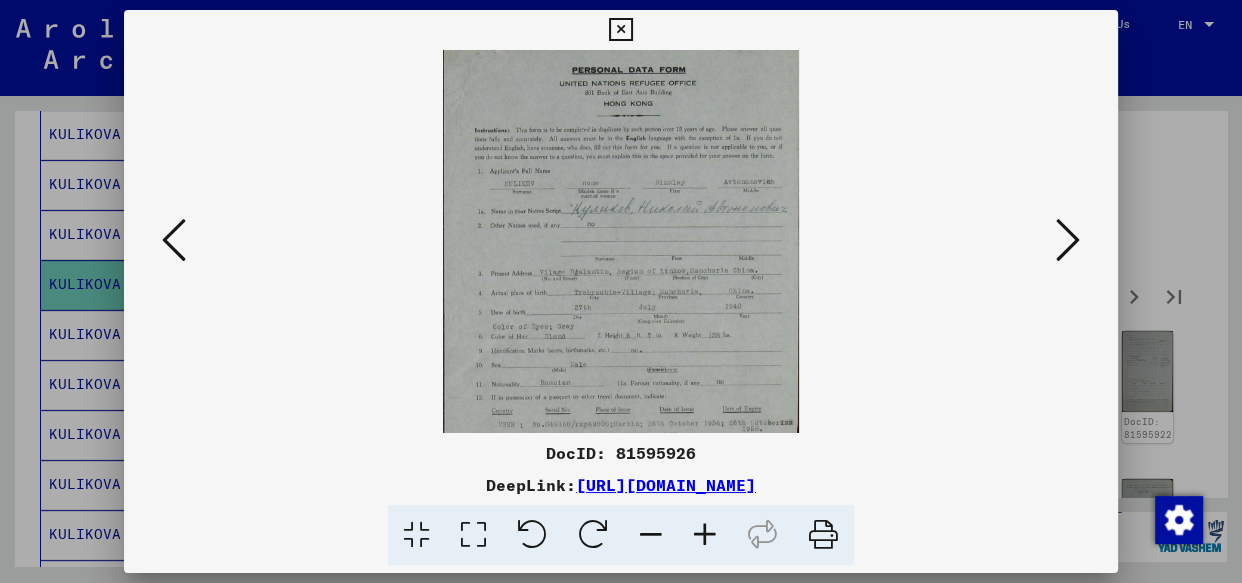 click at bounding box center (705, 535) 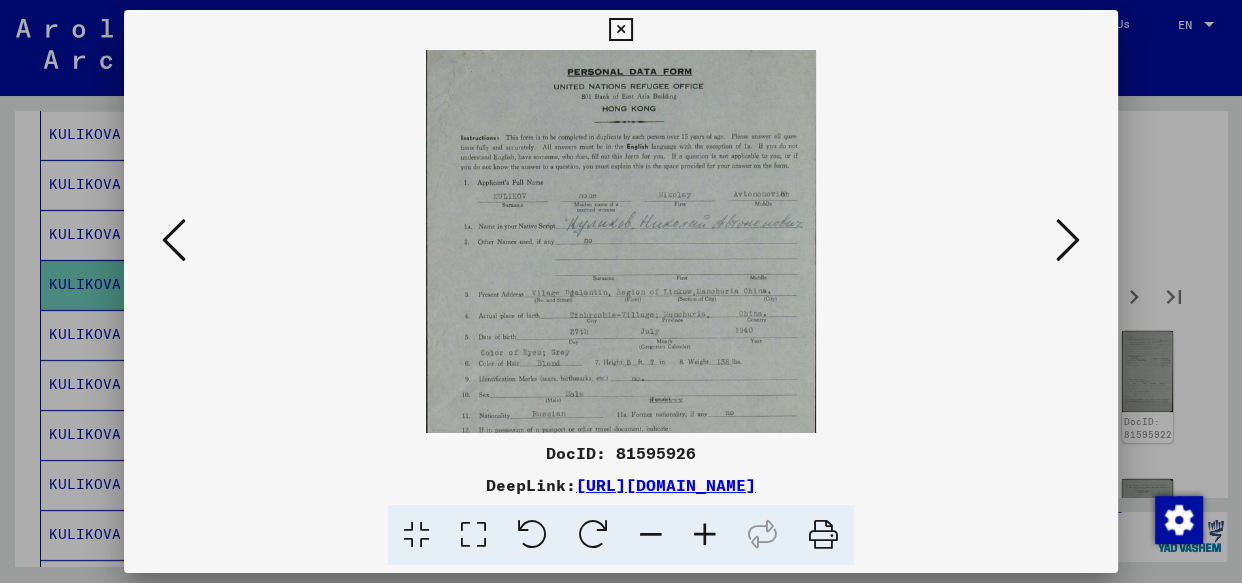 click at bounding box center (705, 535) 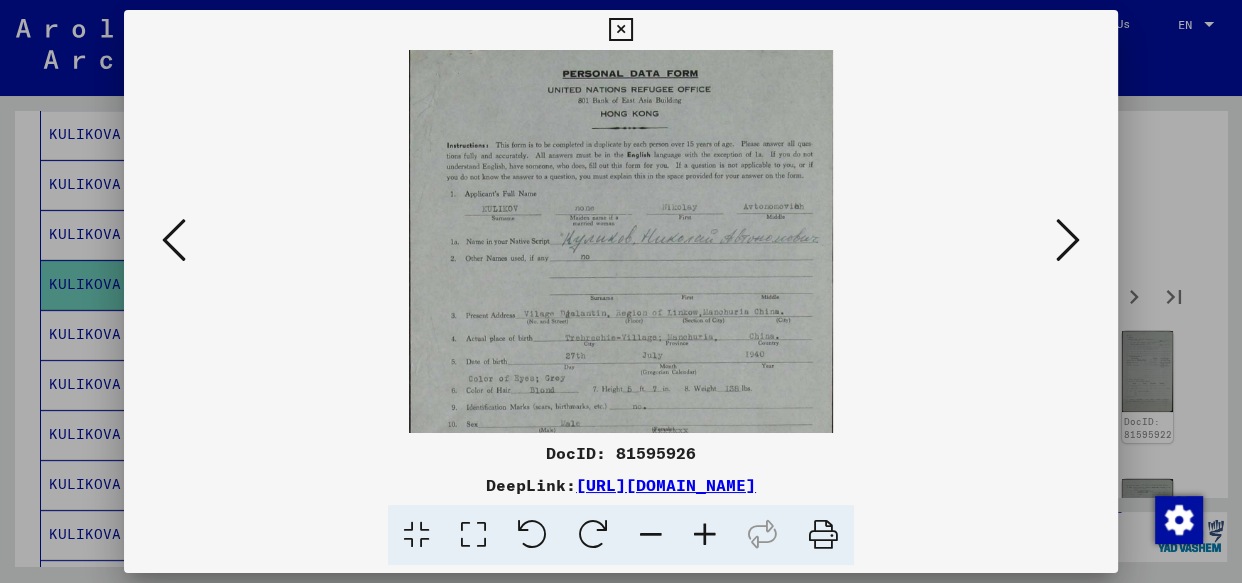 click at bounding box center (705, 535) 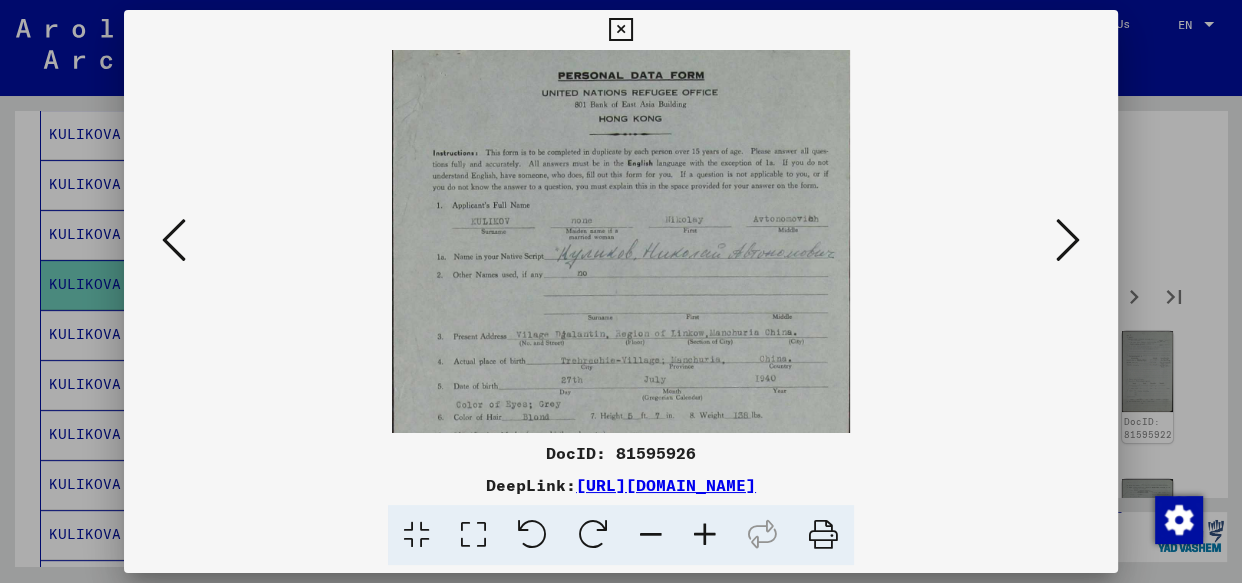 drag, startPoint x: 671, startPoint y: 339, endPoint x: 680, endPoint y: 141, distance: 198.20444 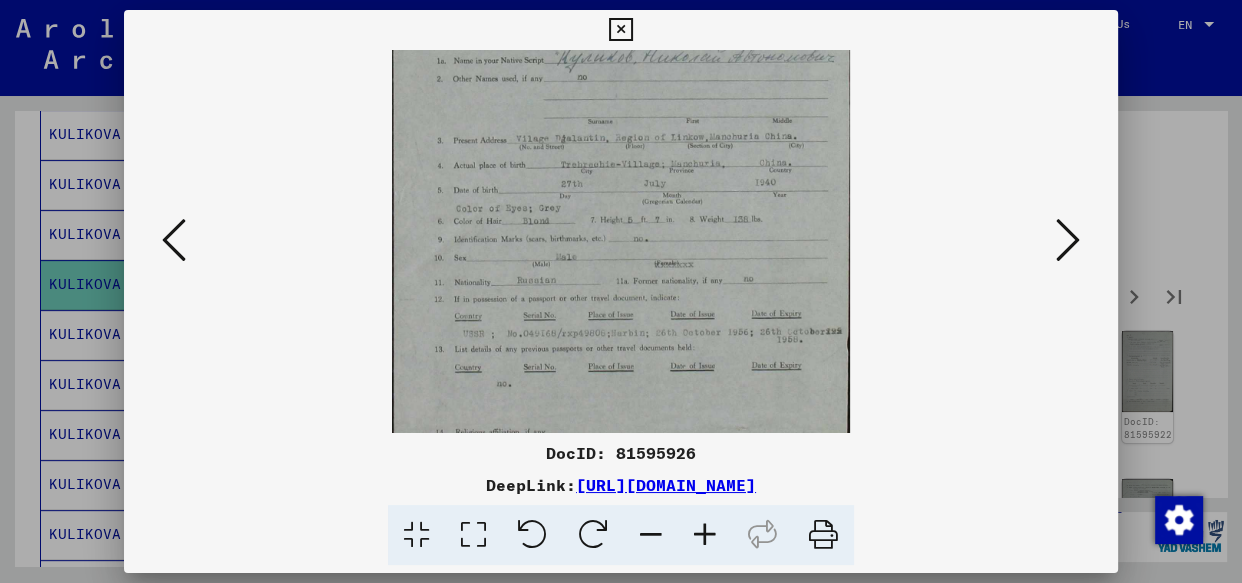 drag, startPoint x: 771, startPoint y: 319, endPoint x: 828, endPoint y: 106, distance: 220.4949 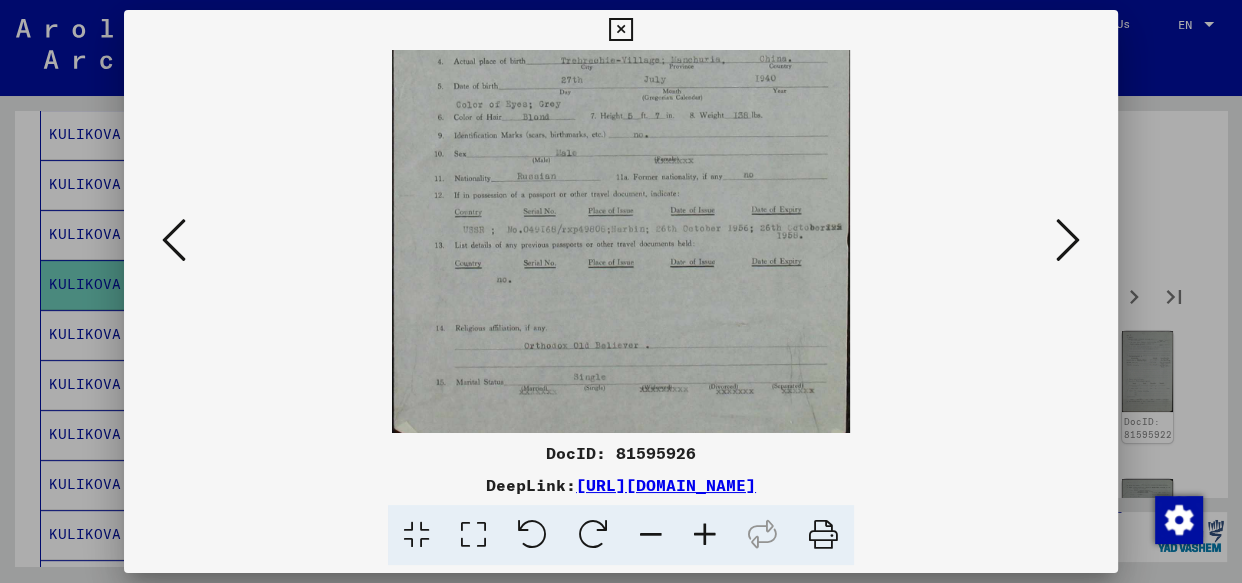 click at bounding box center [1068, 240] 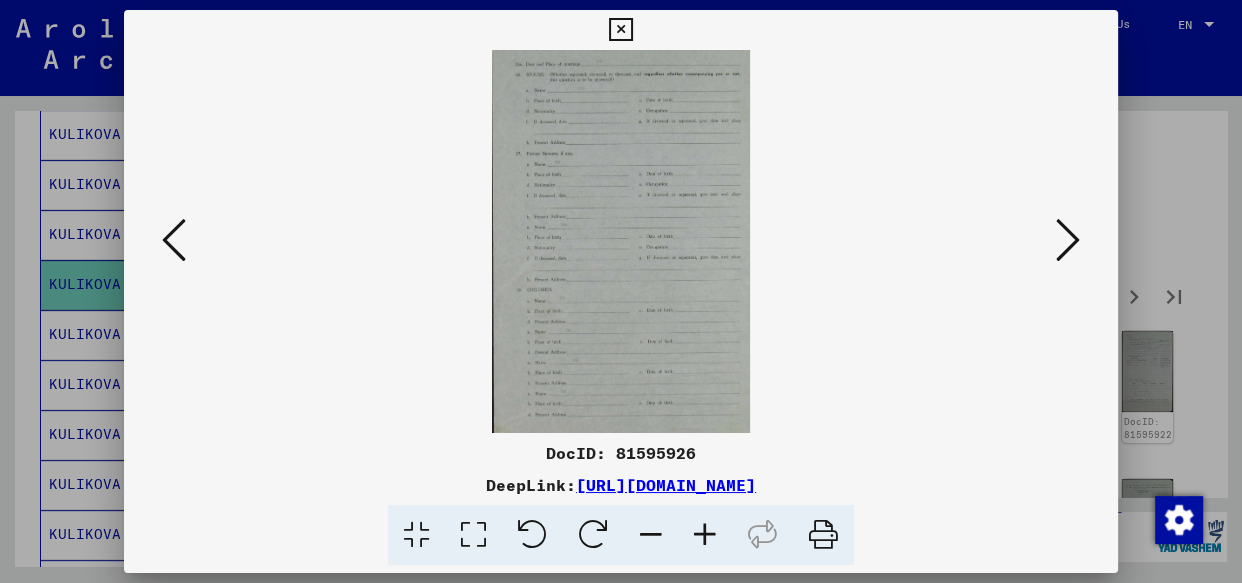 scroll, scrollTop: 0, scrollLeft: 0, axis: both 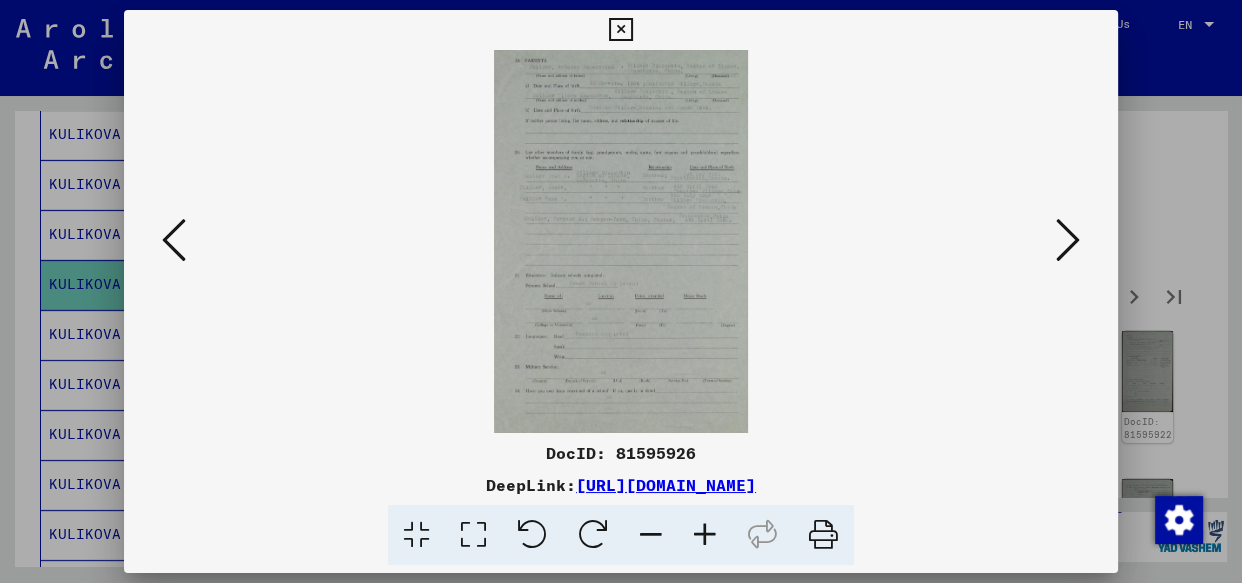 click at bounding box center (1068, 240) 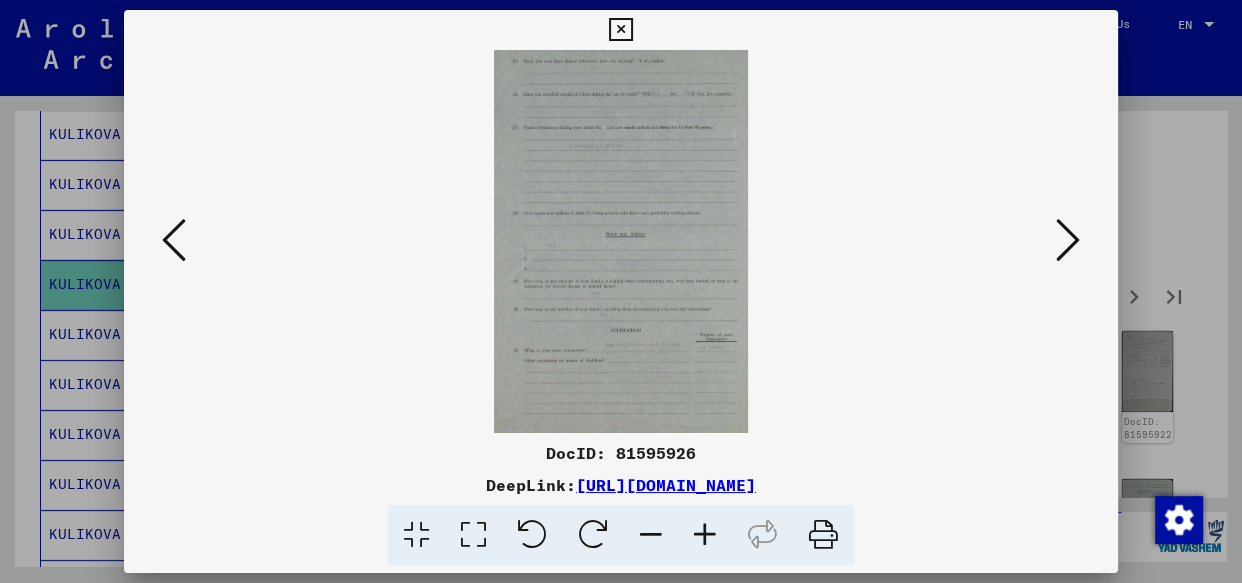 click at bounding box center (1068, 240) 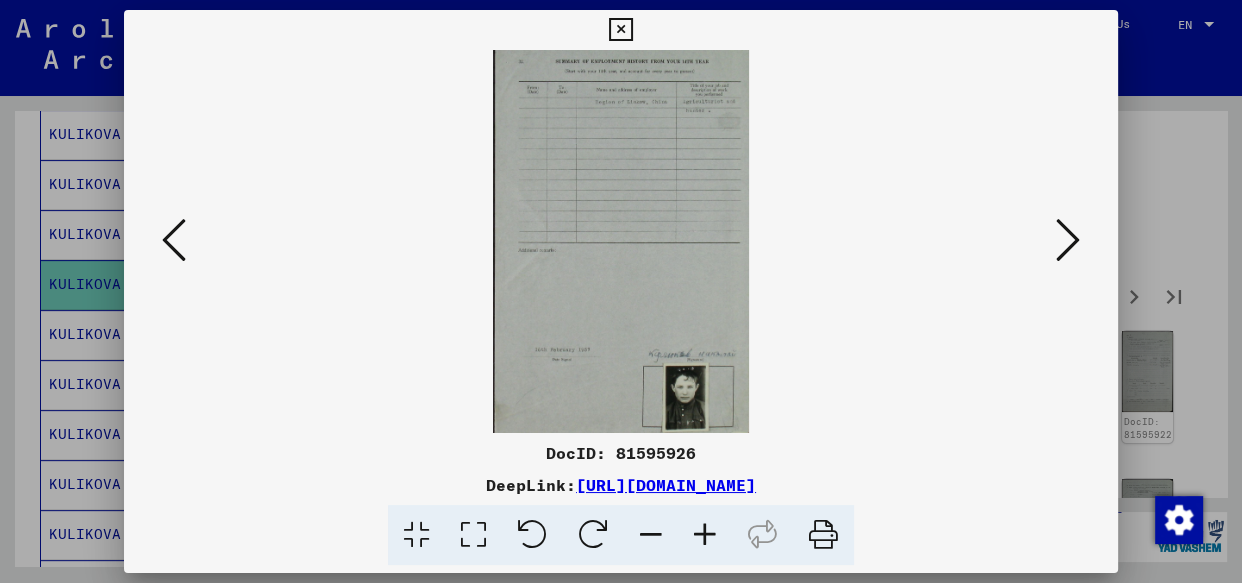 click at bounding box center (1068, 240) 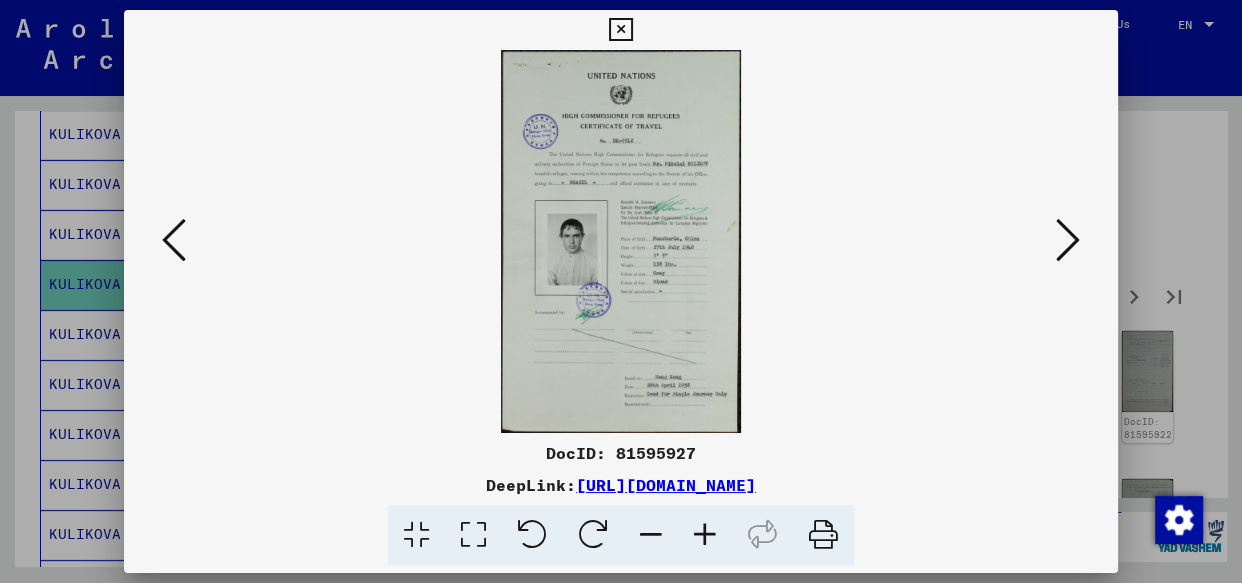 click at bounding box center (1068, 240) 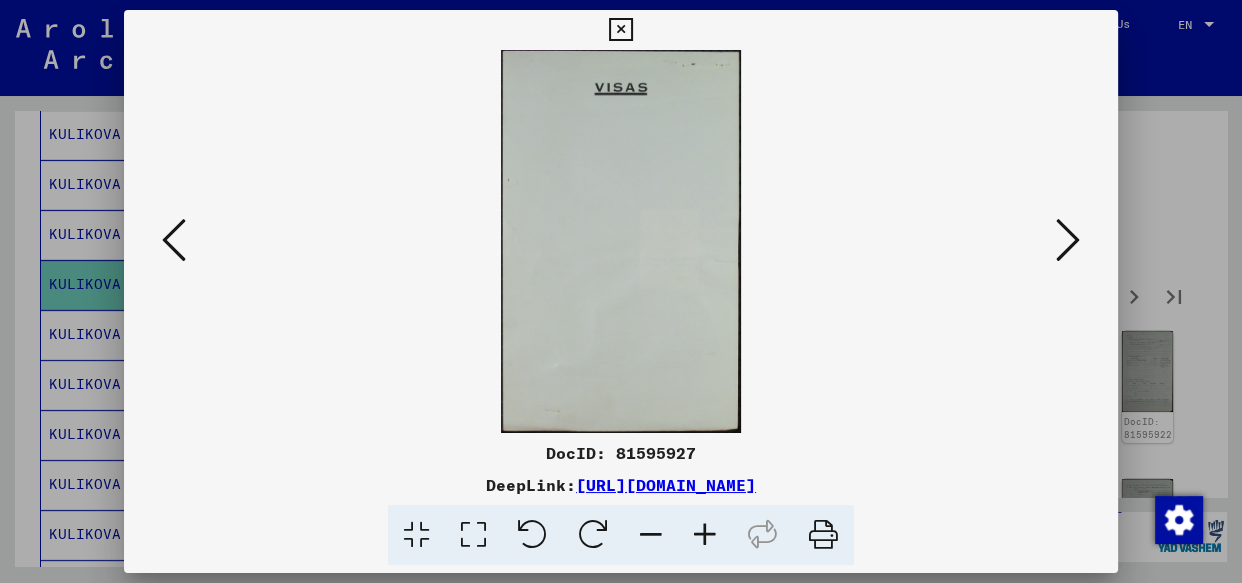 click at bounding box center (1068, 240) 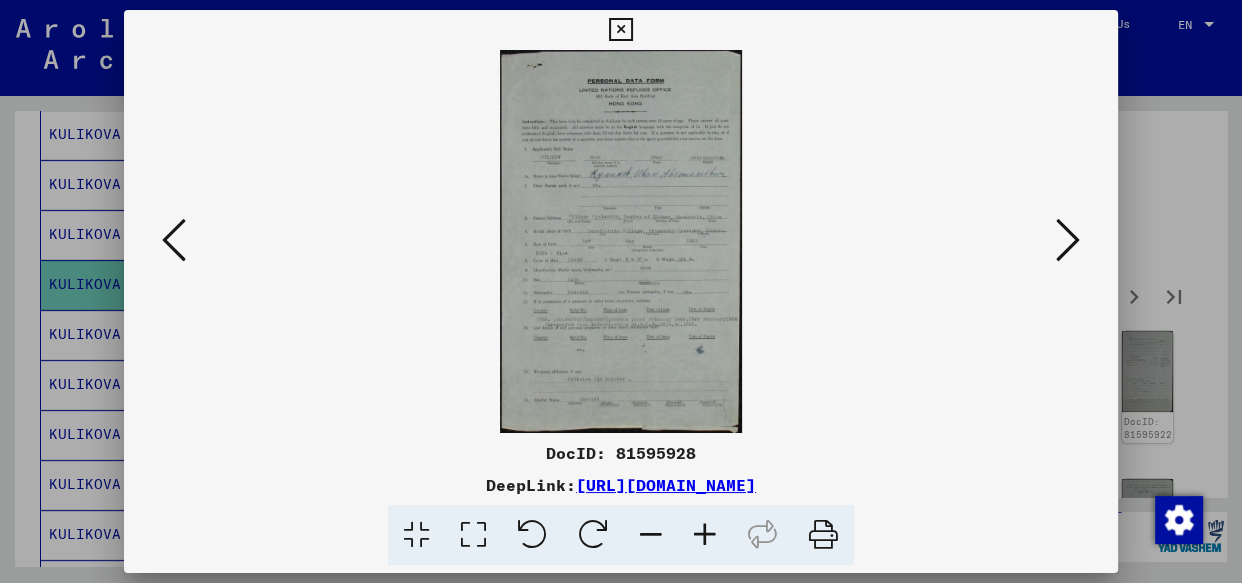 click at bounding box center [1068, 240] 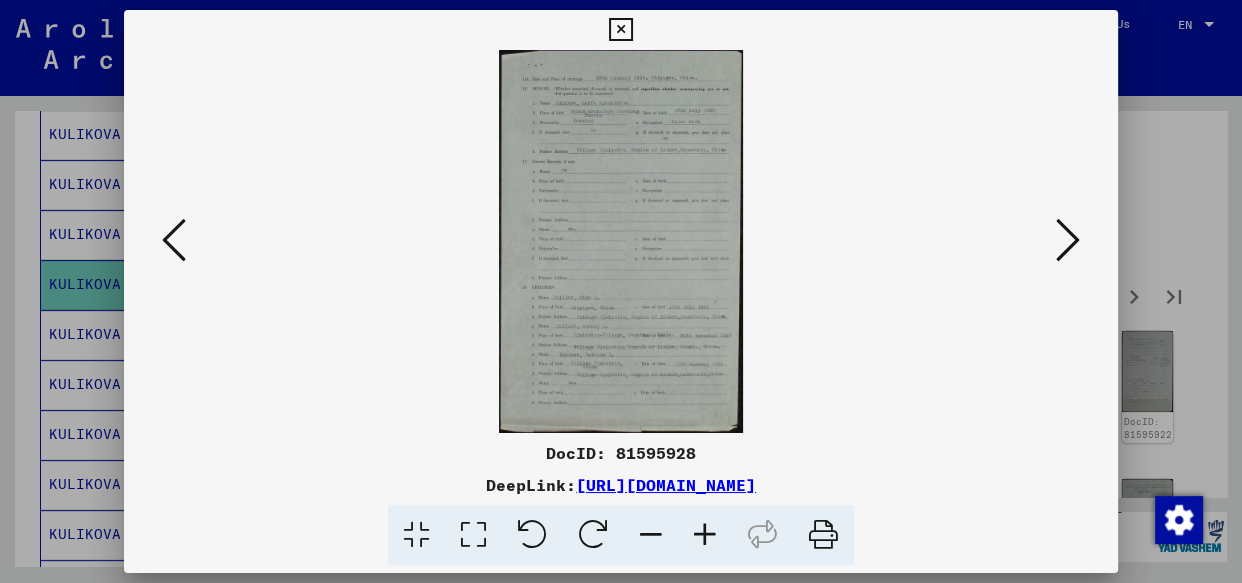 click at bounding box center [1068, 240] 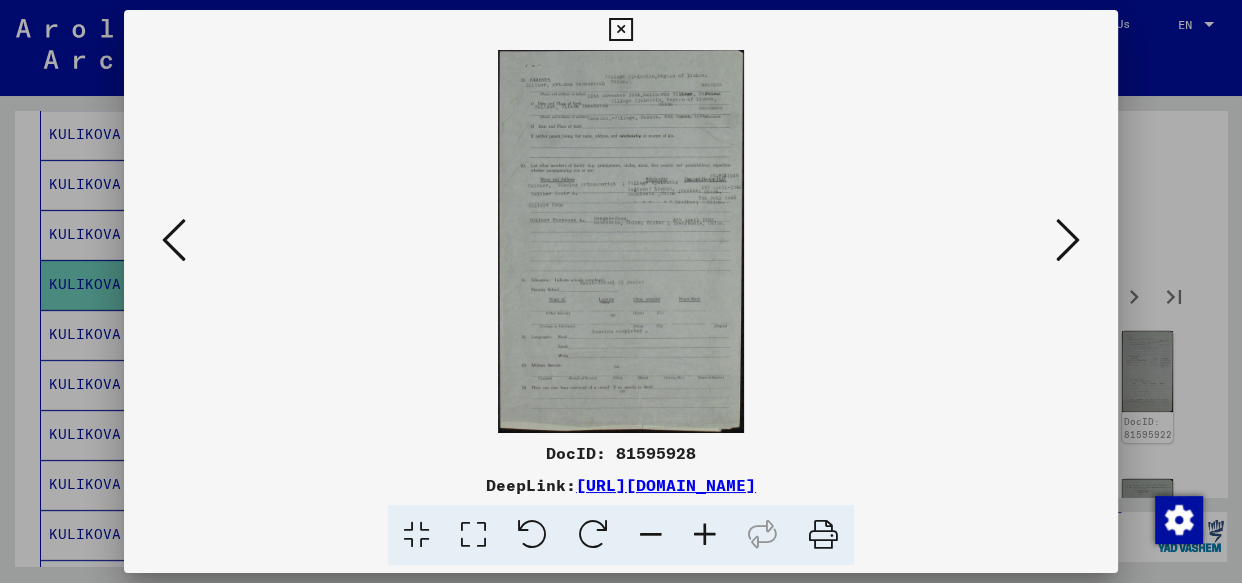 click at bounding box center [1068, 240] 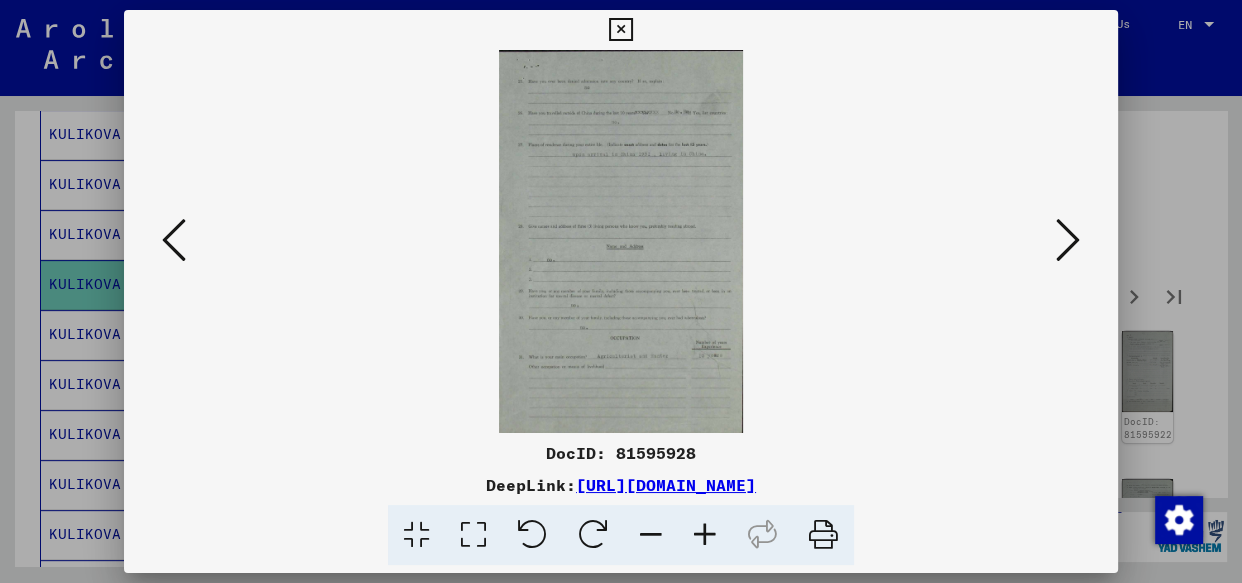 click at bounding box center (1068, 240) 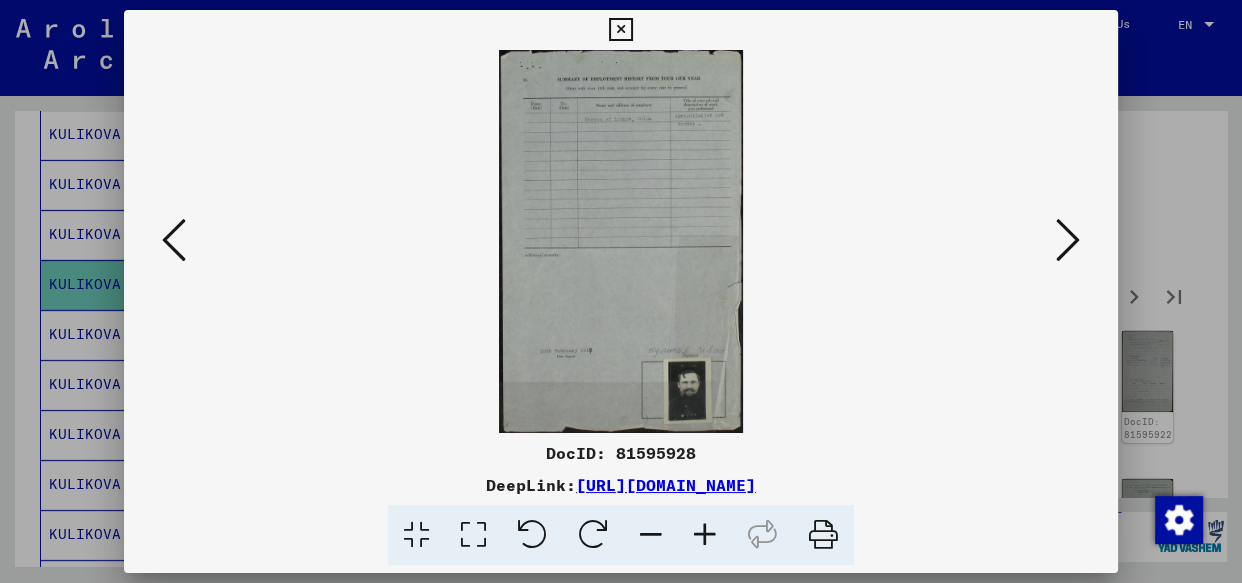 click at bounding box center [1068, 240] 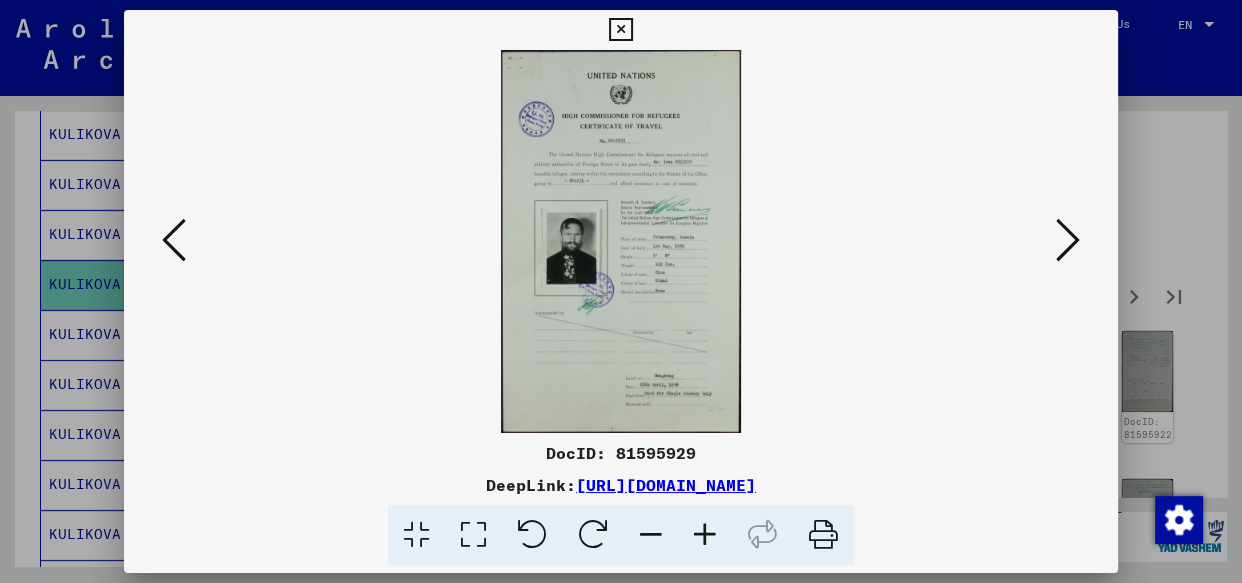 click at bounding box center (1068, 240) 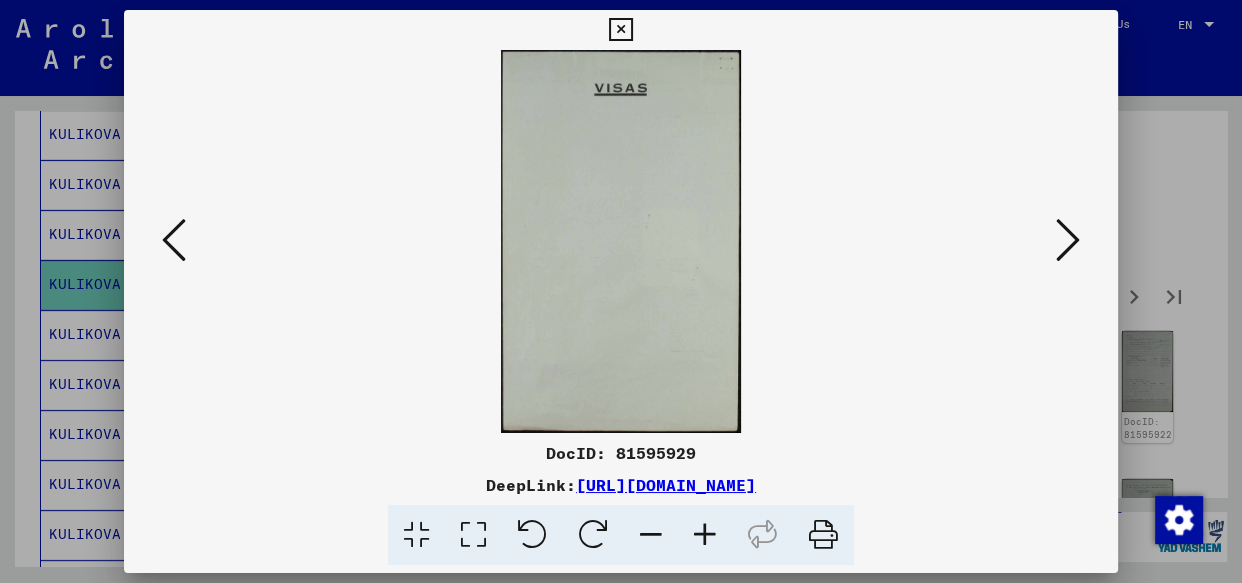 click at bounding box center (1068, 240) 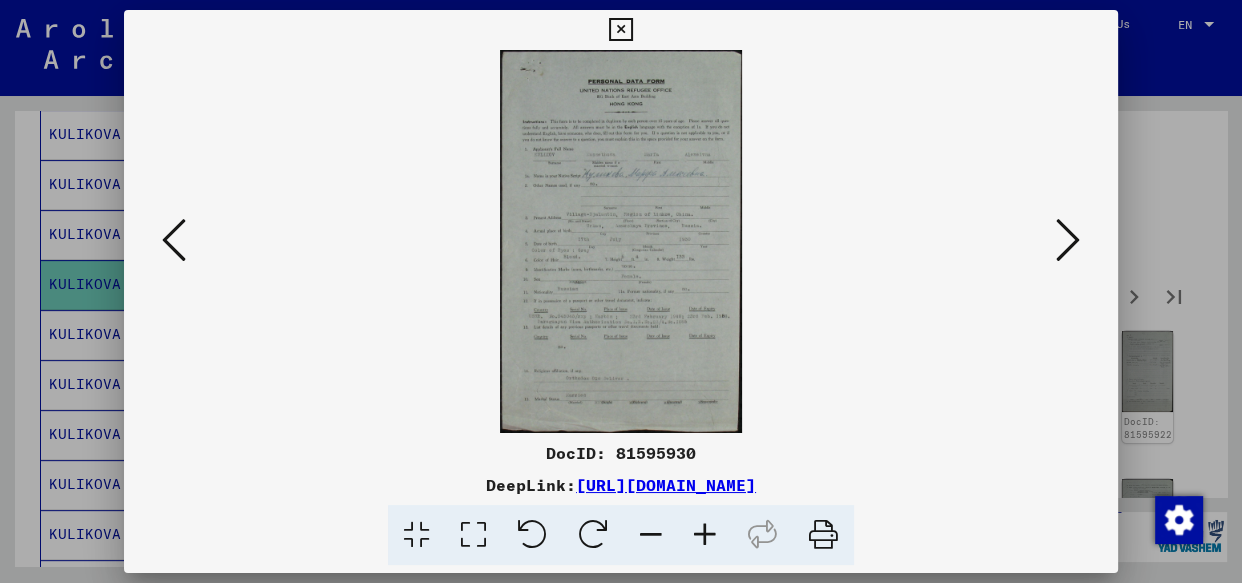 click at bounding box center [1068, 240] 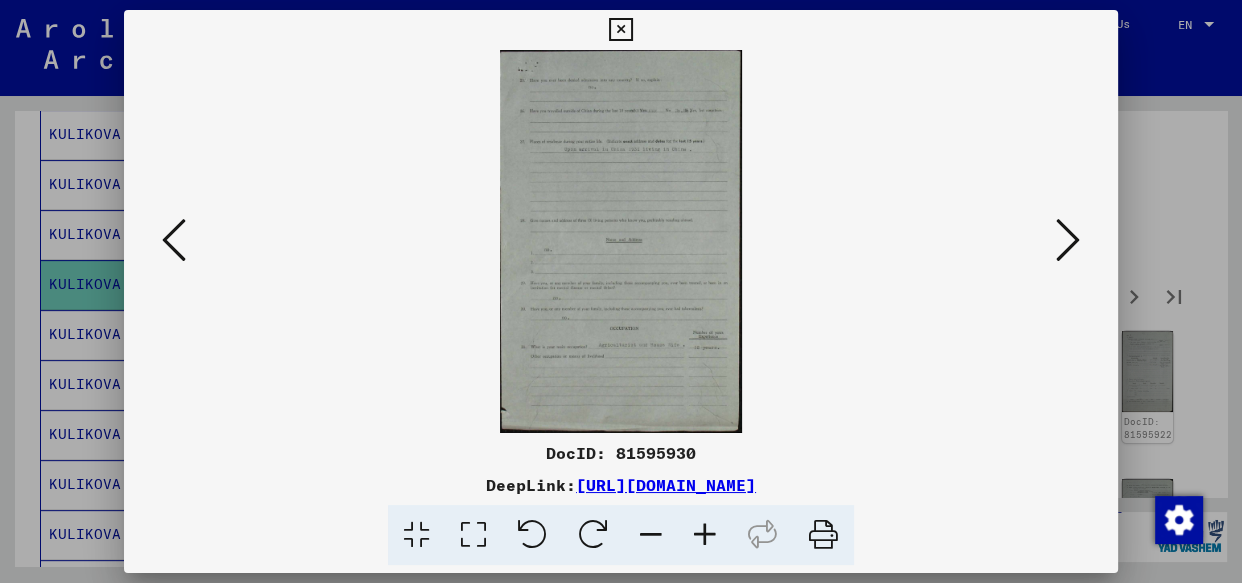 click at bounding box center (1068, 240) 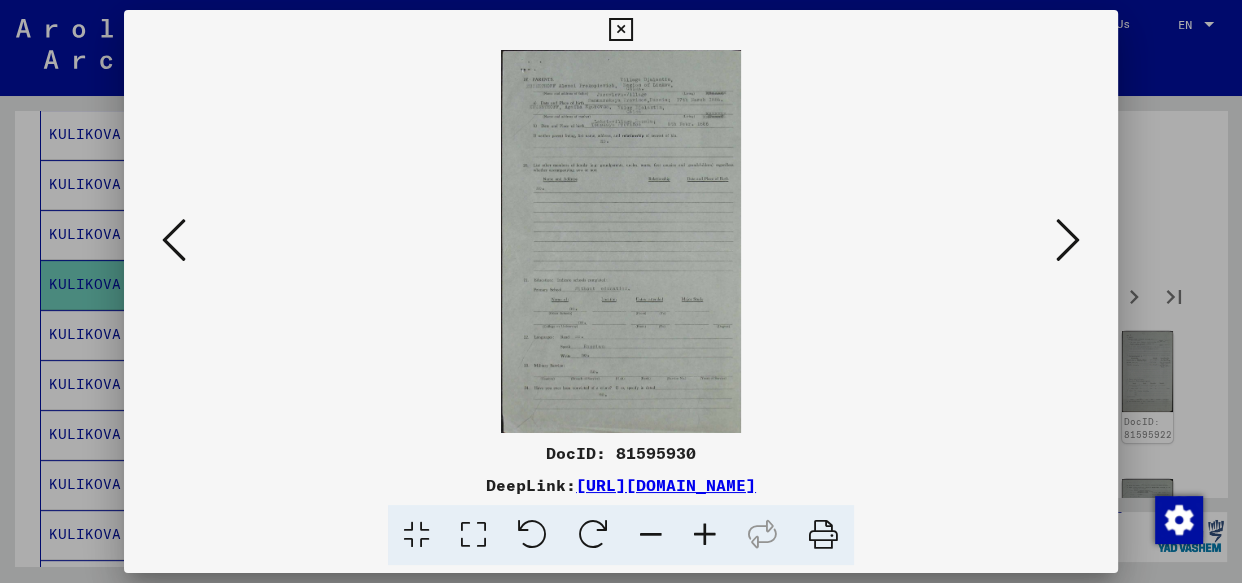 click at bounding box center [1068, 240] 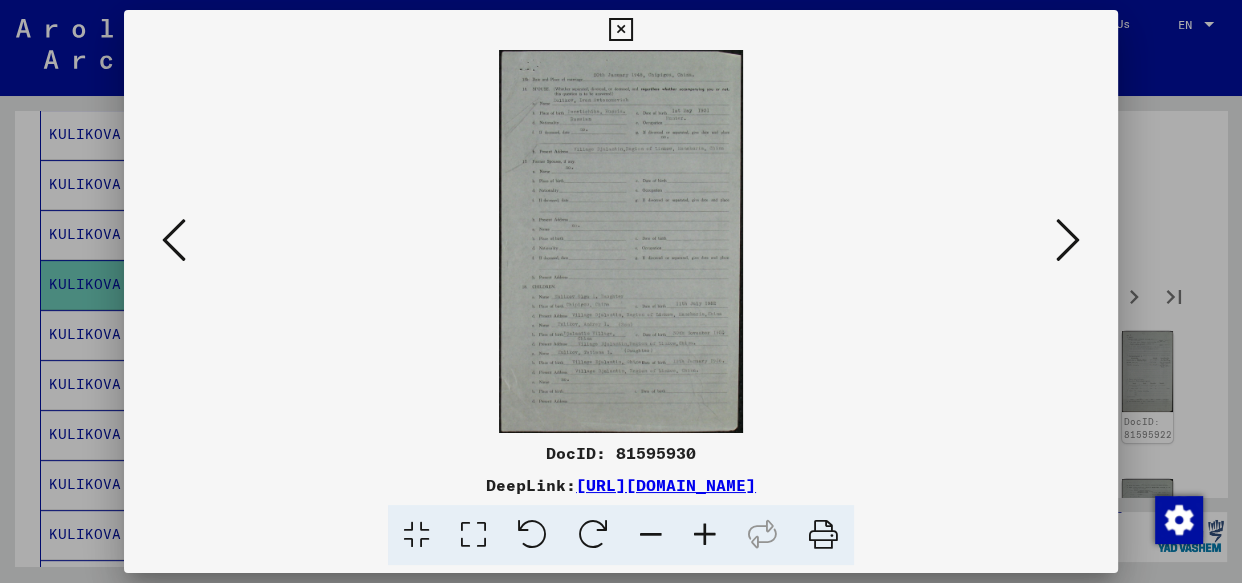 click at bounding box center (1068, 240) 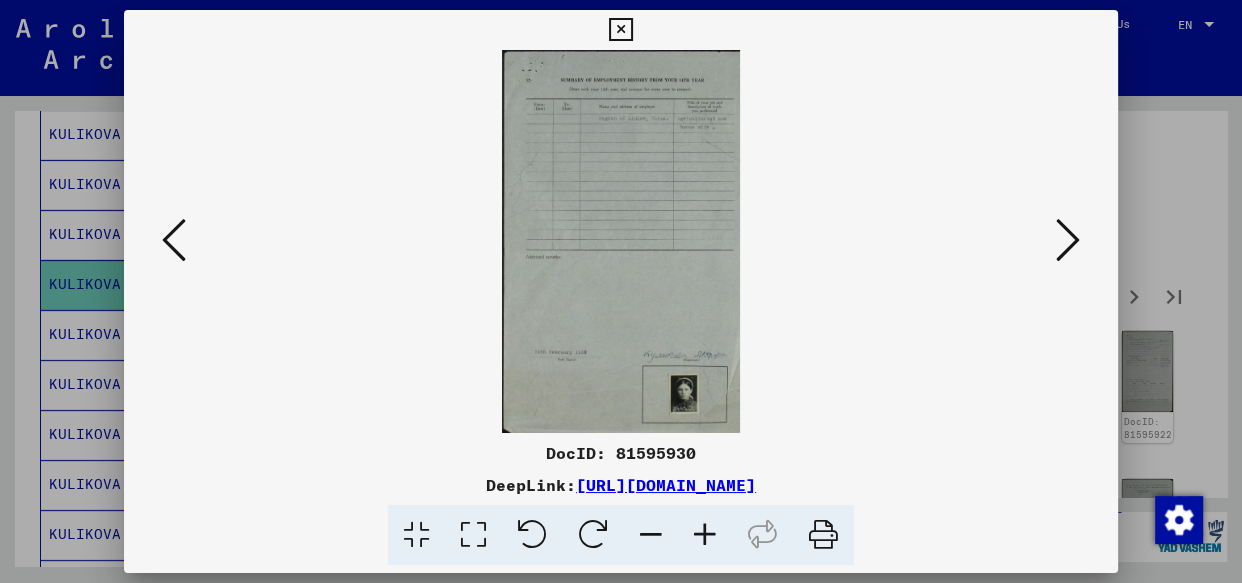 click at bounding box center (1068, 240) 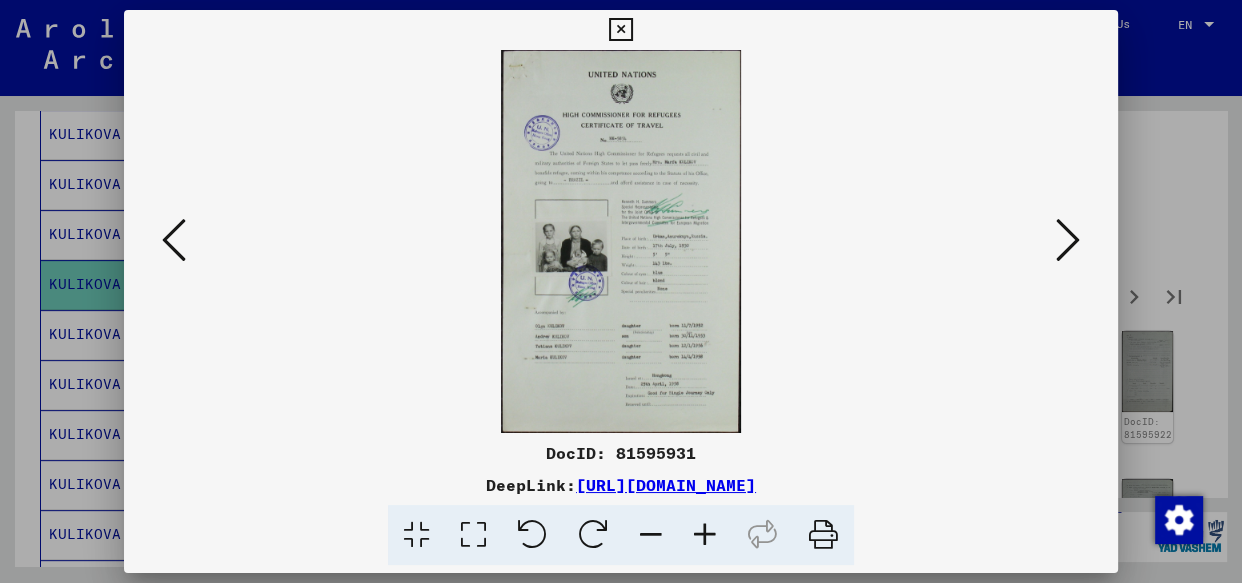 click at bounding box center (1068, 240) 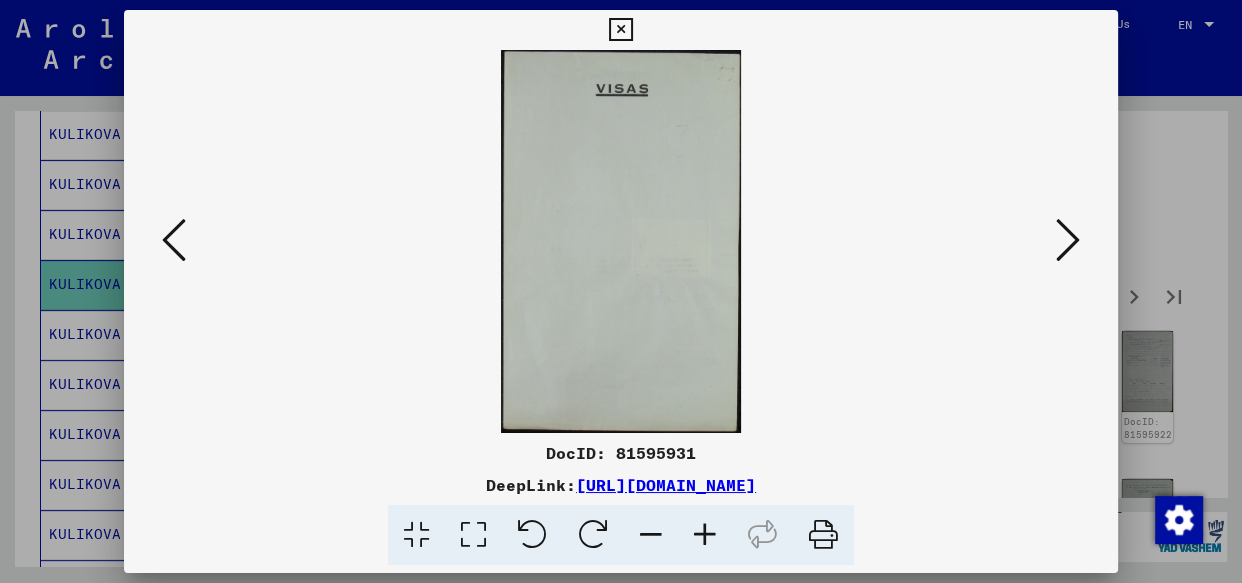 click at bounding box center [620, 30] 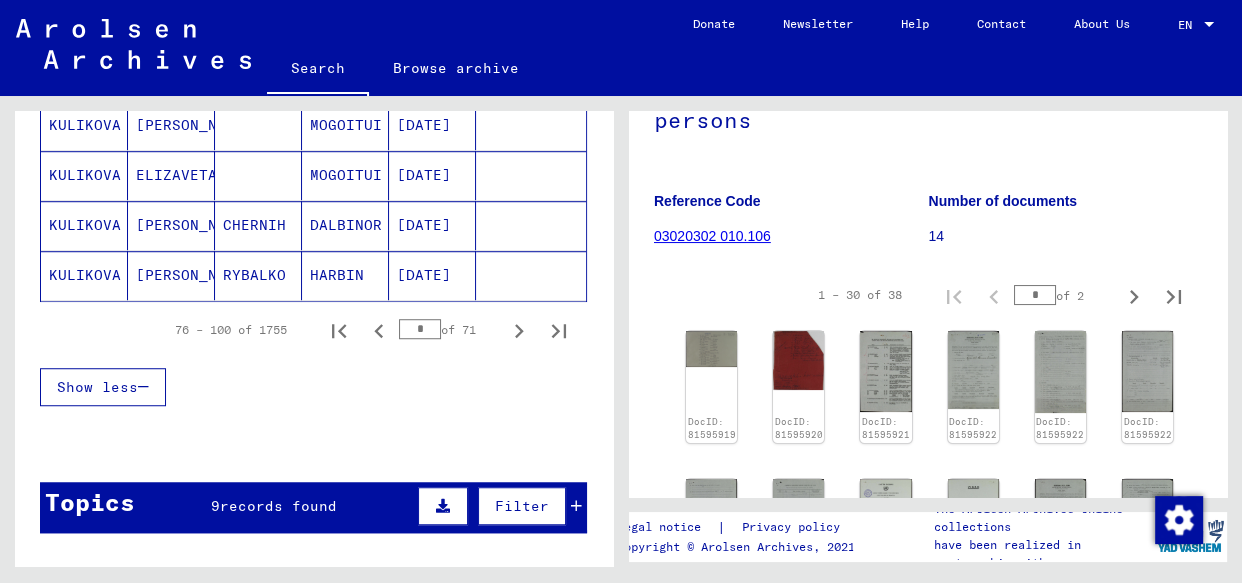 scroll, scrollTop: 1281, scrollLeft: 0, axis: vertical 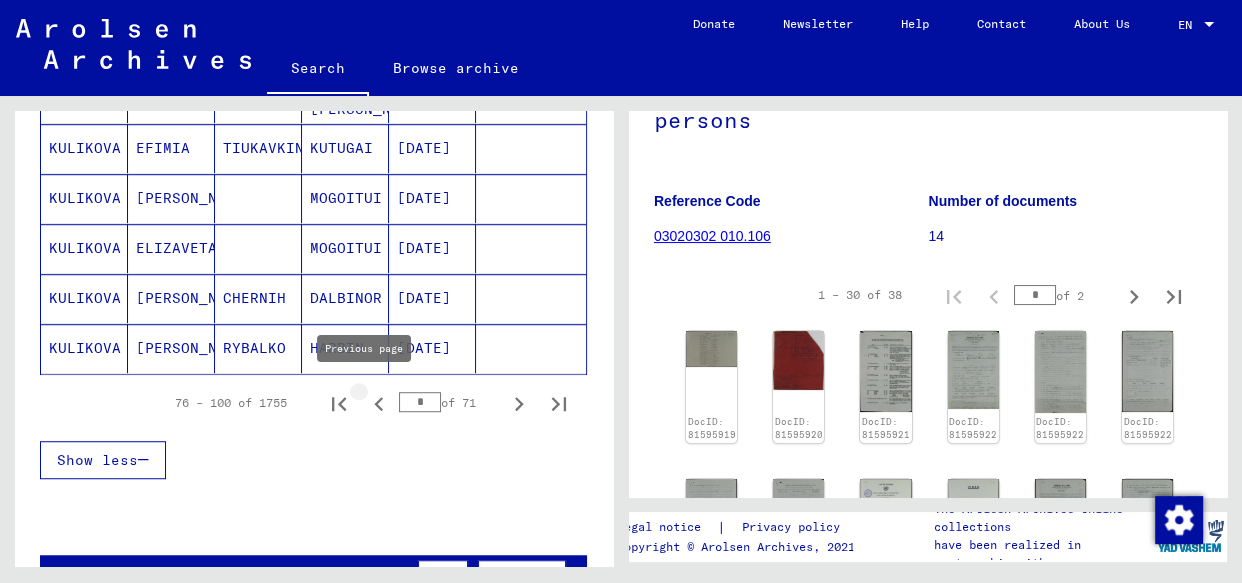 click 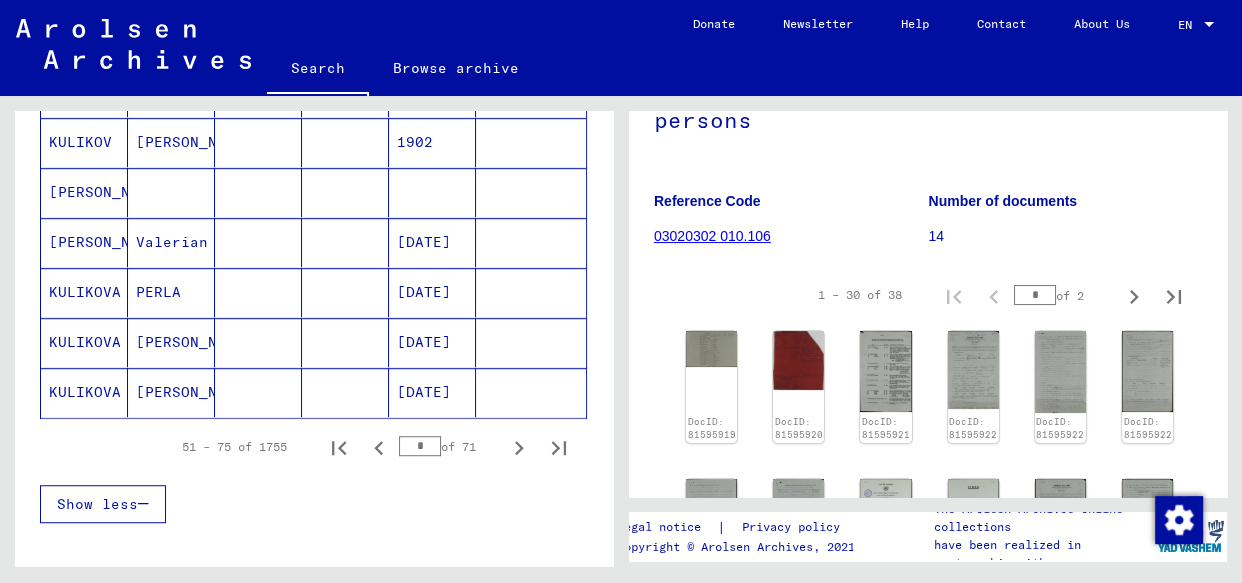 scroll, scrollTop: 1281, scrollLeft: 0, axis: vertical 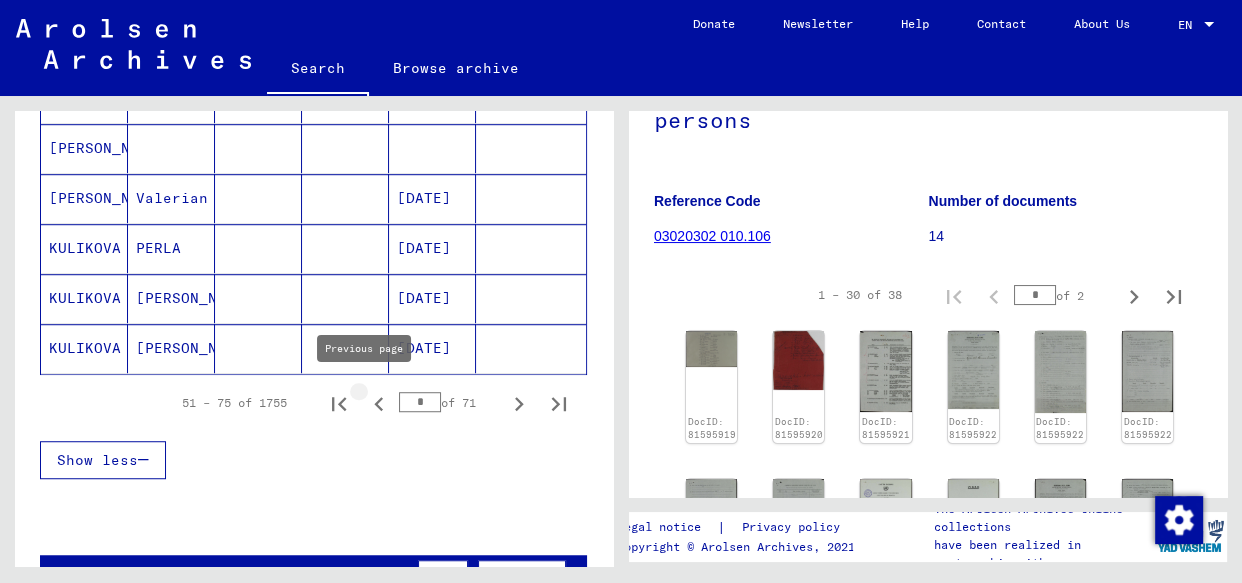 click 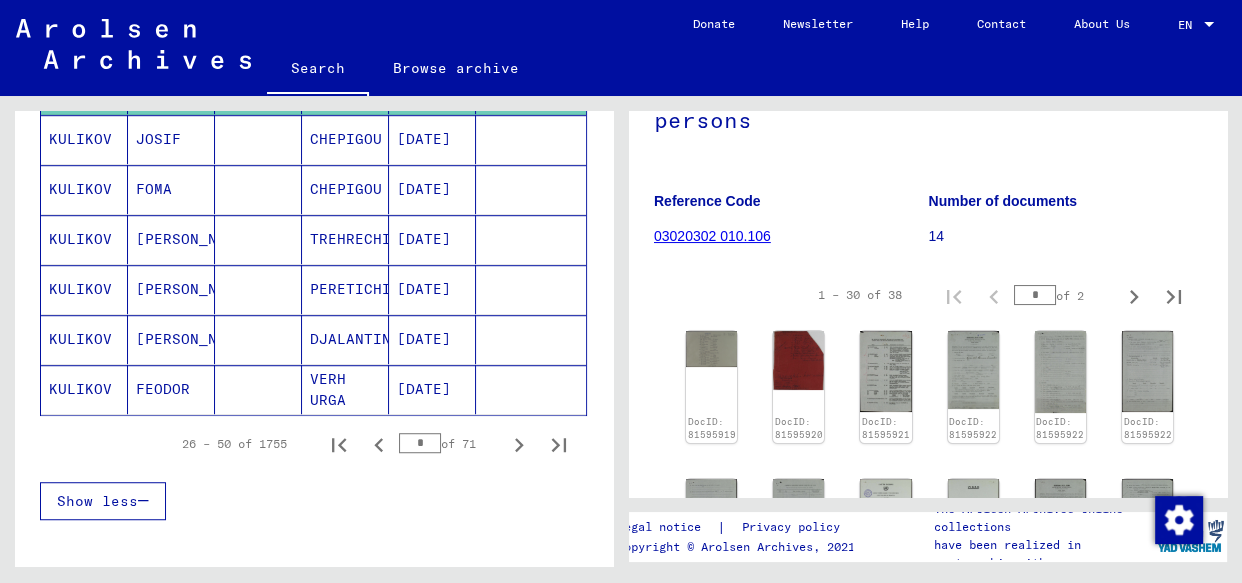scroll, scrollTop: 1281, scrollLeft: 0, axis: vertical 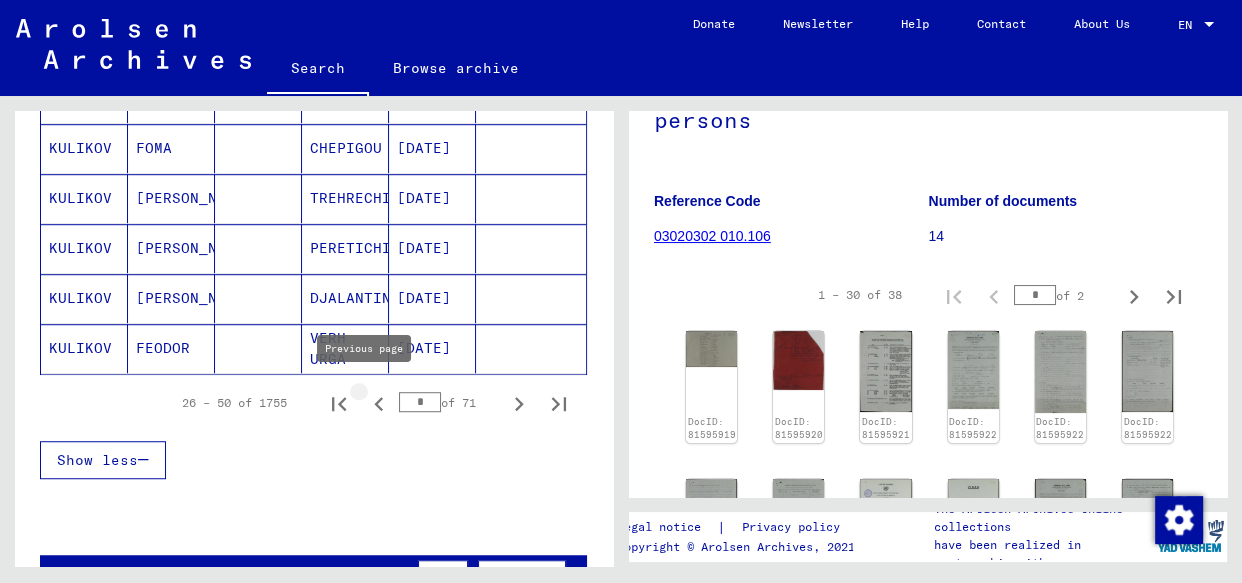 click 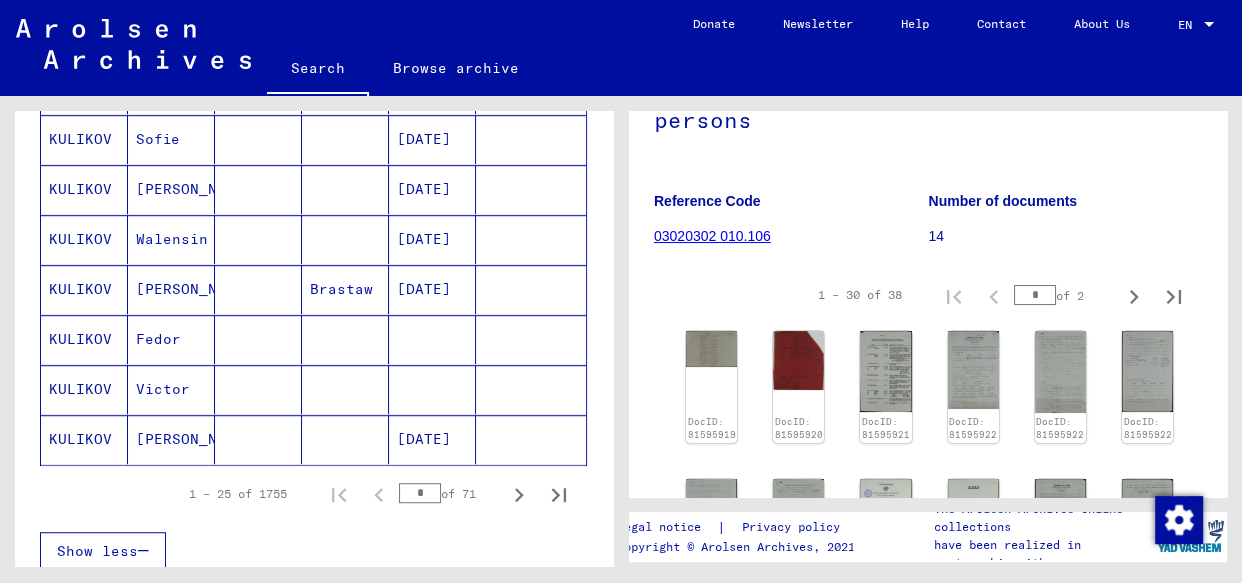 scroll, scrollTop: 1281, scrollLeft: 0, axis: vertical 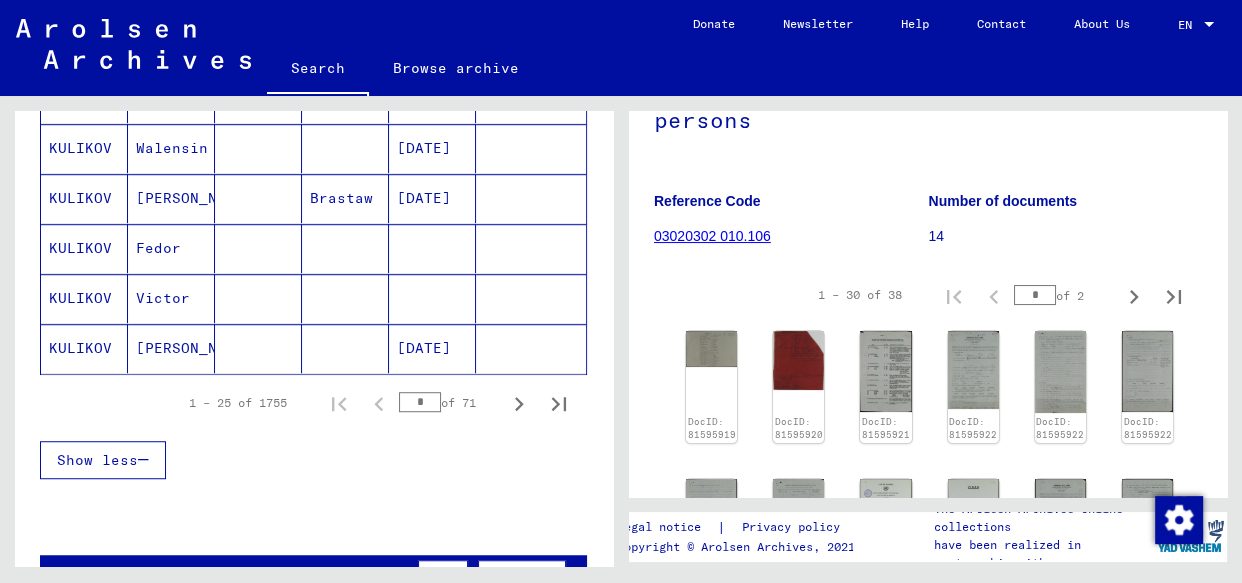 click on "Show less" at bounding box center [97, 460] 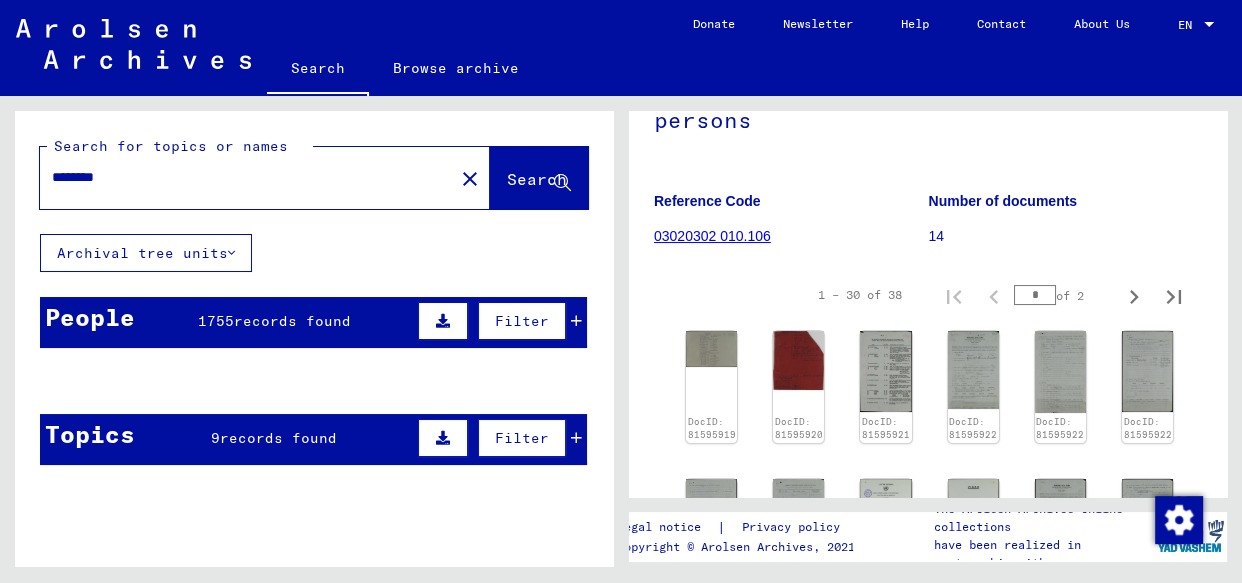 scroll, scrollTop: 0, scrollLeft: 0, axis: both 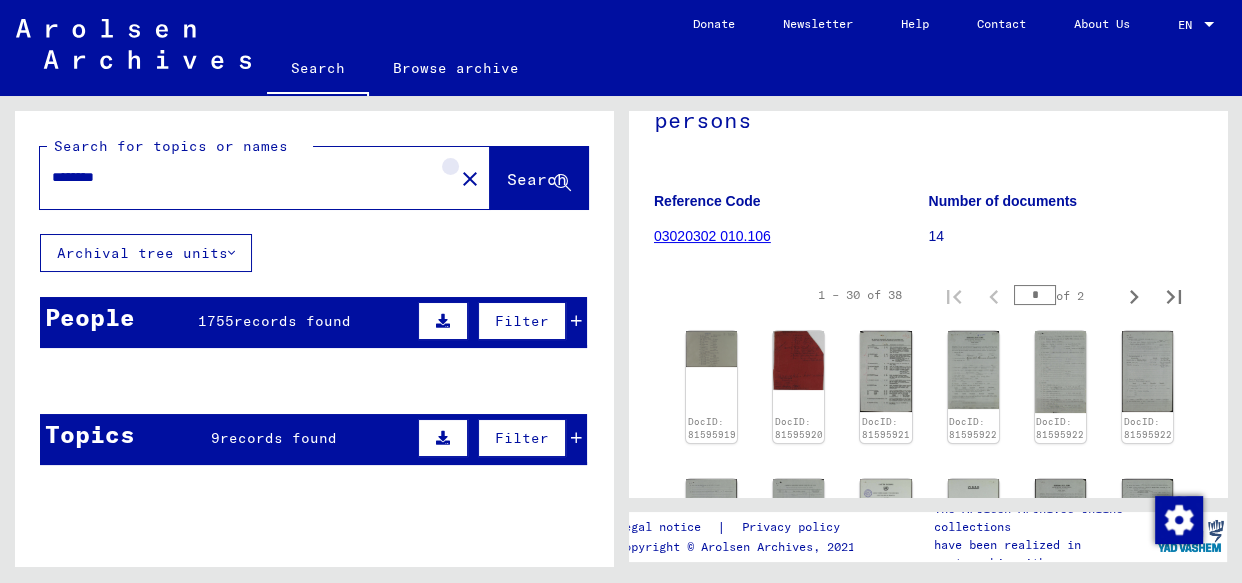 click on "close" 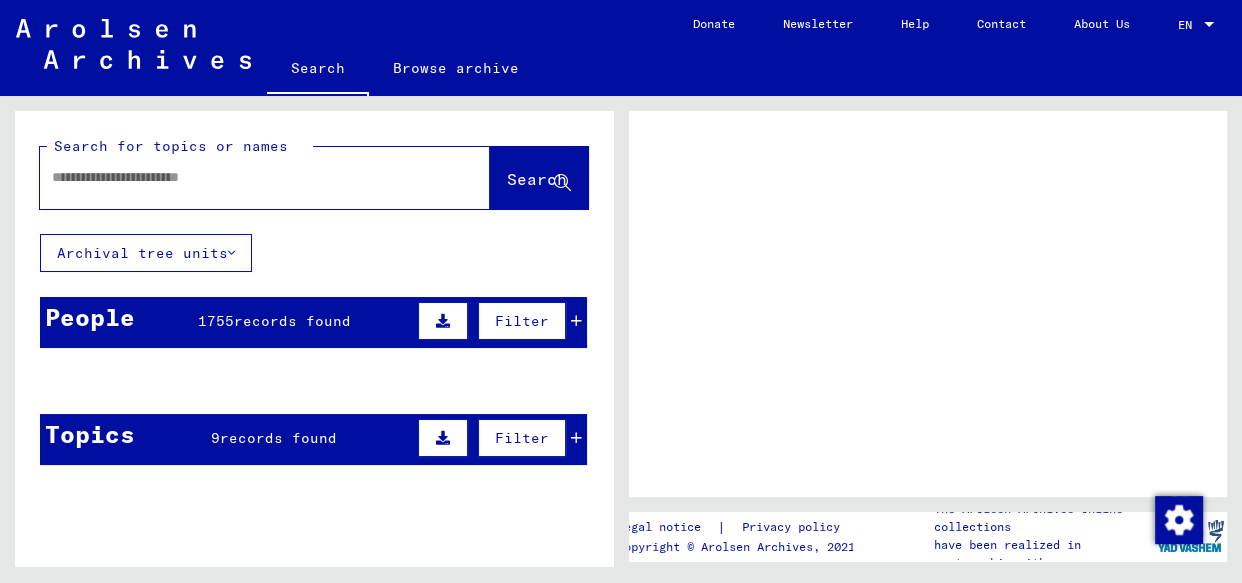 scroll, scrollTop: 0, scrollLeft: 0, axis: both 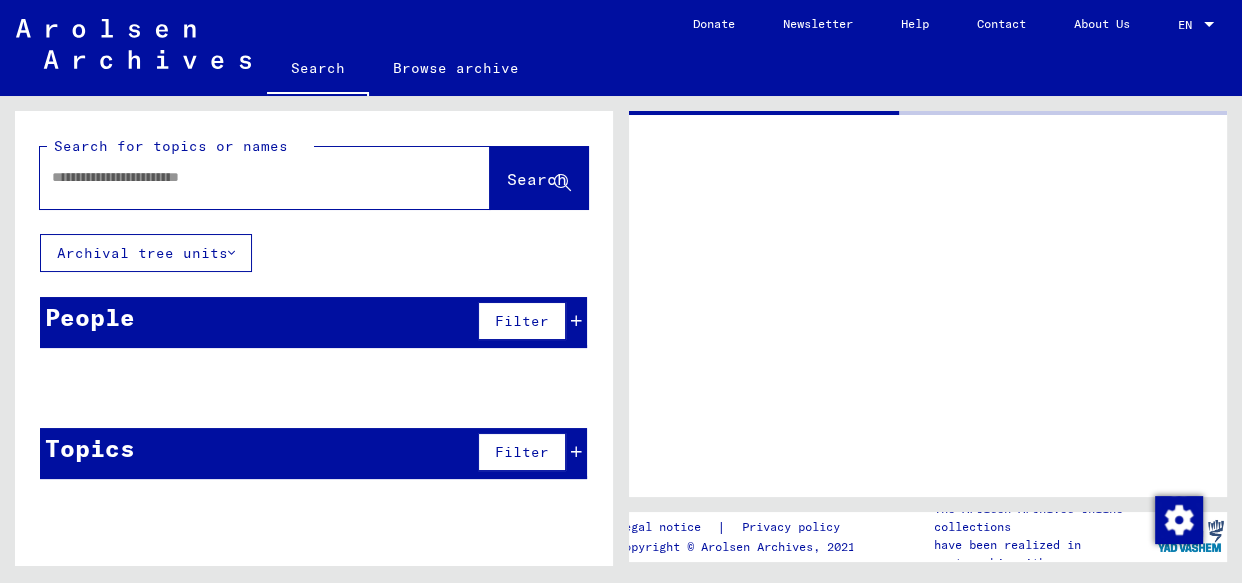 type on "*******" 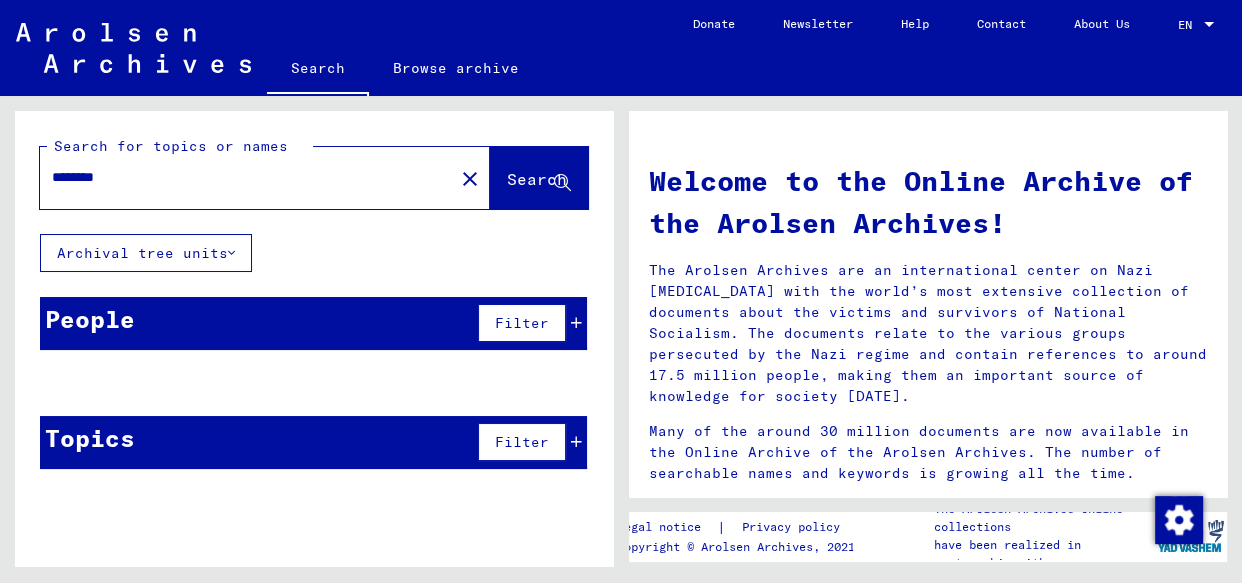 type 